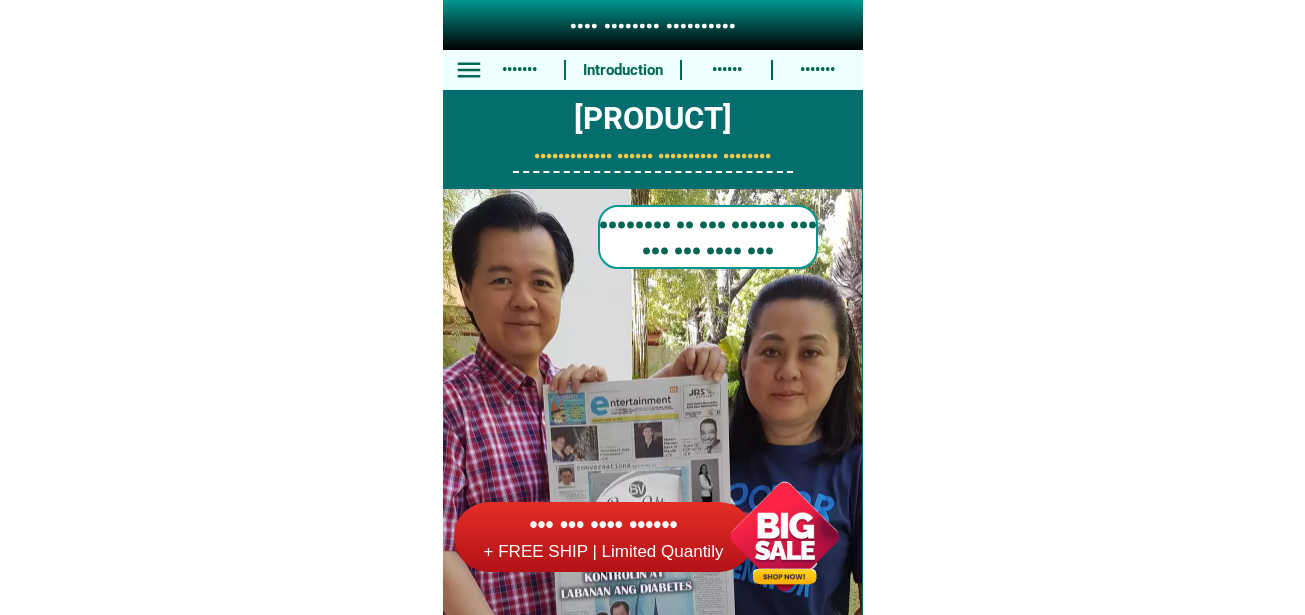 scroll, scrollTop: 0, scrollLeft: 0, axis: both 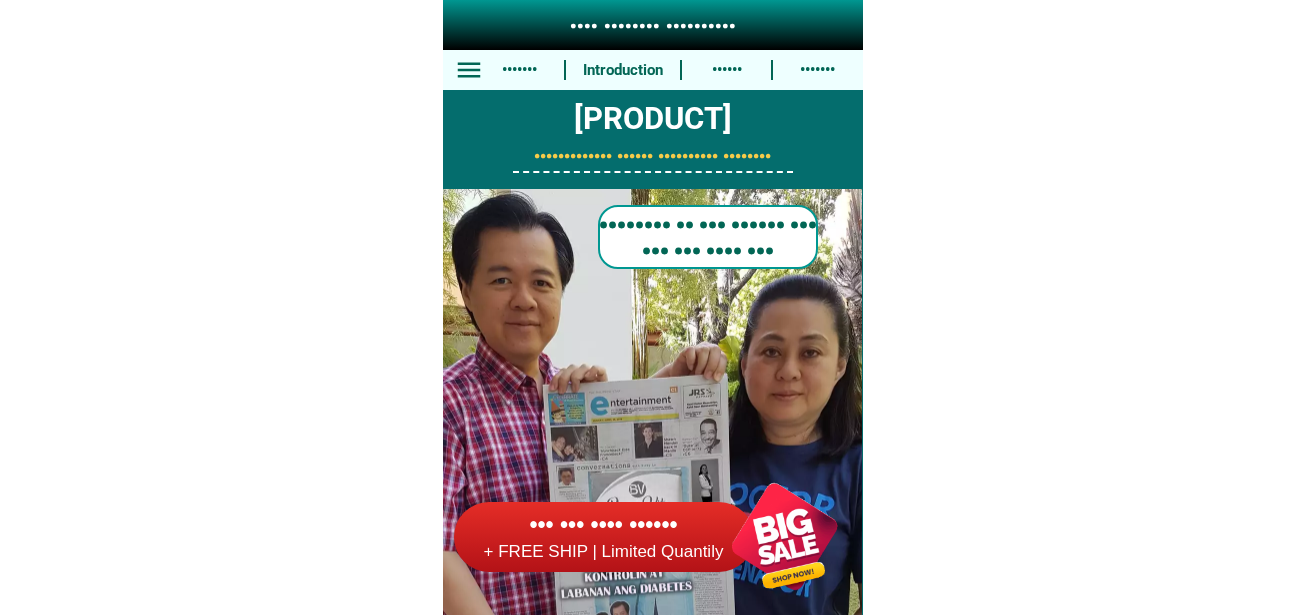 click at bounding box center (784, 536) 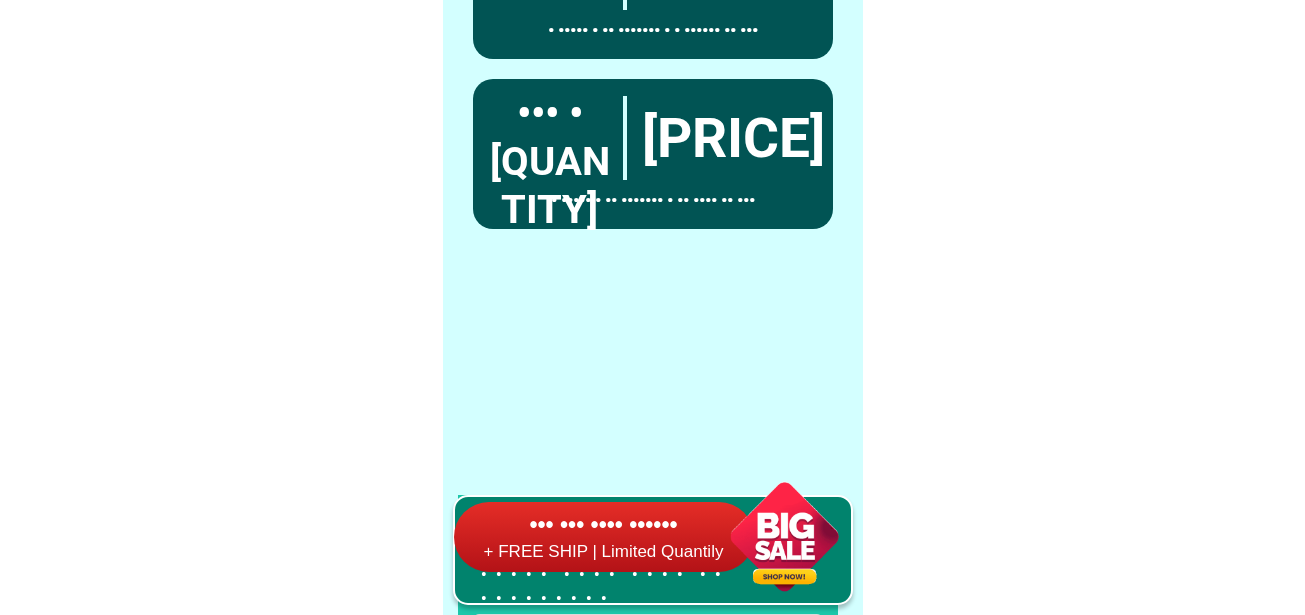 scroll, scrollTop: 15546, scrollLeft: 0, axis: vertical 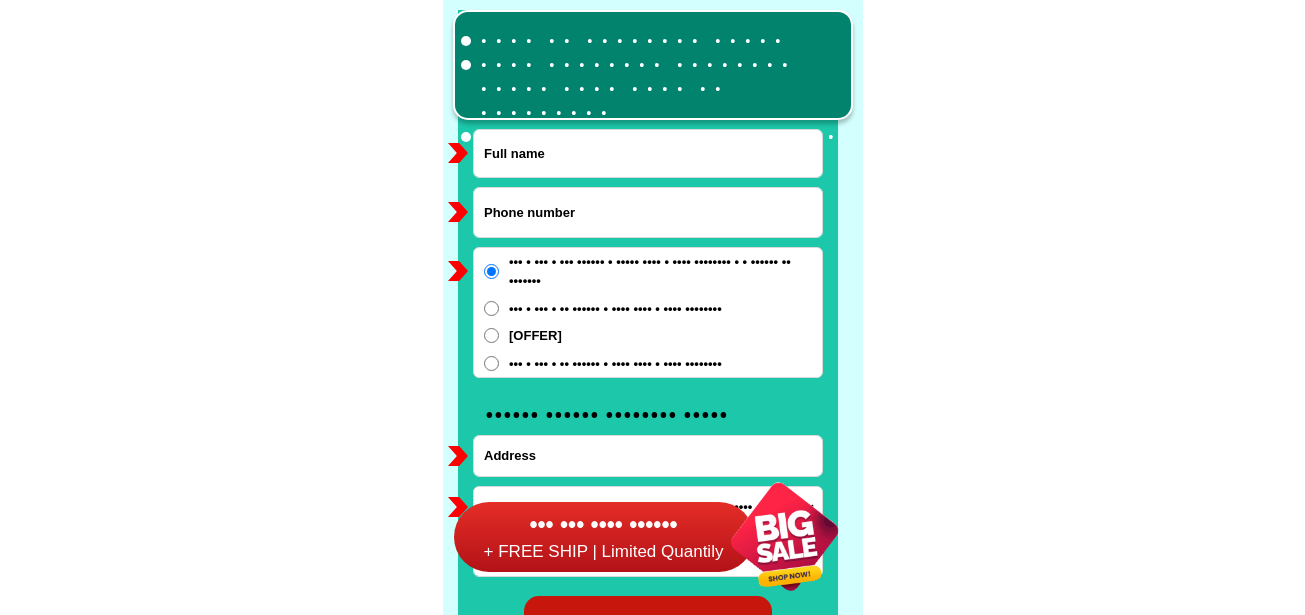 click at bounding box center [648, 212] 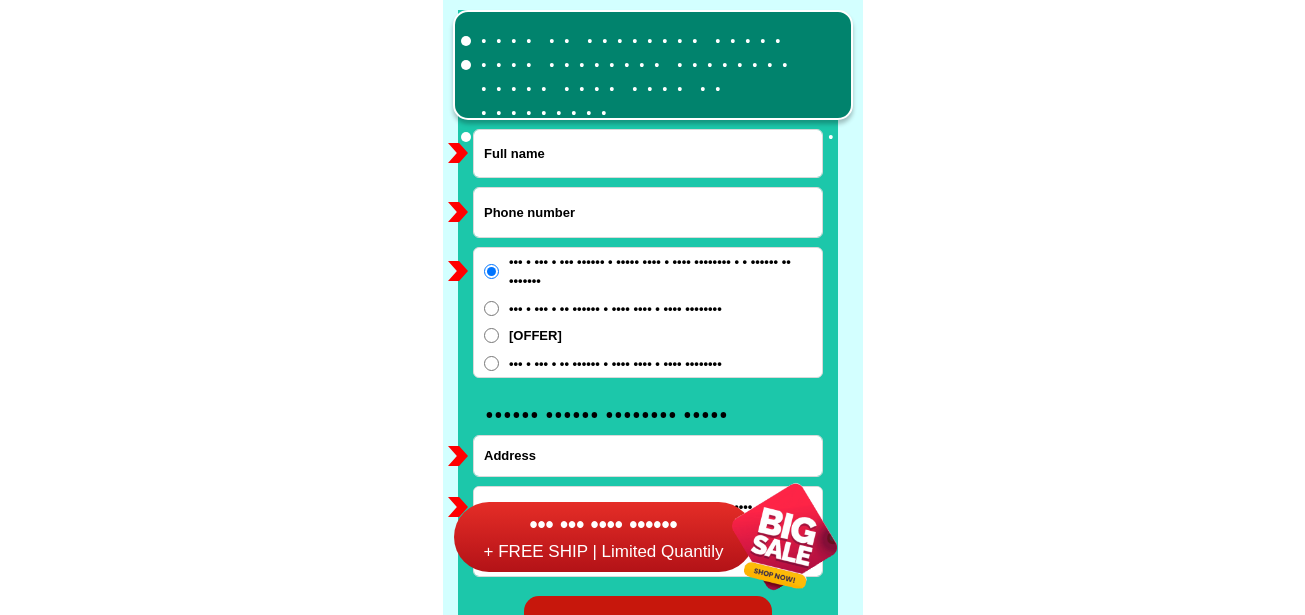 paste on "•••••••••••" 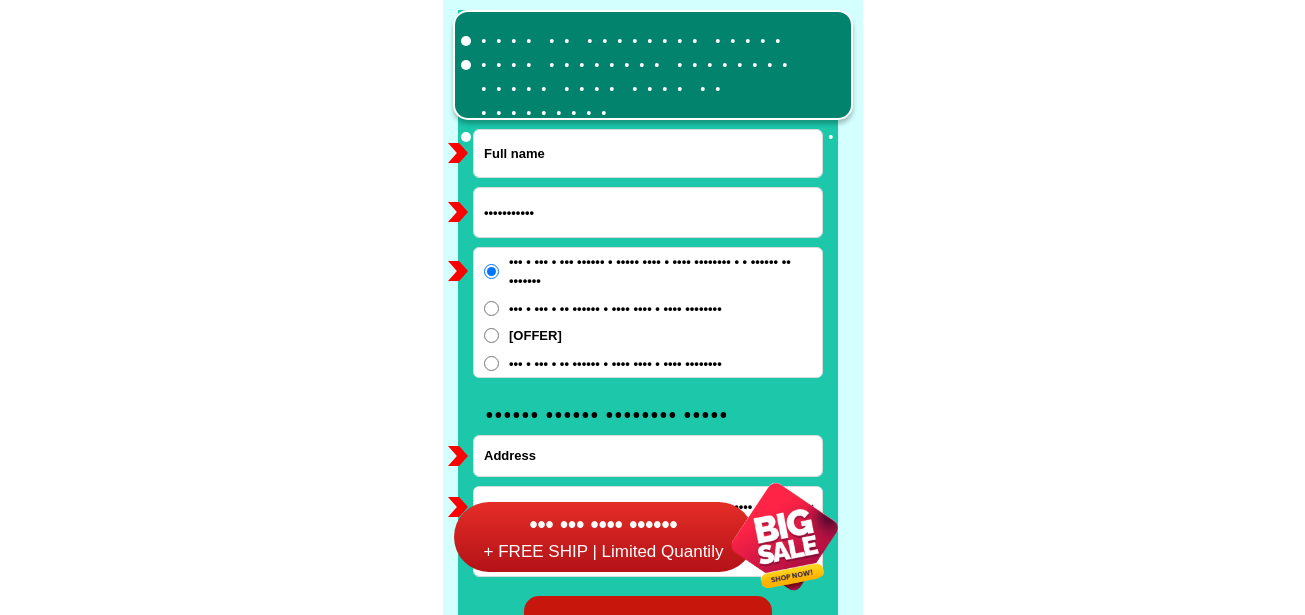 type on "•••••••••••" 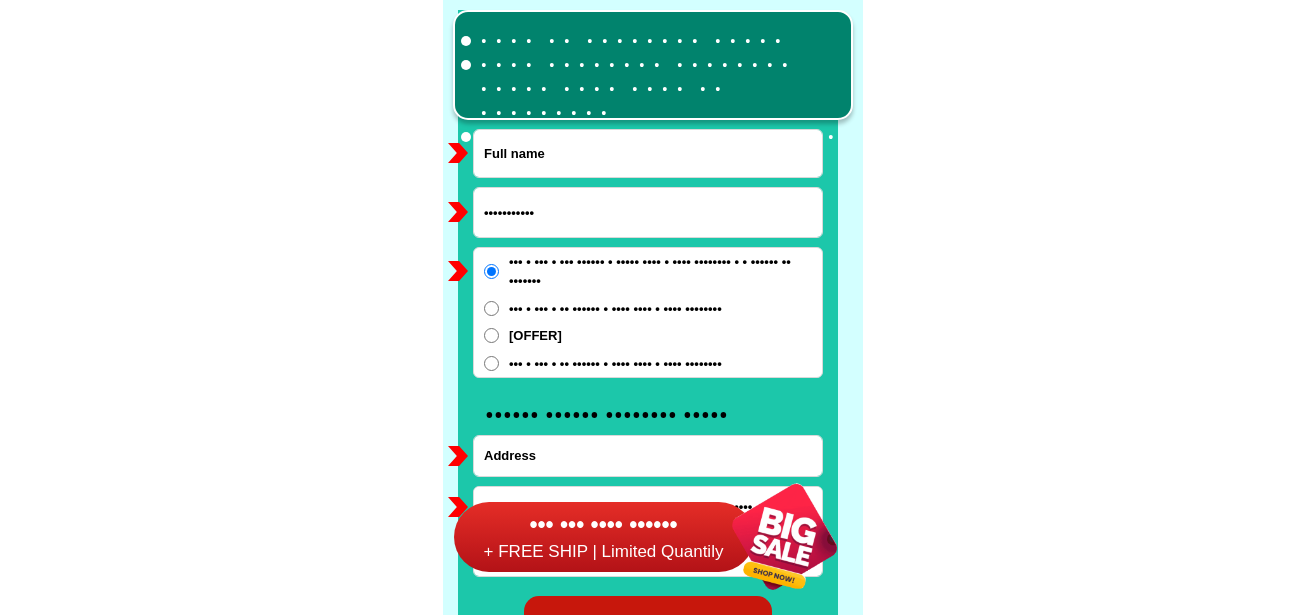 drag, startPoint x: 619, startPoint y: 150, endPoint x: 610, endPoint y: 141, distance: 12.727922 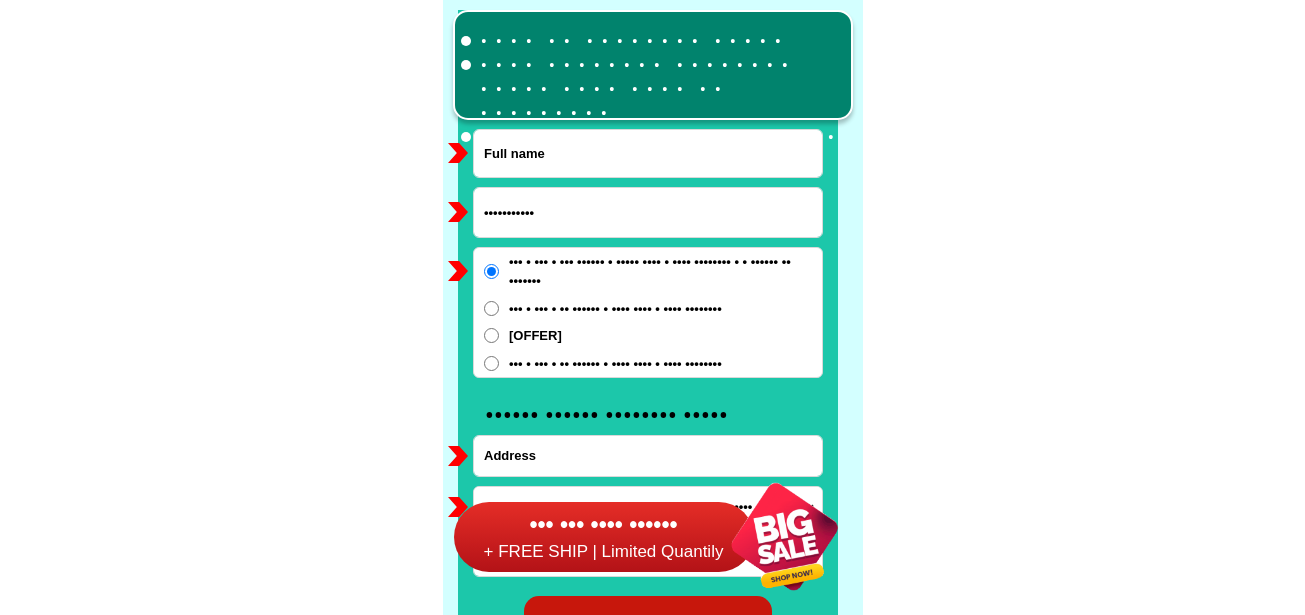 click at bounding box center (648, 153) 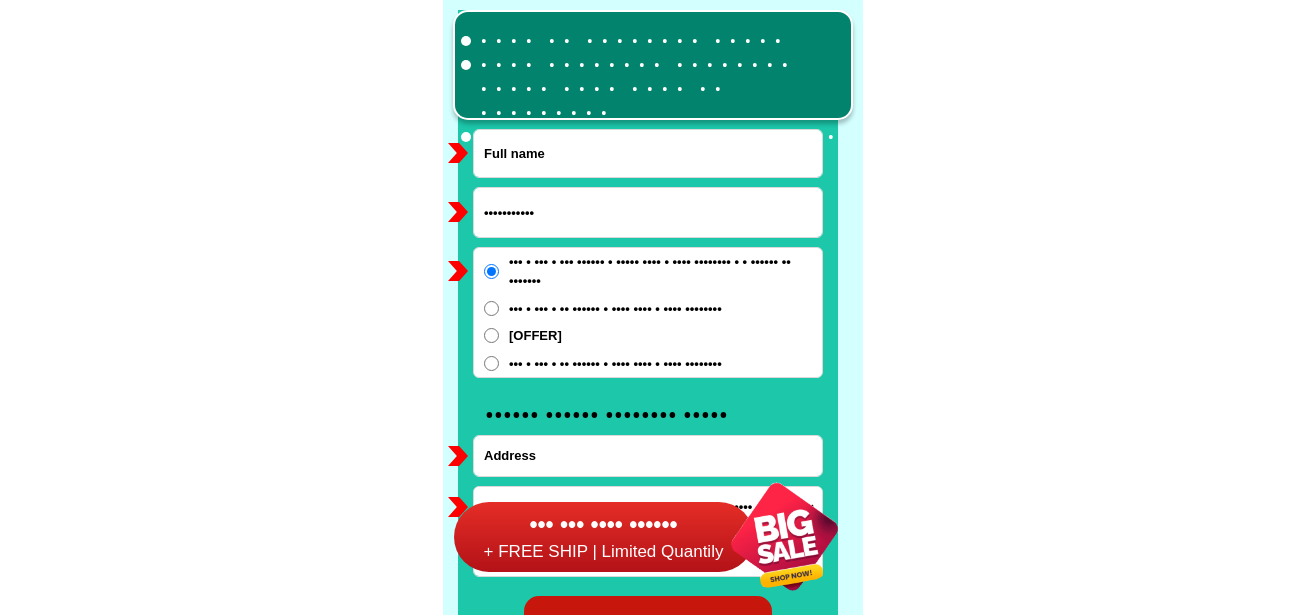 paste on "•••••••• •••••••••" 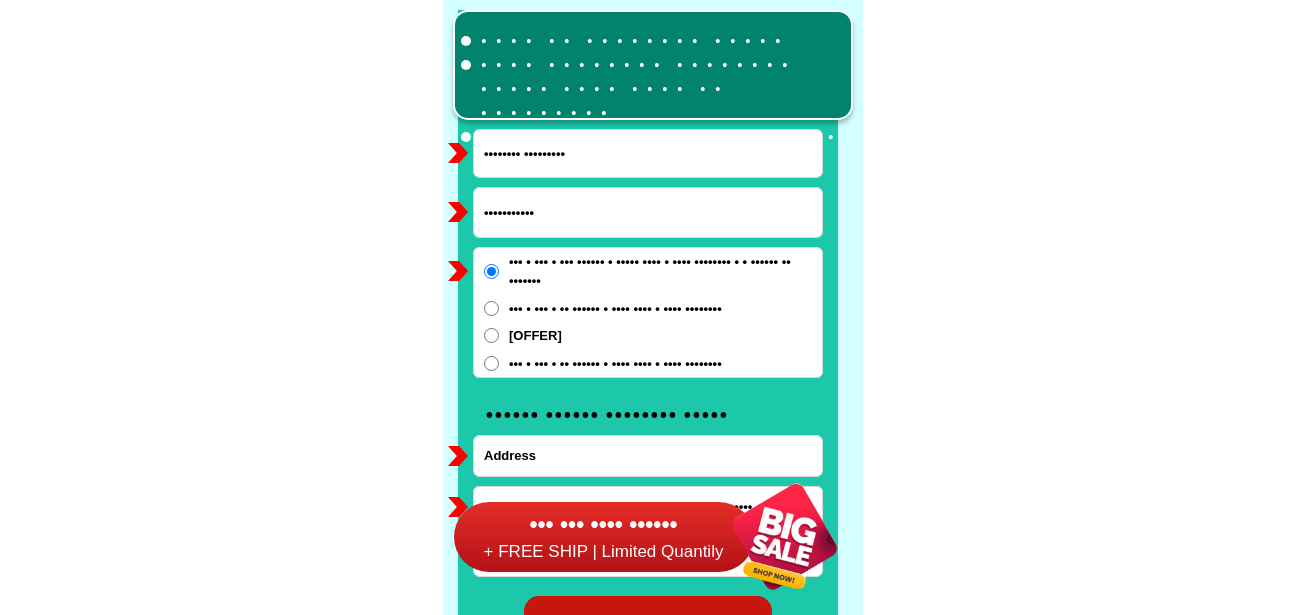 type on "•••••••• •••••••••" 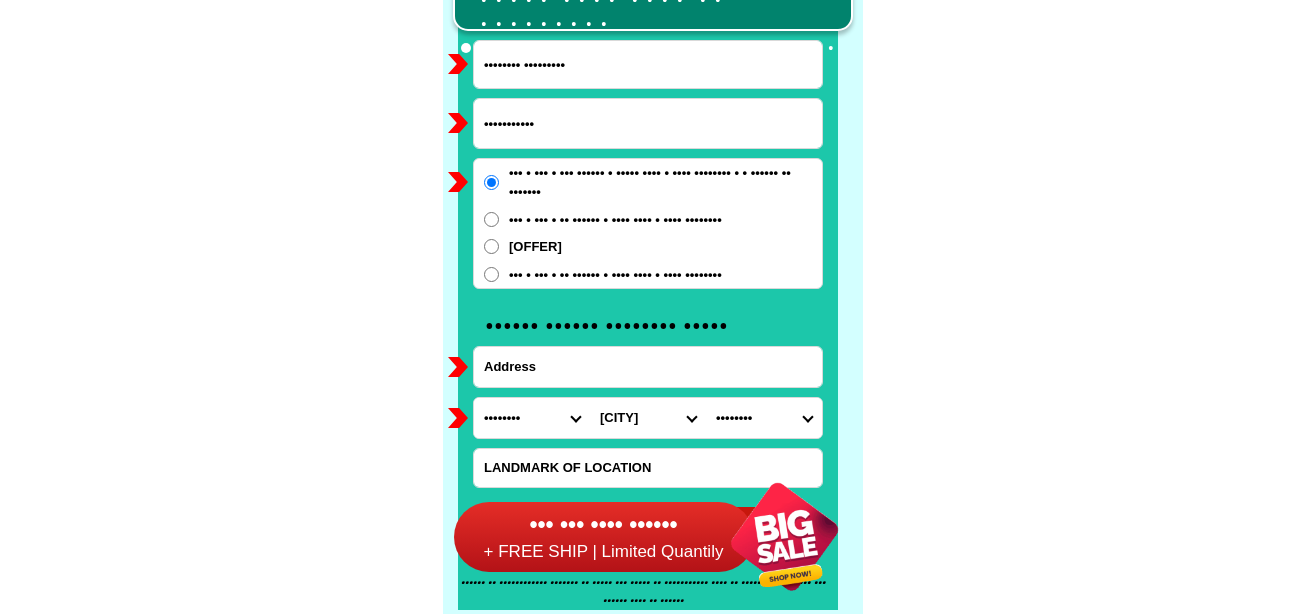 scroll, scrollTop: 15646, scrollLeft: 0, axis: vertical 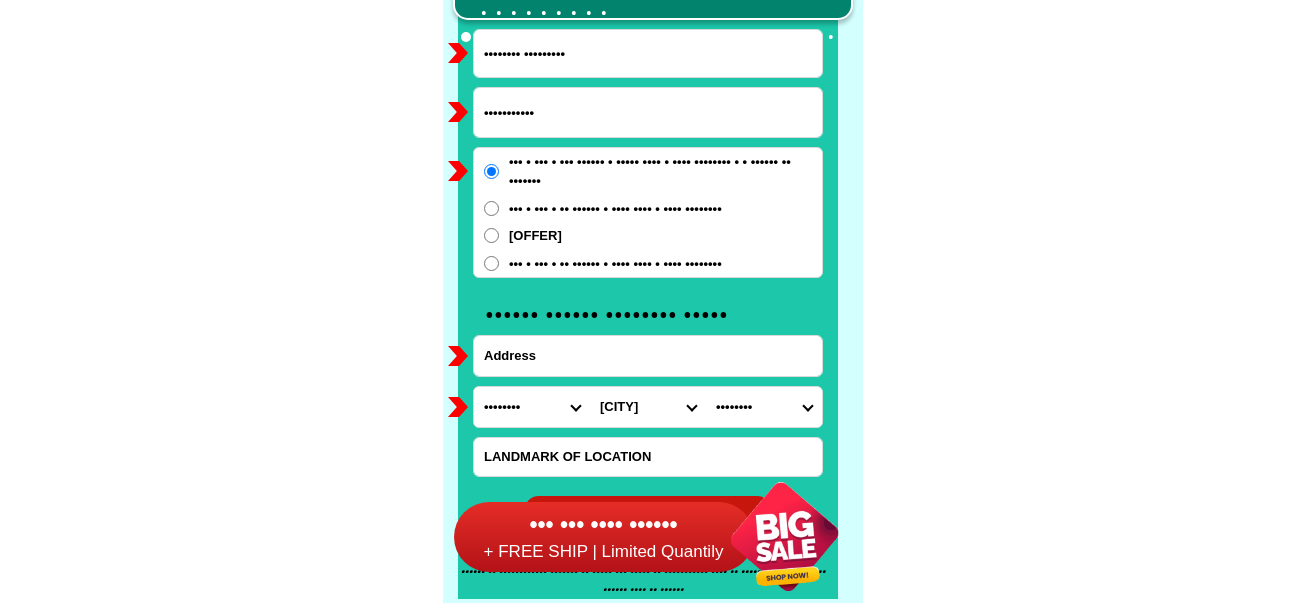 click at bounding box center (648, 356) 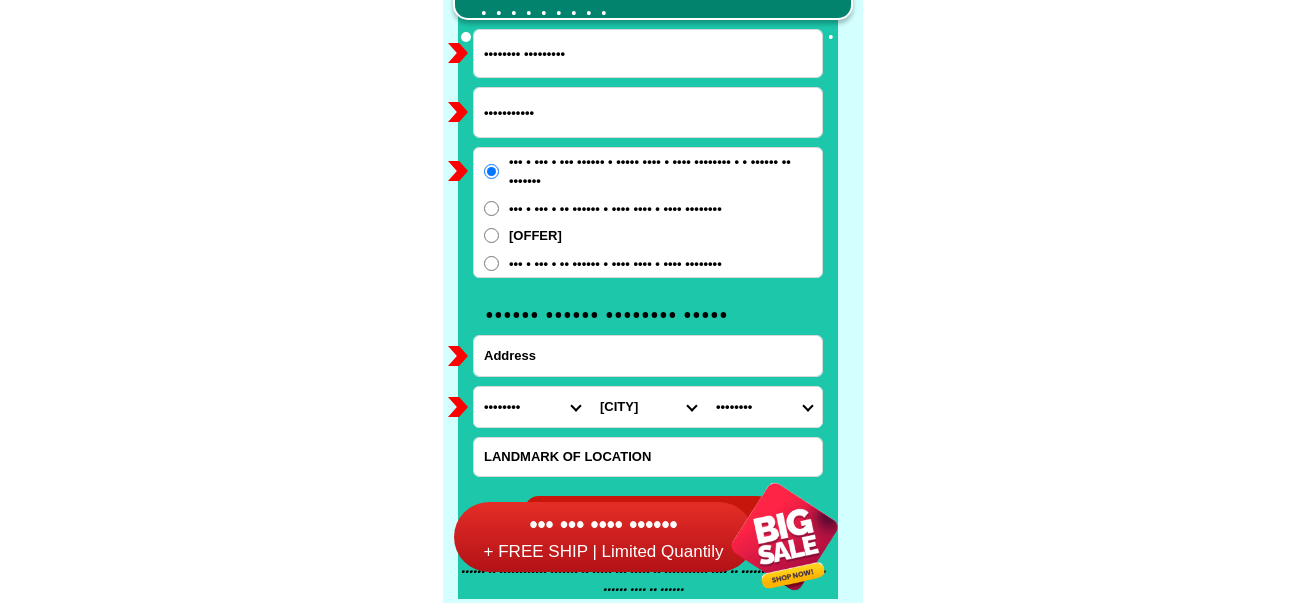 paste on "••• •• ••••••• ••• •••• •• ••••••• ••••••" 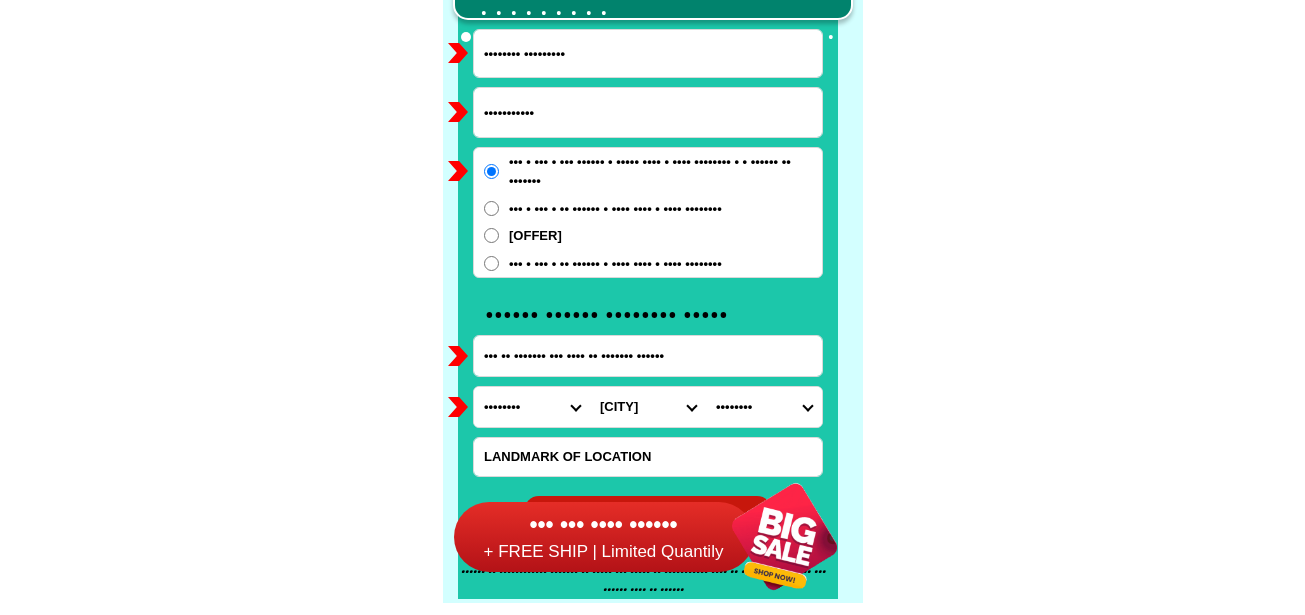 type on "••• •• ••••••• ••• •••• •• ••••••• ••••••" 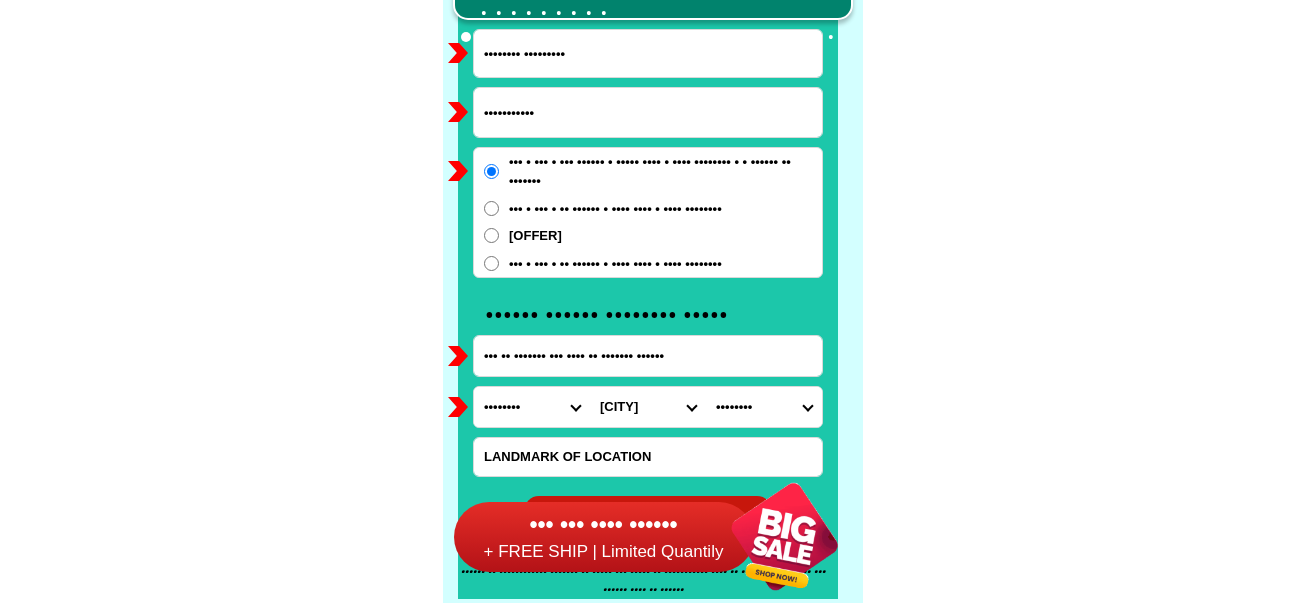click on "•••••••• •••• •••••••••••••••• •••••••••••••• ••••• ••••• ••••••• •••••• •••••• ••••••• •••••• ••••••• •••••••• ••••••• ••••••• ••••• •••••••• ••••••• ••••••• ••••••••••••••• ••••••••••••• •••••••• ••••• ••••••••••• •••••• •••• •••••••• •••••••••••• ••••••••••••••• ••••••••••••• •••••••••••••••• •••••••••••••• ••••••••••••••• ••••••••••••• •••••••• •••••• •••••••••••• •••••••••• •••••• ••••••• ••••••• •••••••• •••••• ••••••••••••••• ••••••••••••• ••••• ••••••••••• •••••••••• ••••••• •••••••••••• •••••••••••••••••• •••••••••••••••• ••••••••••••••••• ••••••••••••••••• ••••••••••••••• •••••••••••••• ••••••••••• ••••••••••••• •••••••••••••••••• •••••••••••••••• ••••••• •••••••• •••••••••• •••••• ••••••• ••••• ••••••• ••••••••• •••••••• •••••••• •••••••••••••• •••••••••••••• •••••••••••••• •••• ••••••••••••••••• ••••••••••••••• •••••• ••••••••• ••••••••••••• •••••••• ••••••••••••••••••• ••••••••••••••••• •••••••••••••••••" at bounding box center [532, 407] 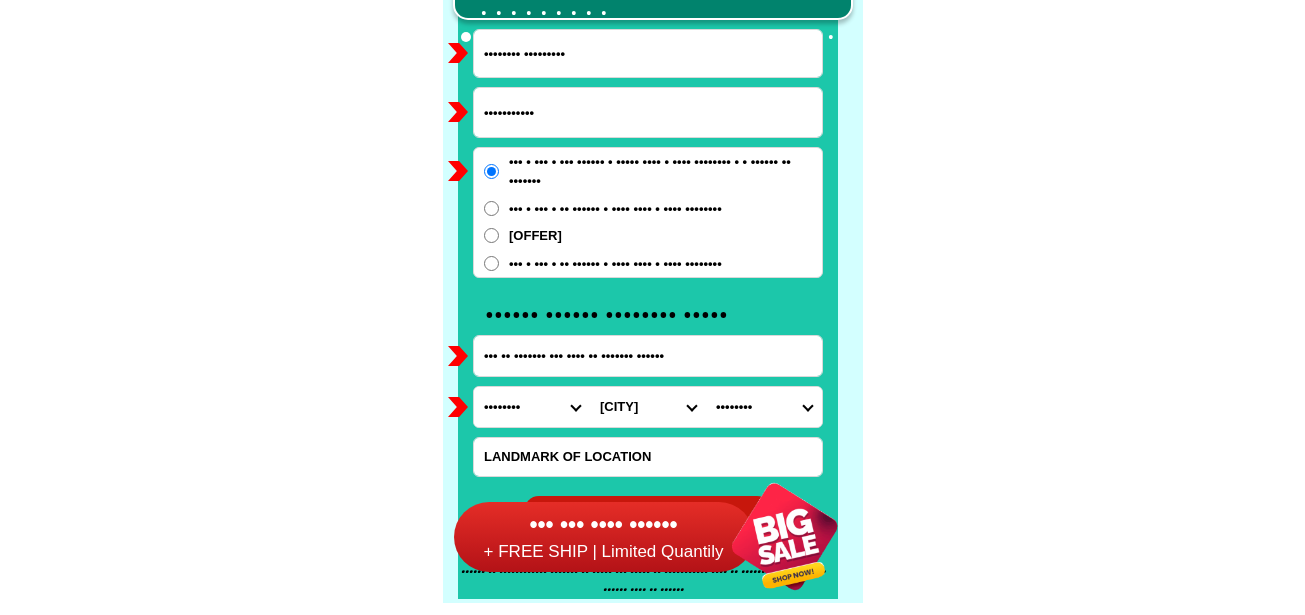 select on "[NUMBER]" 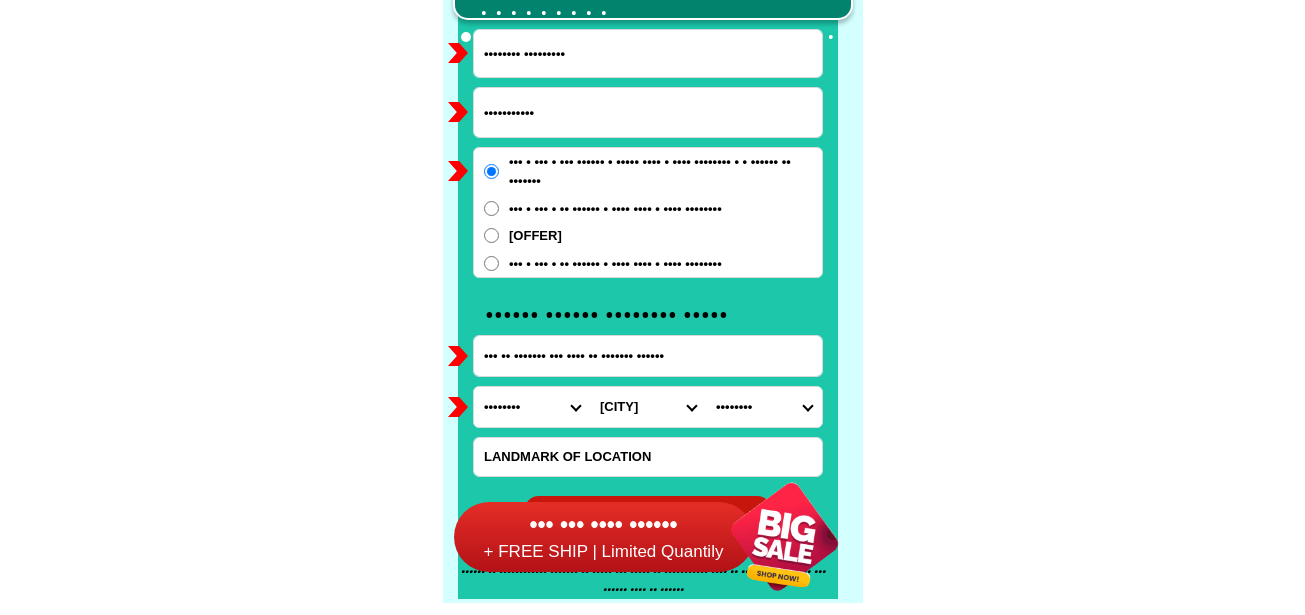 click on "•••••••• •••• •••••••••••••••• •••••••••••••• ••••• ••••• ••••••• •••••• •••••• ••••••• •••••• ••••••• •••••••• ••••••• ••••••• ••••• •••••••• ••••••• ••••••• ••••••••••••••• ••••••••••••• •••••••• ••••• ••••••••••• •••••• •••• •••••••• •••••••••••• ••••••••••••••• ••••••••••••• •••••••••••••••• •••••••••••••• ••••••••••••••• ••••••••••••• •••••••• •••••• •••••••••••• •••••••••• •••••• ••••••• ••••••• •••••••• •••••• ••••••••••••••• ••••••••••••• ••••• ••••••••••• •••••••••• ••••••• •••••••••••• •••••••••••••••••• •••••••••••••••• ••••••••••••••••• ••••••••••••••••• ••••••••••••••• •••••••••••••• ••••••••••• ••••••••••••• •••••••••••••••••• •••••••••••••••• ••••••• •••••••• •••••••••• •••••• ••••••• ••••• ••••••• ••••••••• •••••••• •••••••• •••••••••••••• •••••••••••••• •••••••••••••• •••• ••••••••••••••••• ••••••••••••••• •••••• ••••••••• ••••••••••••• •••••••• ••••••••••••••••••• ••••••••••••••••• •••••••••••••••••" at bounding box center (532, 407) 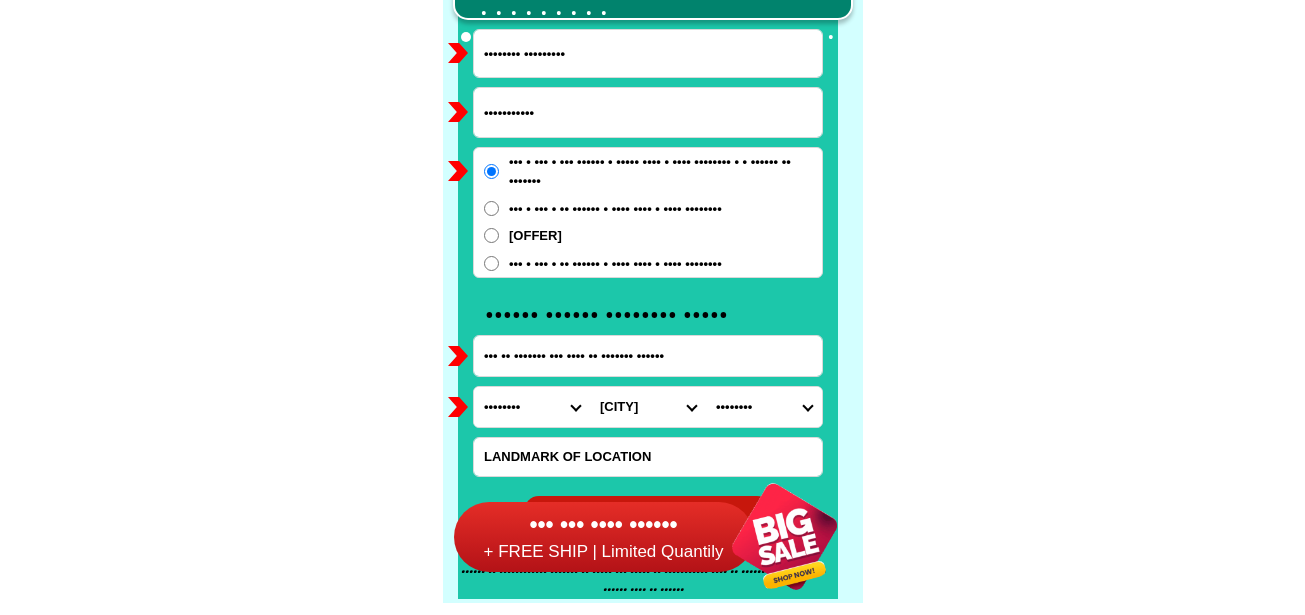 click on "•••• ••••••• •••••• •••••• ••••••• ••••••••••• ••••••••••••••••• •••••••••••••• ••••••••••••••• •••••••••••••••••••• •••••••••••••••••••••••• ••••••••••••• •••• •••••• ••••• •••••••••• •••••• •••• •••••••• •••••• ••••••••••••• ••••• ••••••• •••••••••••••••••••" at bounding box center [648, 407] 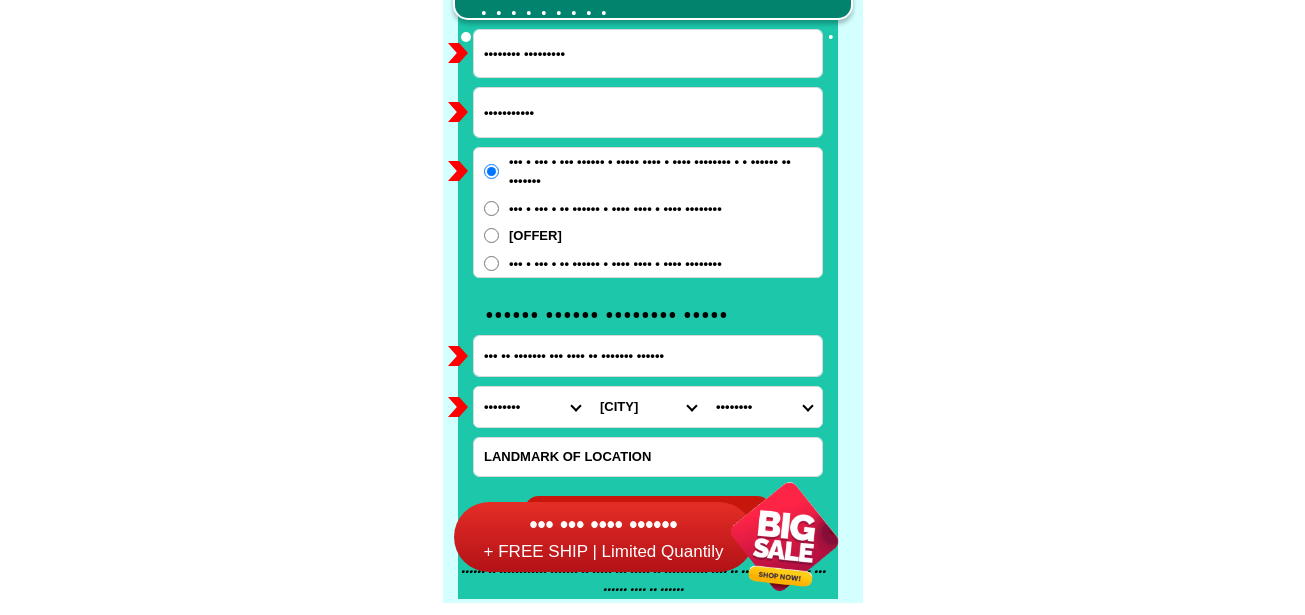 select on "•••••••••" 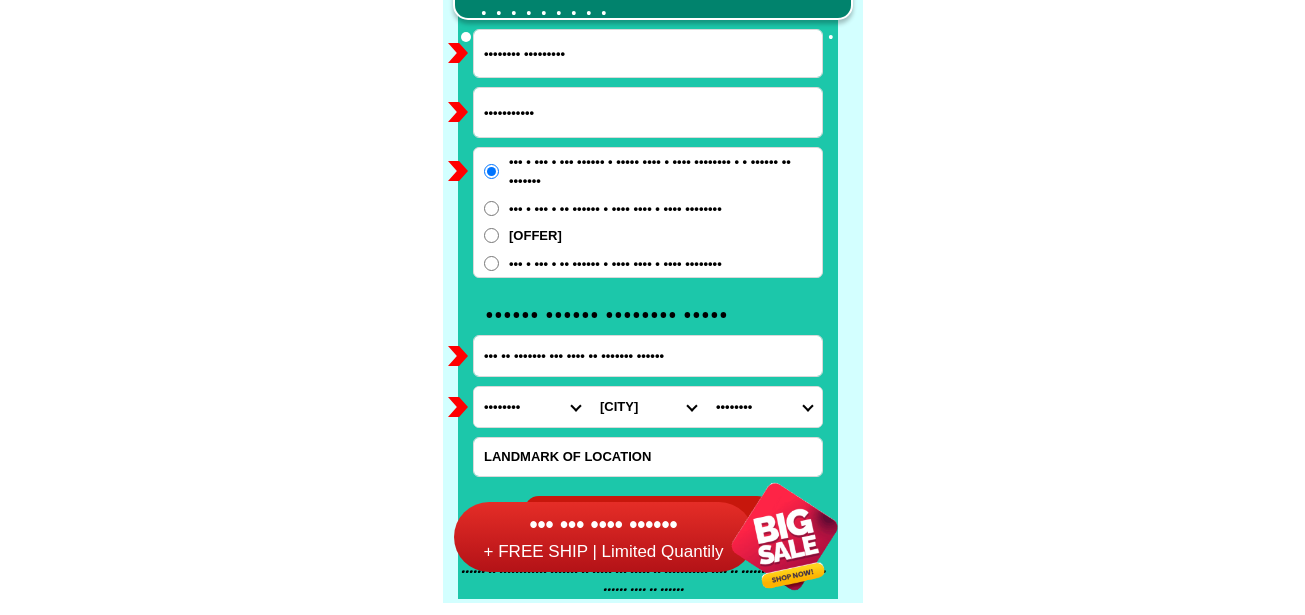 click on "•••• ••••••• •••••• •••••• ••••••• ••••••••••• ••••••••••••••••• •••••••••••••• ••••••••••••••• •••••••••••••••••••• •••••••••••••••••••••••• ••••••••••••• •••• •••••• ••••• •••••••••• •••••• •••• •••••••• •••••• ••••••••••••• ••••• ••••••• •••••••••••••••••••" at bounding box center (648, 407) 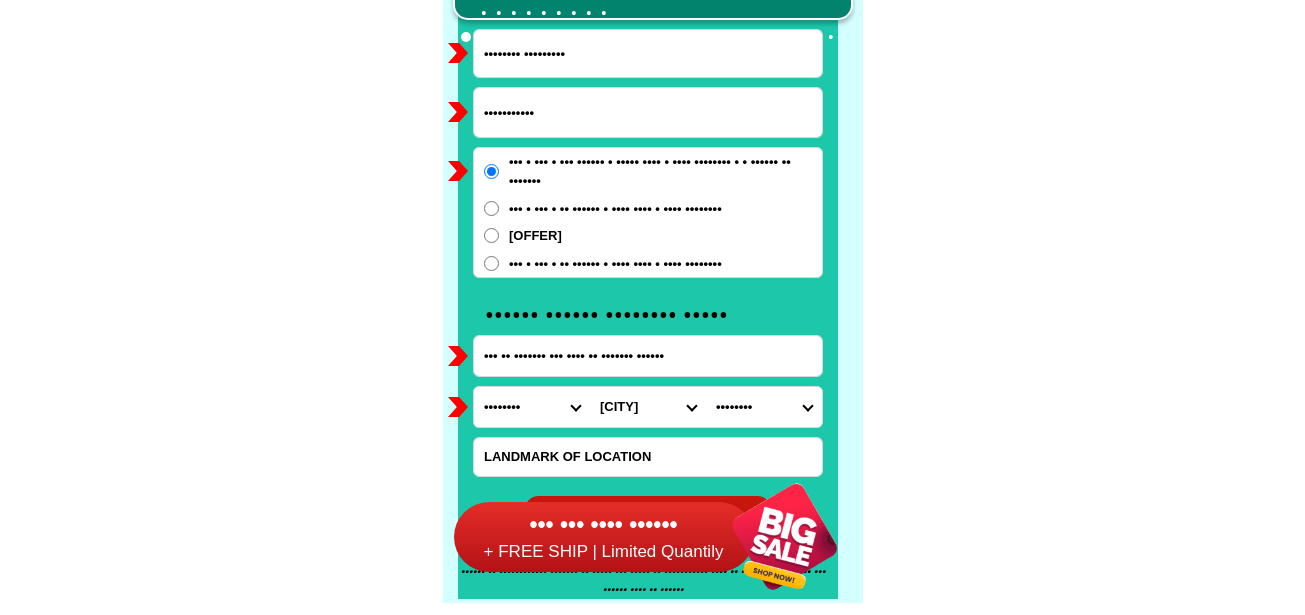 select on "•••••••••••••" 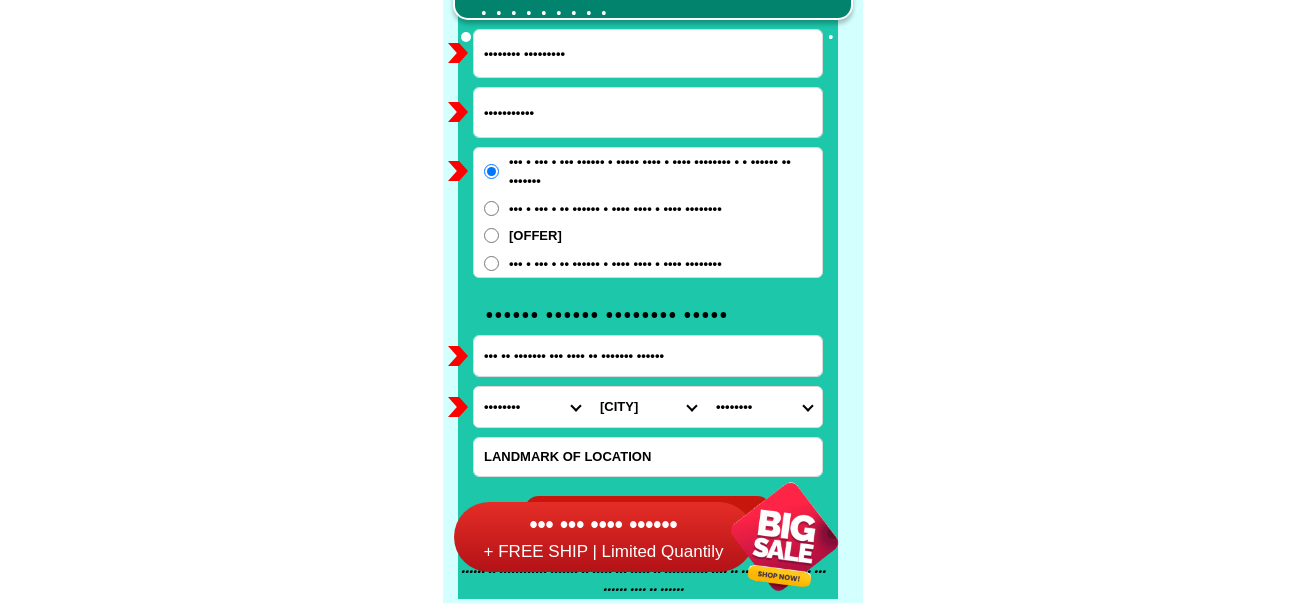 click on "[LIST_OF_PLACES]" at bounding box center (764, 407) 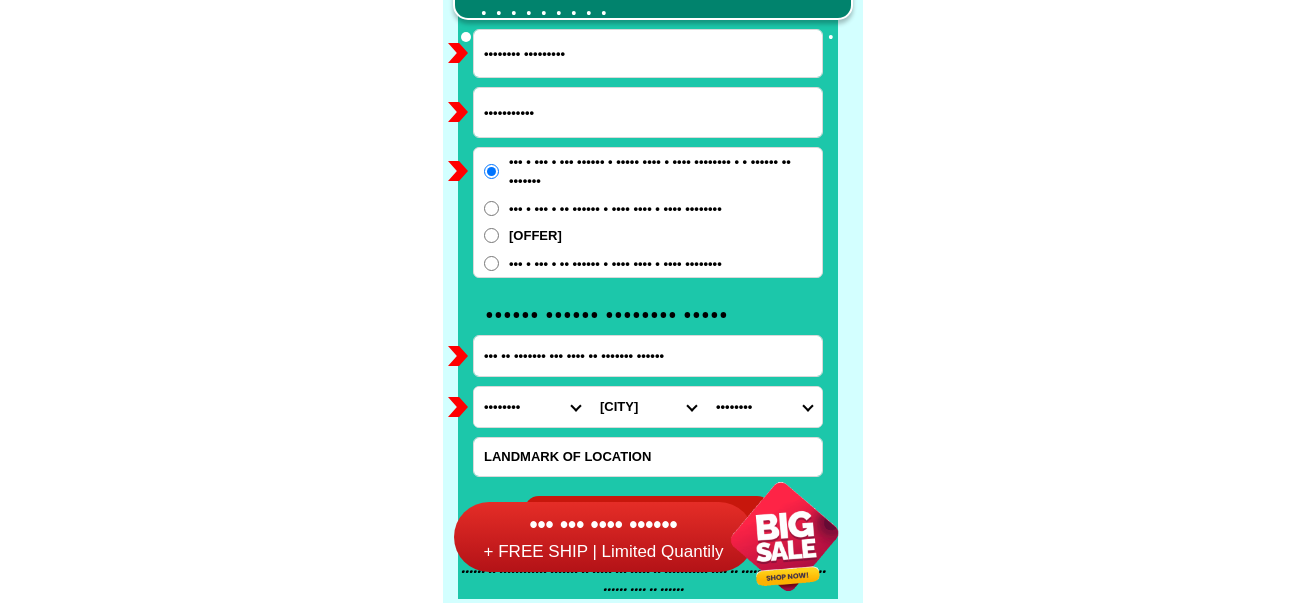 drag, startPoint x: 1054, startPoint y: 161, endPoint x: 736, endPoint y: 175, distance: 318.308 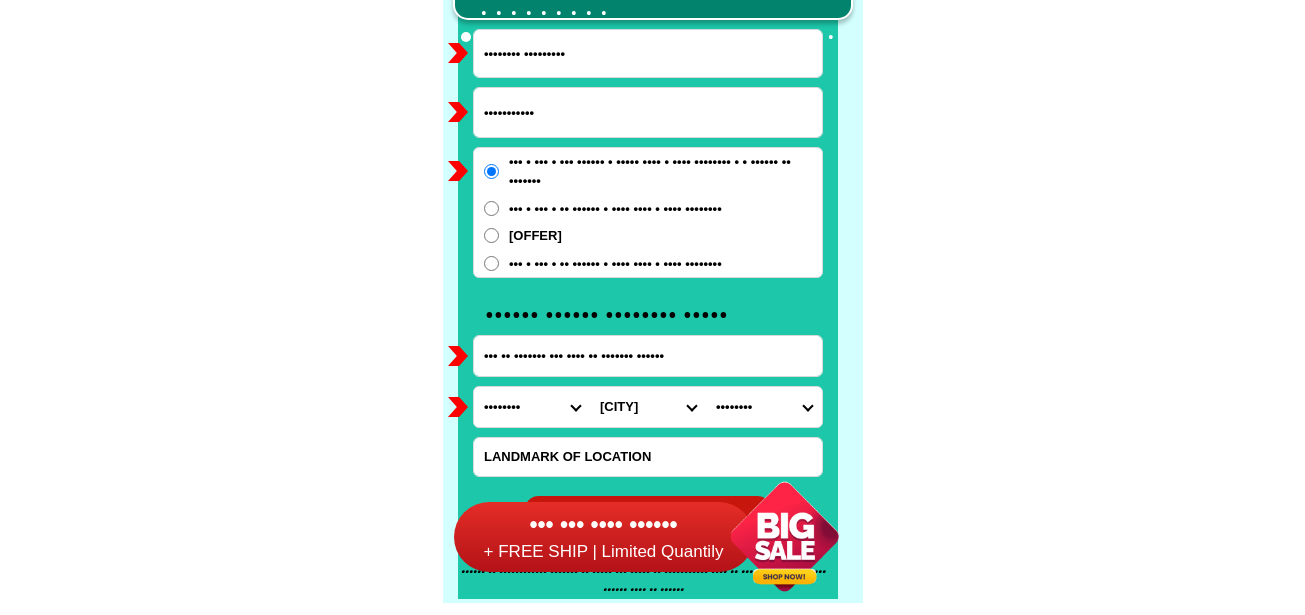 click on "[MESSAGE]" at bounding box center (652, -6201) 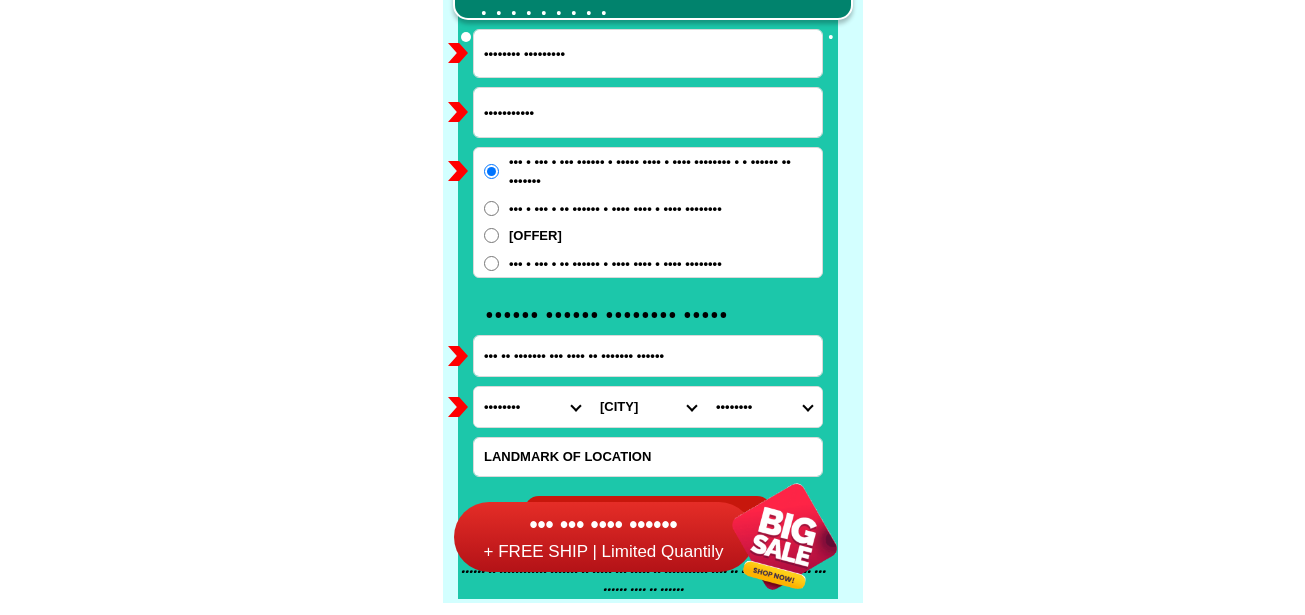 drag, startPoint x: 634, startPoint y: 262, endPoint x: 596, endPoint y: 185, distance: 85.86617 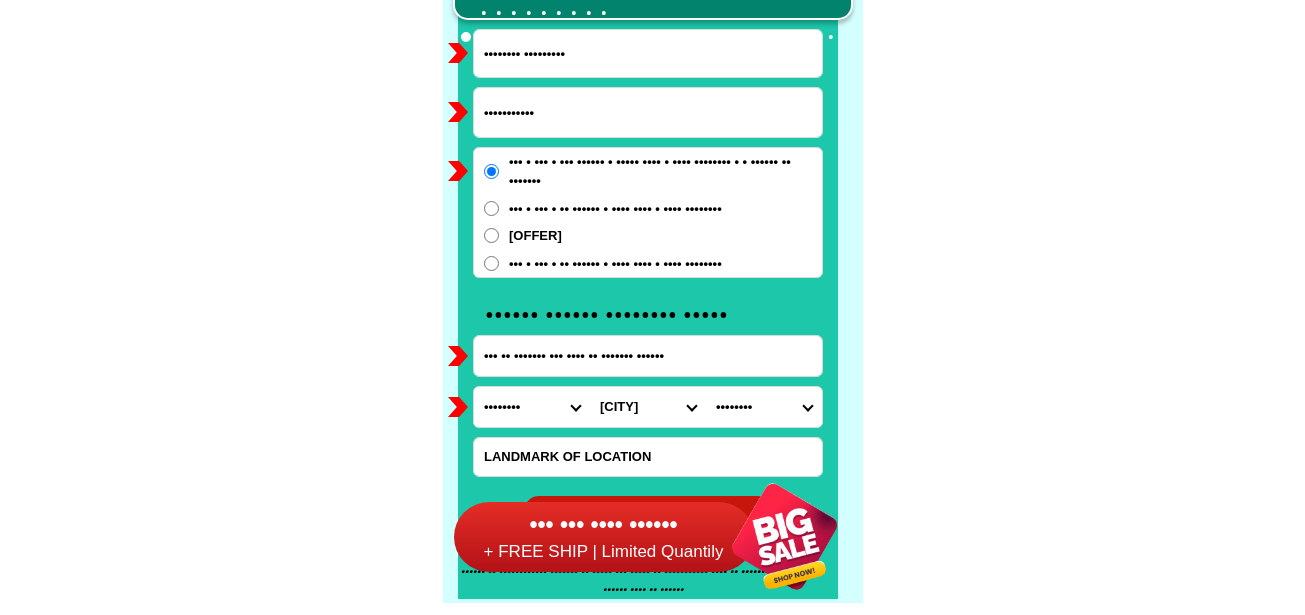 click on "••• • ••• • •• •••••• • •••• •••• • •••• ••••••••" at bounding box center [665, 171] 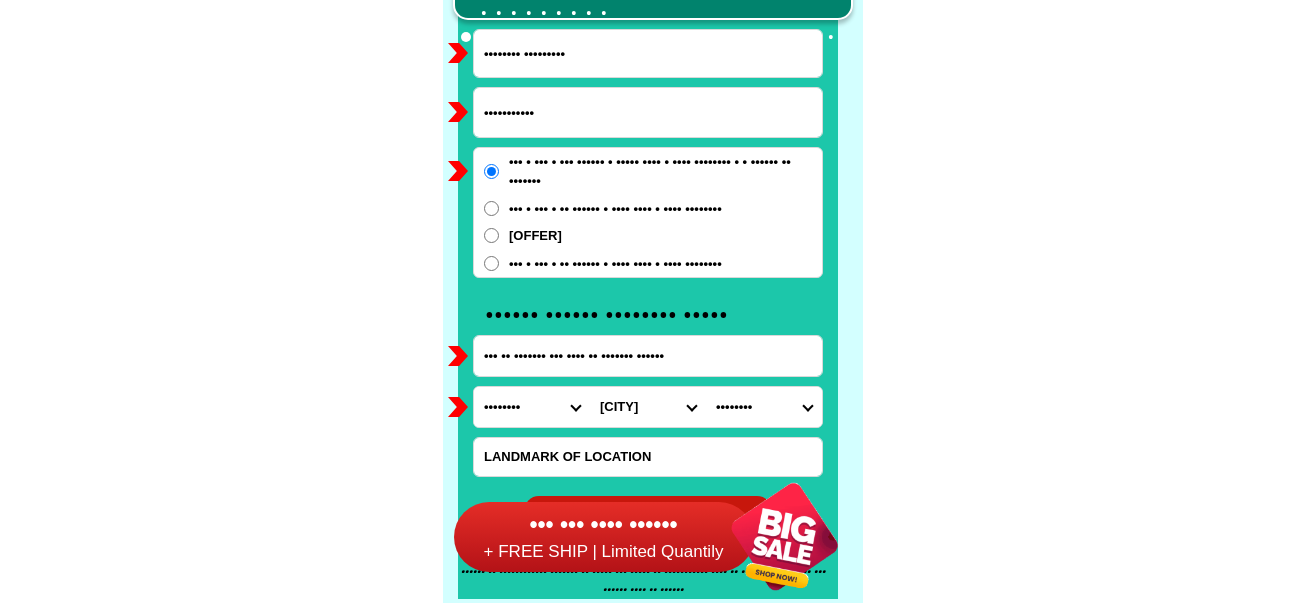 click on "••• • ••• • •• •••••• • •••• •••• • •••• ••••••••" at bounding box center (491, 263) 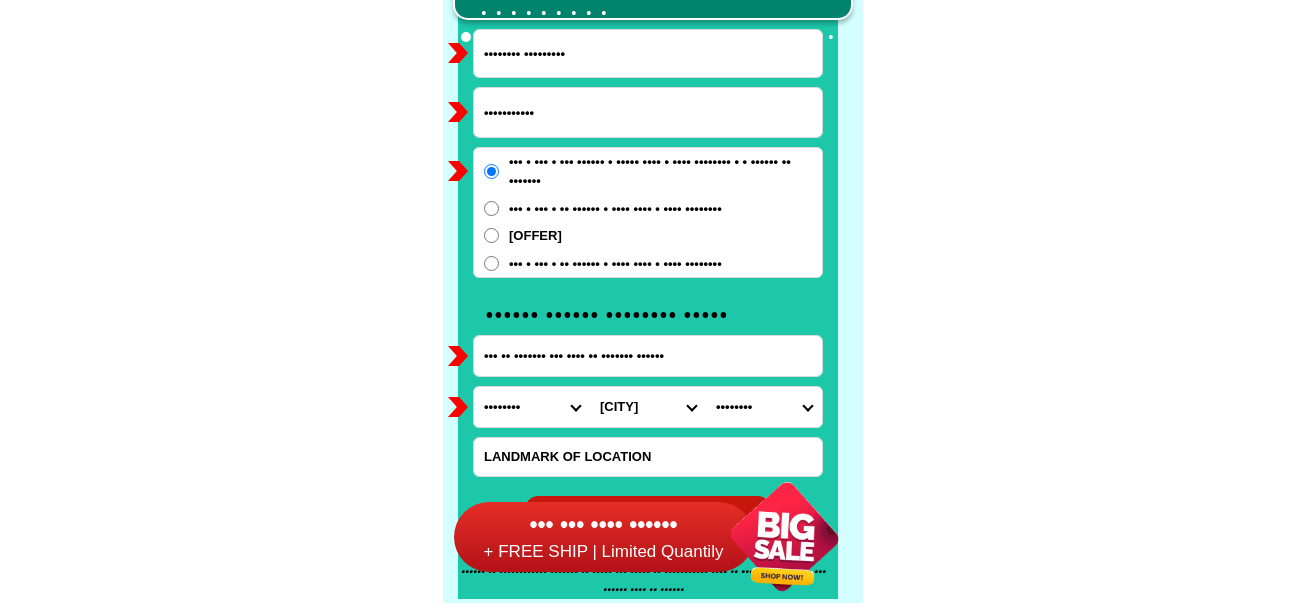 radio on "true" 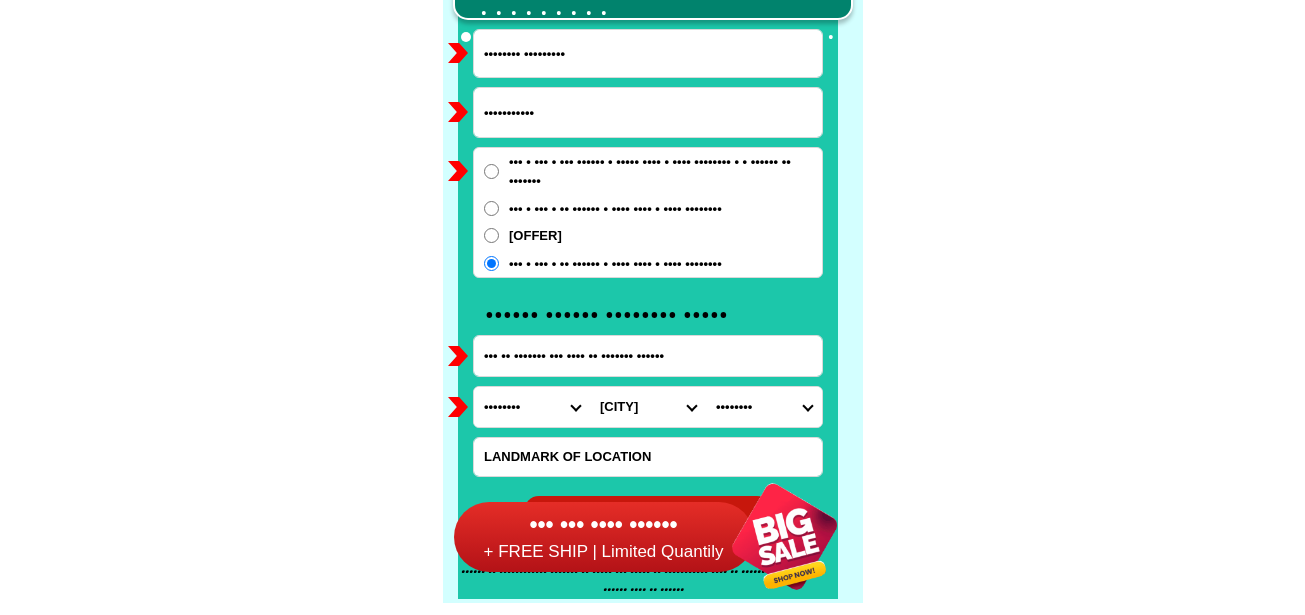click at bounding box center [648, 457] 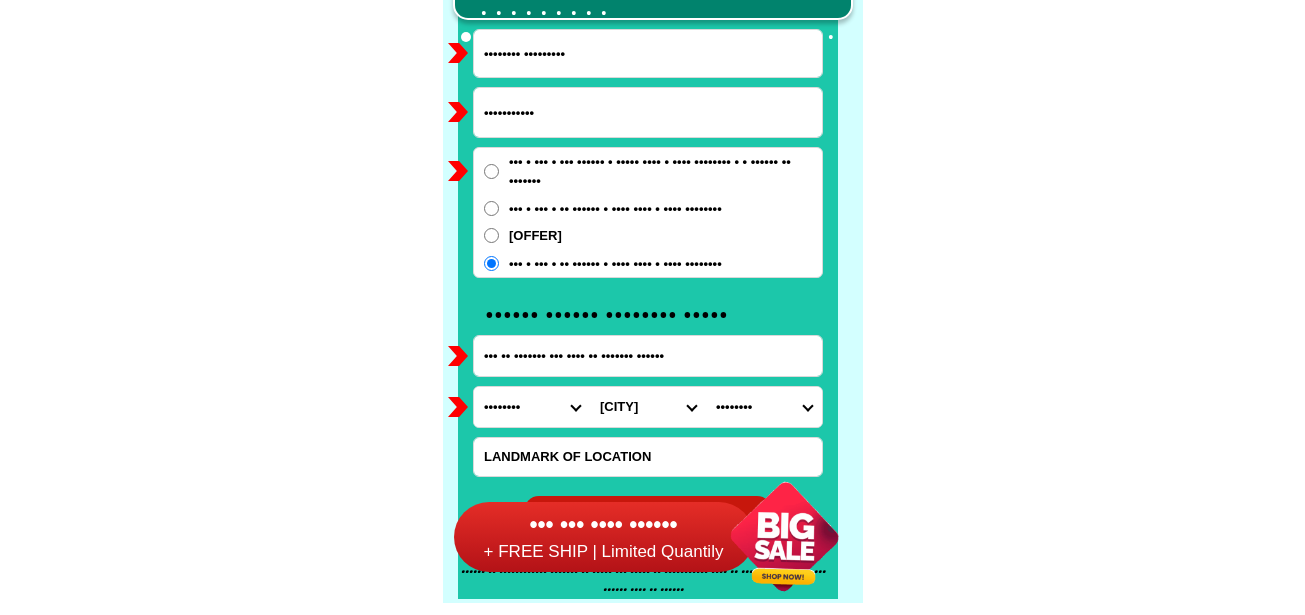paste on "•••• •••• •••••" 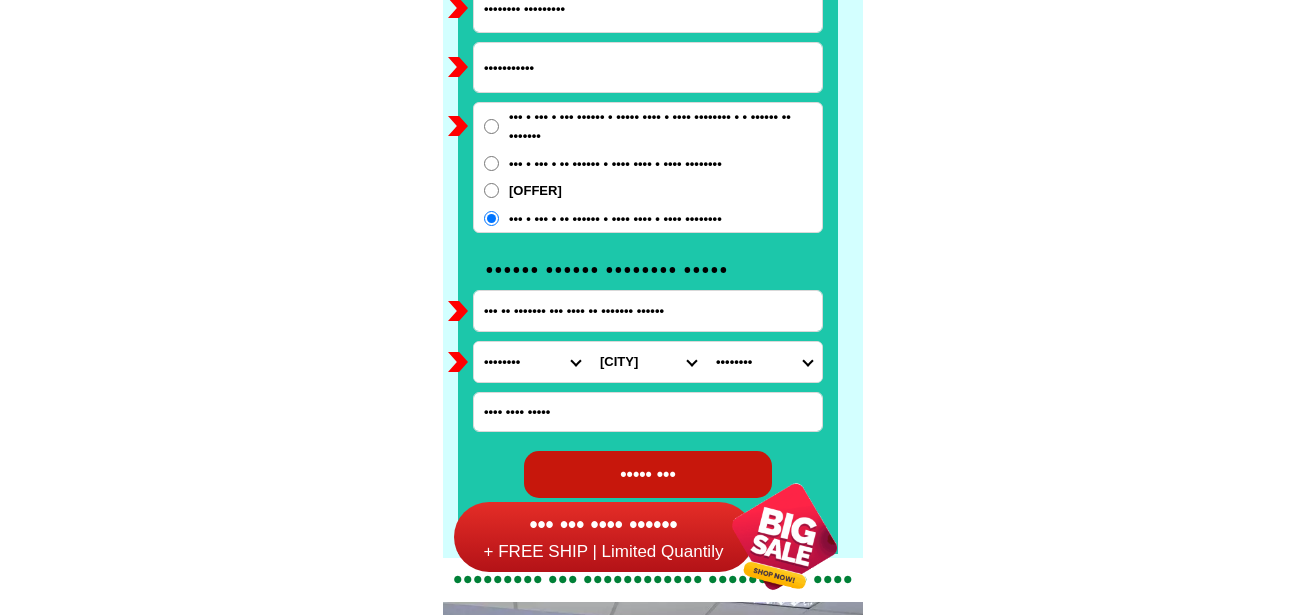 scroll, scrollTop: 15746, scrollLeft: 0, axis: vertical 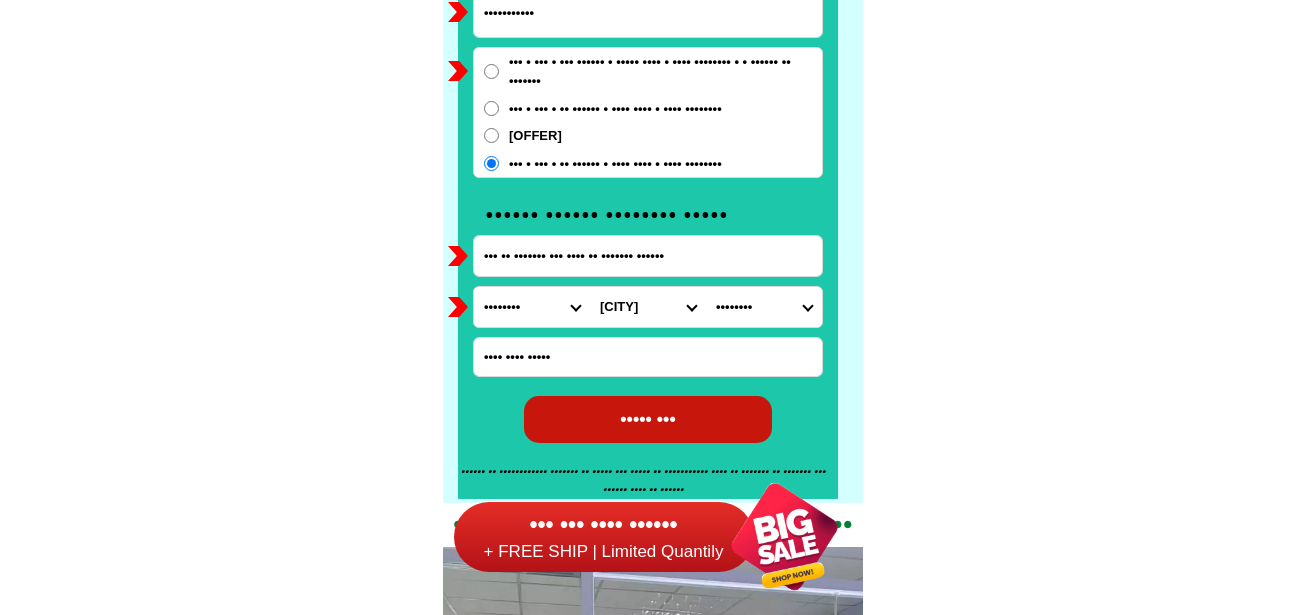 type on "•••• •••• •••••" 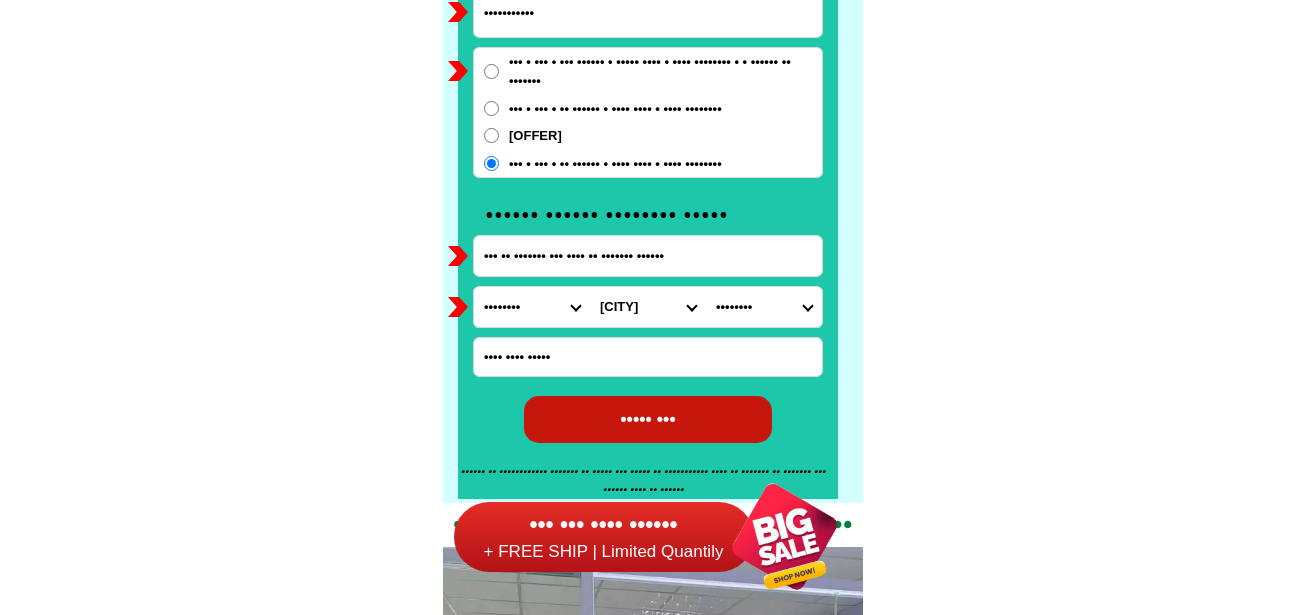 click on "••••• •••" at bounding box center [647, 418] 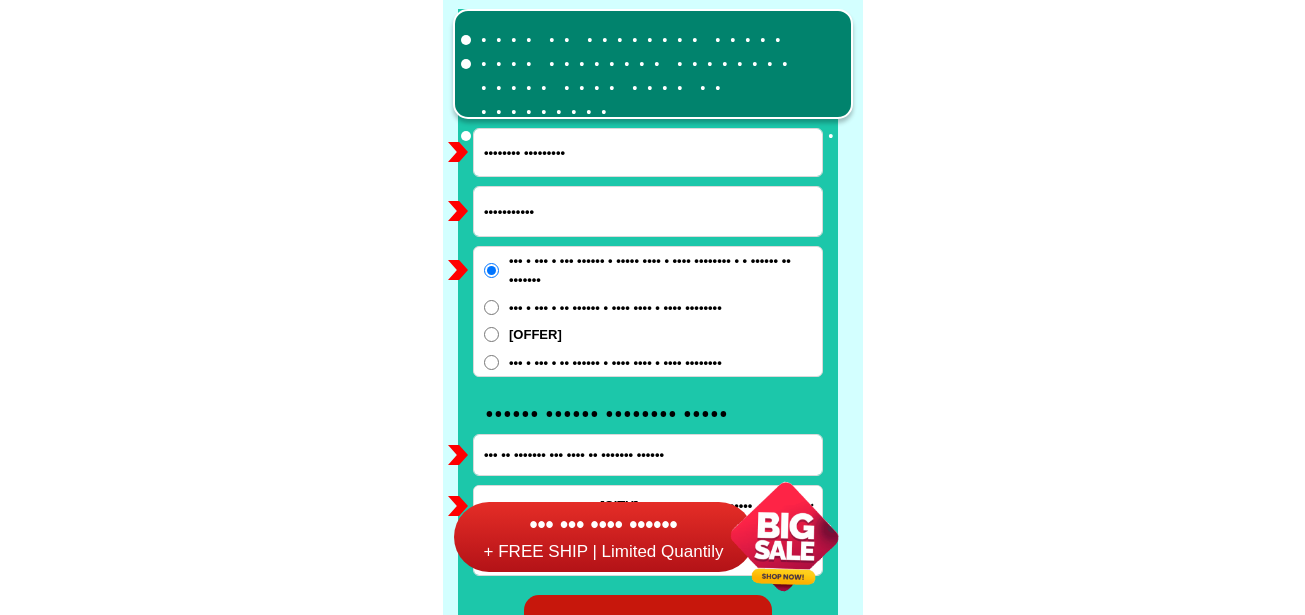 scroll, scrollTop: 15546, scrollLeft: 0, axis: vertical 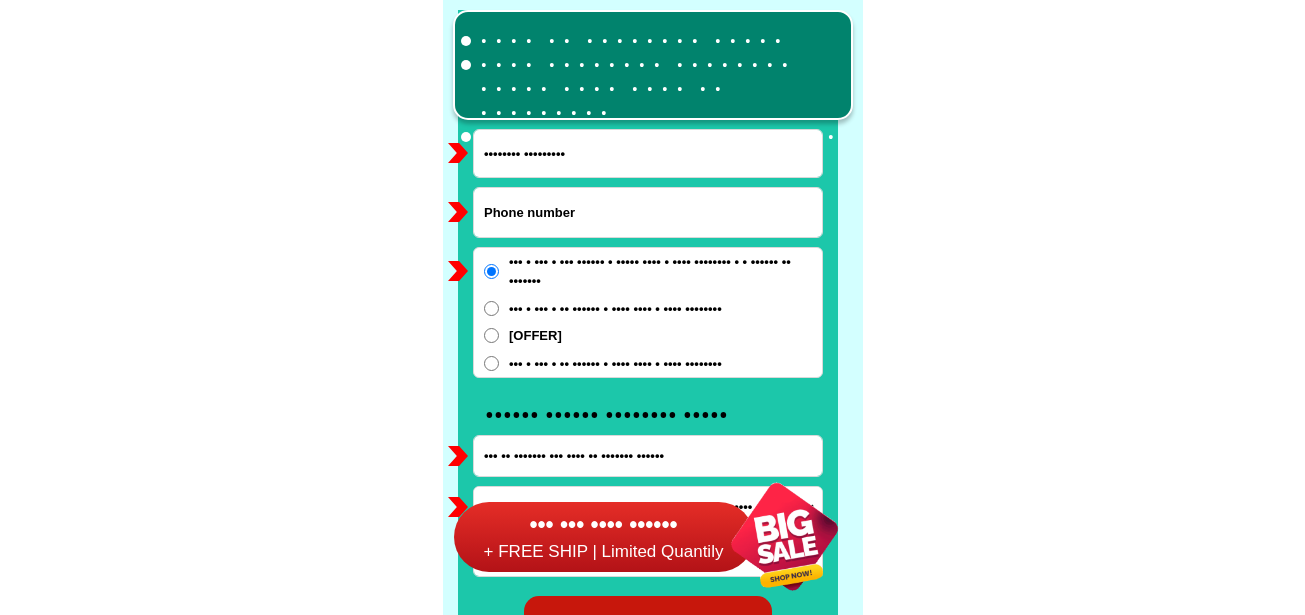 drag, startPoint x: 596, startPoint y: 207, endPoint x: 566, endPoint y: 147, distance: 67.08204 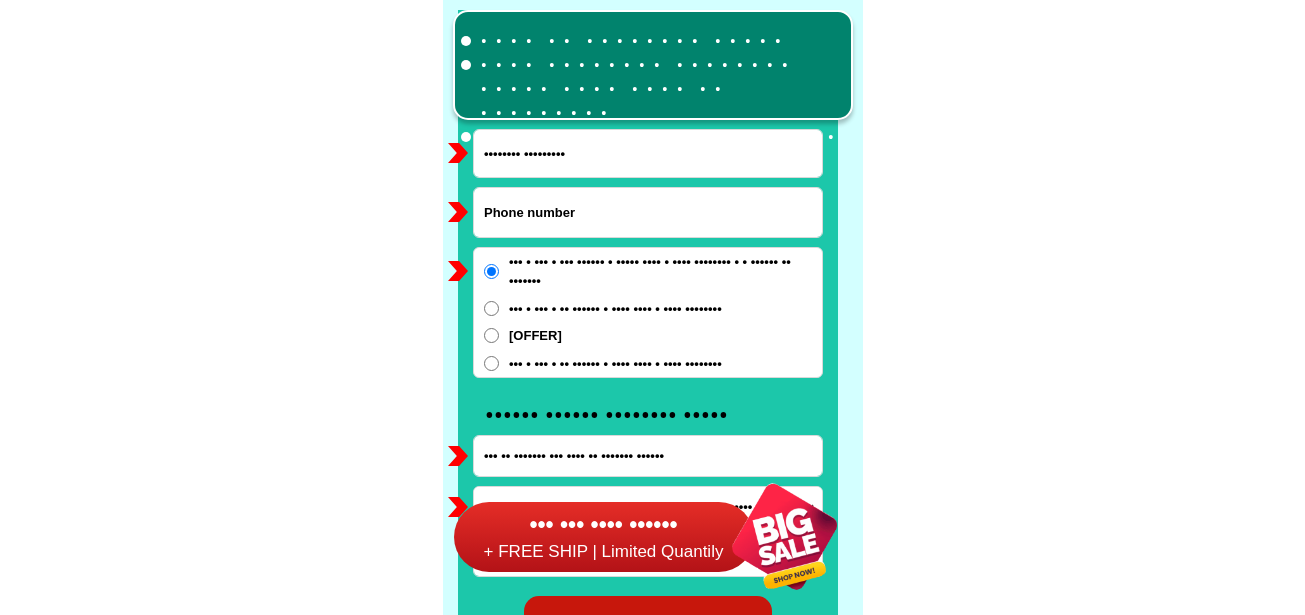 click at bounding box center (648, 212) 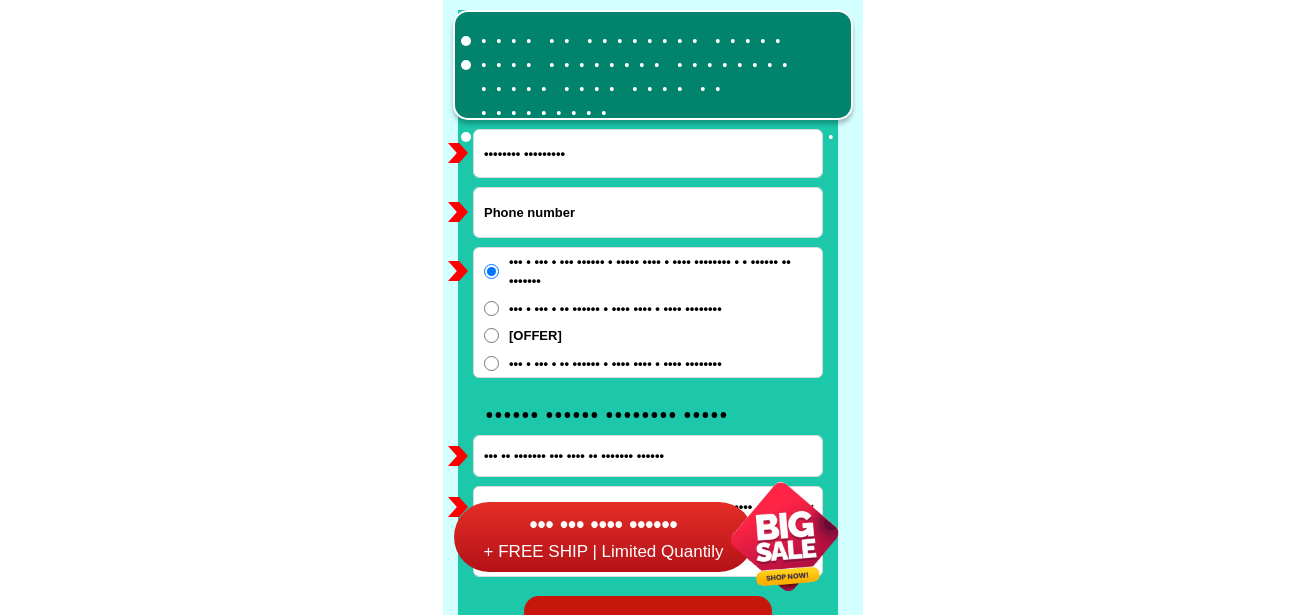 paste on "•••••••••••" 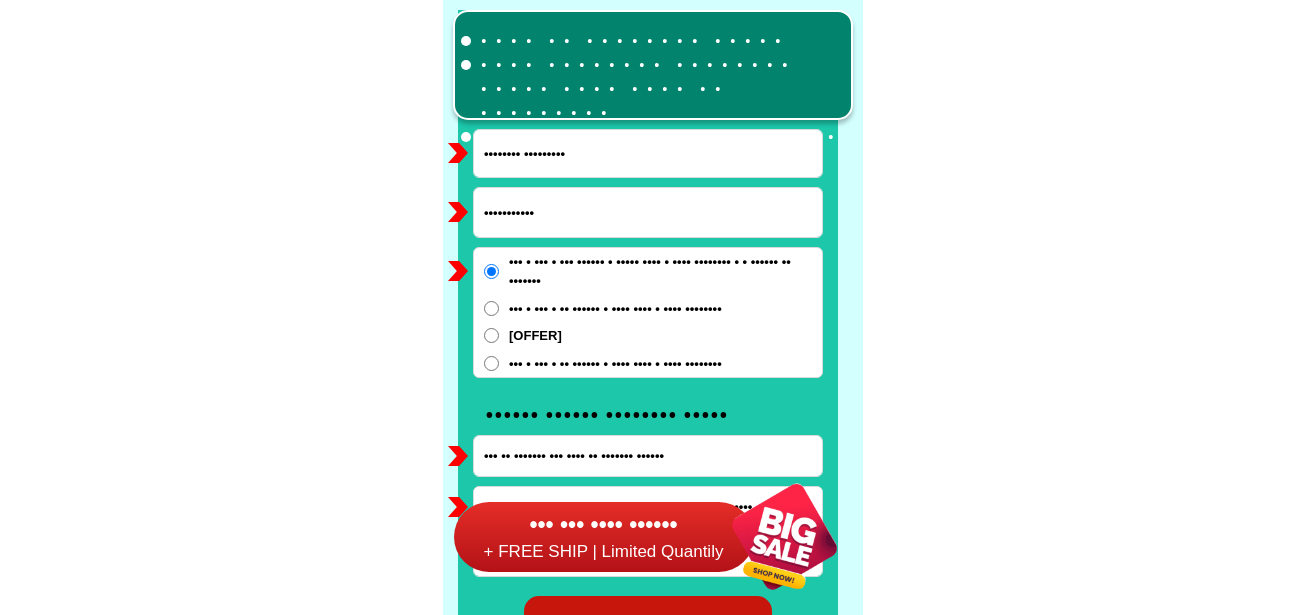 type on "•••••••••••" 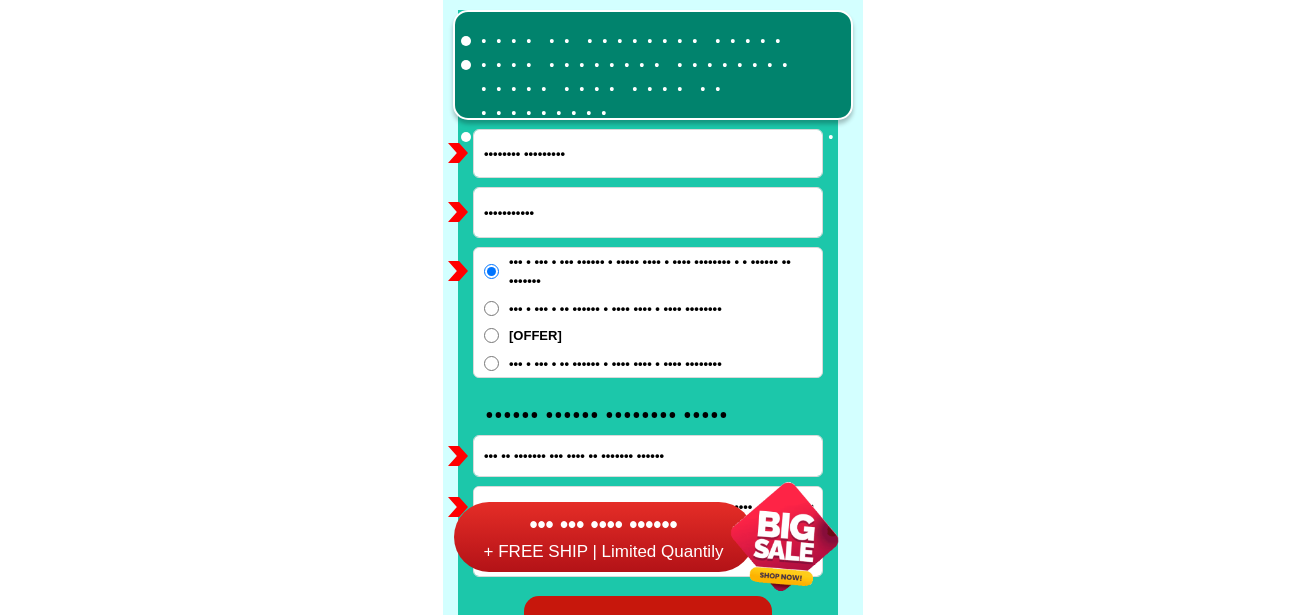 click on "•••••••• •••••••••" at bounding box center [648, 153] 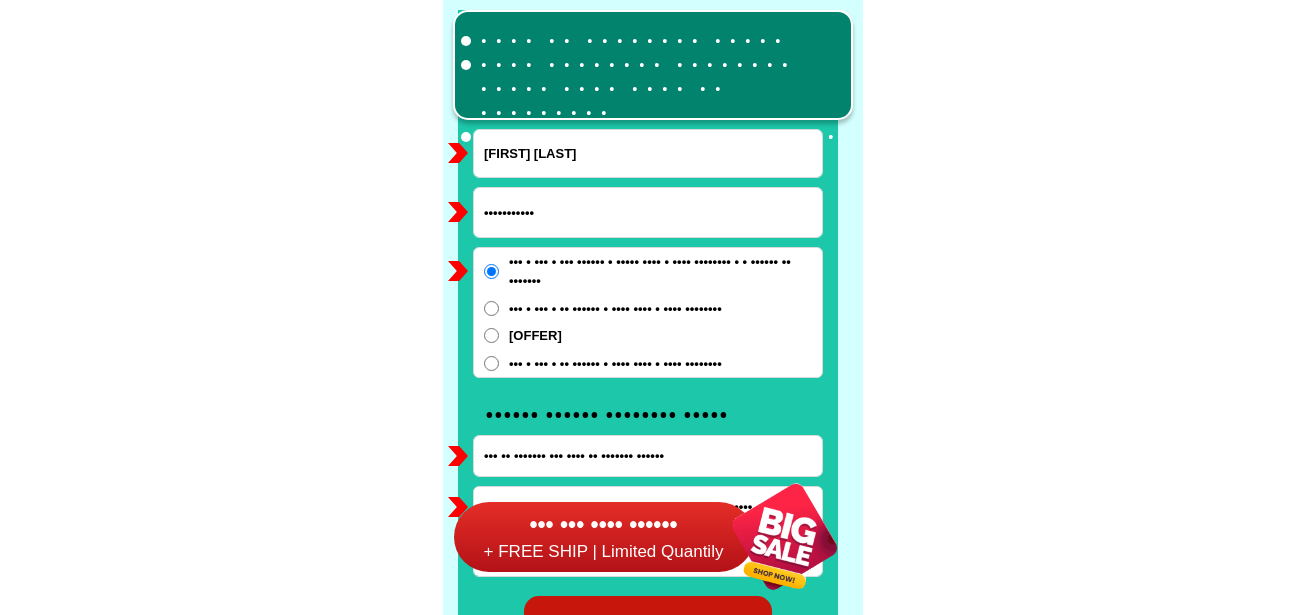 type on "[FIRST] [LAST]" 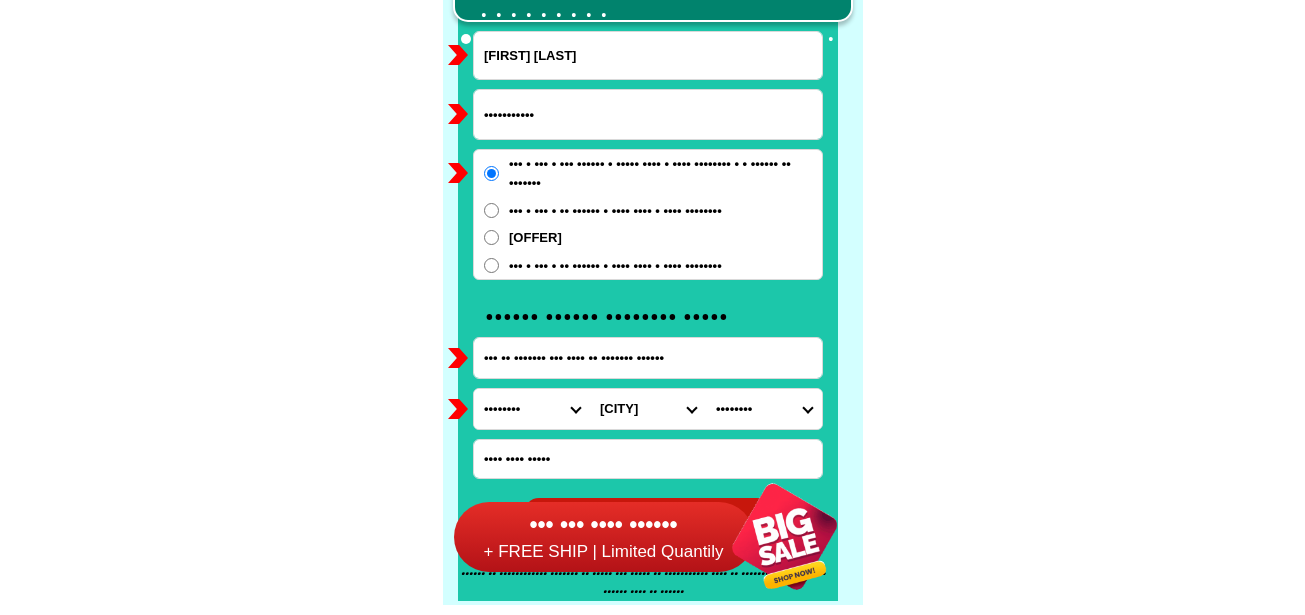 scroll, scrollTop: 15746, scrollLeft: 0, axis: vertical 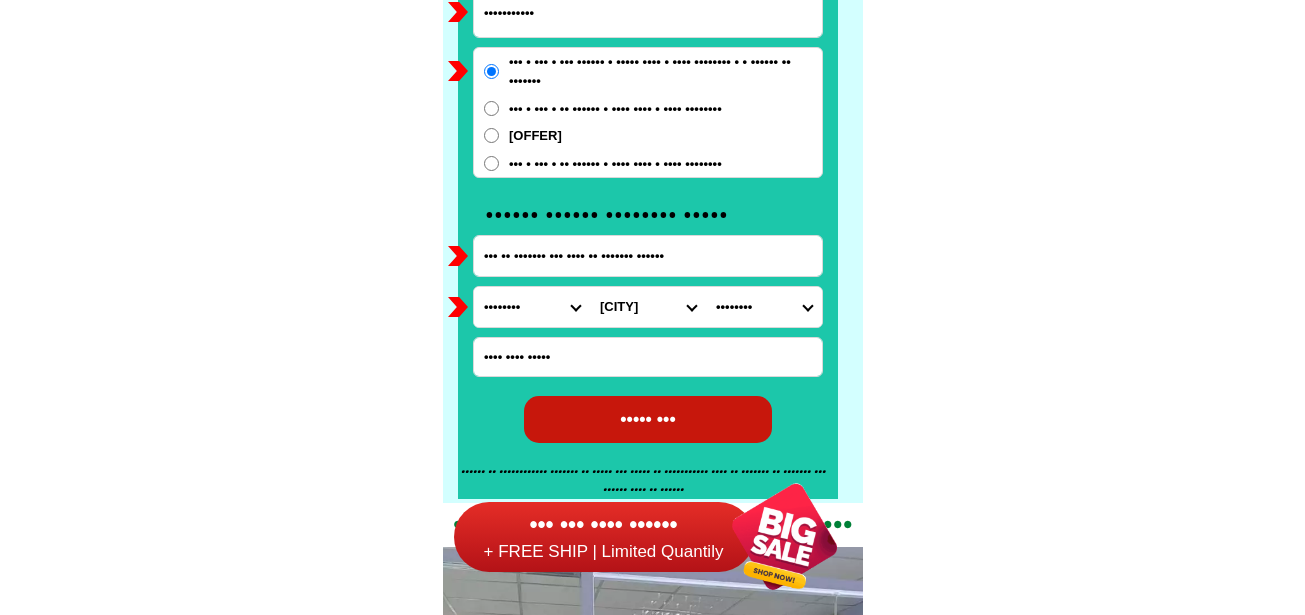 click on "•••••••• •••• •••••••••••••••• •••••••••••••• ••••• ••••• ••••••• •••••• •••••• ••••••• •••••• ••••••• •••••••• ••••••• ••••••• ••••• •••••••• ••••••• ••••••• ••••••••••••••• ••••••••••••• •••••••• ••••• ••••••••••• •••••• •••• •••••••• •••••••••••• ••••••••••••••• ••••••••••••• •••••••••••••••• •••••••••••••• ••••••••••••••• ••••••••••••• •••••••• •••••• •••••••••••• •••••••••• •••••• ••••••• ••••••• •••••••• •••••• ••••••••••••••• ••••••••••••• ••••• ••••••••••• •••••••••• ••••••• •••••••••••• •••••••••••••••••• •••••••••••••••• ••••••••••••••••• ••••••••••••••••• ••••••••••••••• •••••••••••••• ••••••••••• ••••••••••••• •••••••••••••••••• •••••••••••••••• ••••••• •••••••• •••••••••• •••••• ••••••• ••••• ••••••• ••••••••• •••••••• •••••••• •••••••••••••• •••••••••••••• •••••••••••••• •••• ••••••••••••••••• ••••••••••••••• •••••• ••••••••• ••••••••••••• •••••••• ••••••••••••••••••• ••••••••••••••••• •••••••••••••••••" at bounding box center (532, 307) 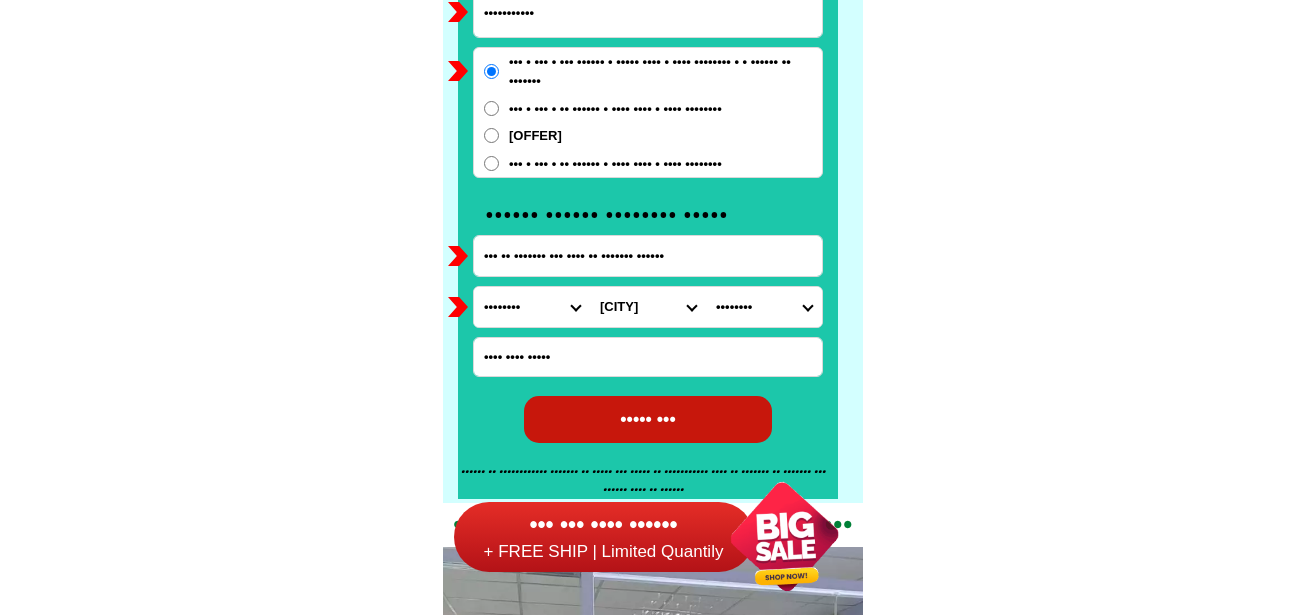 select on "••••••" 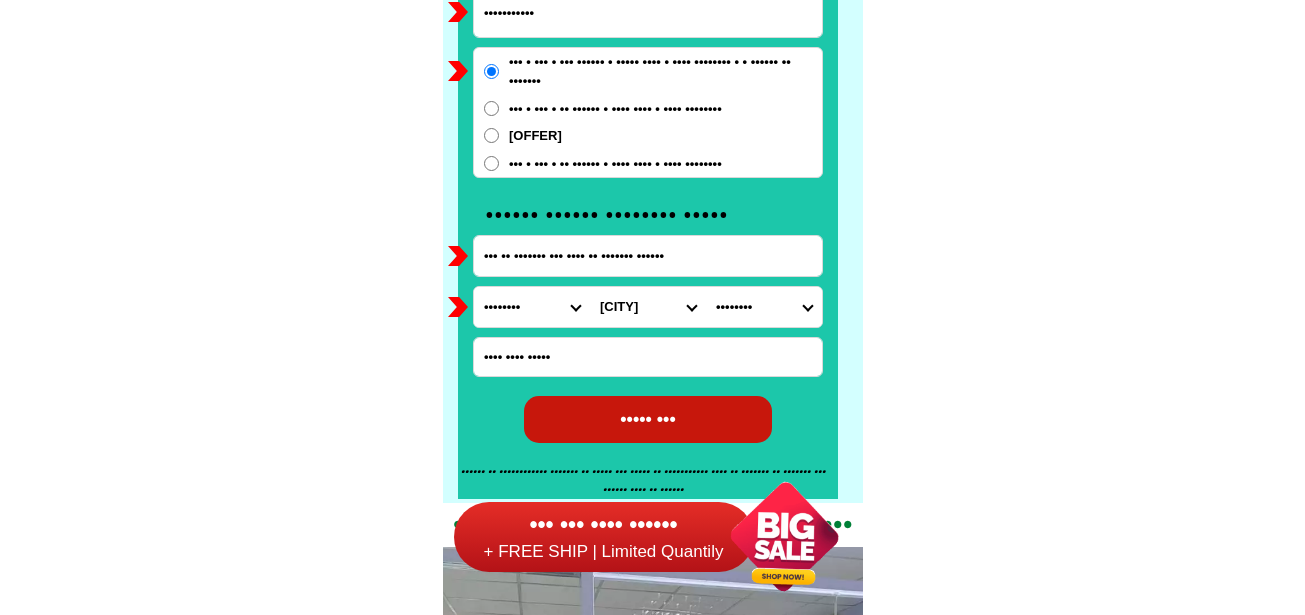 click on "•••••••• •••• •••••••••••••••• •••••••••••••• ••••• ••••• ••••••• •••••• •••••• ••••••• •••••• ••••••• •••••••• ••••••• ••••••• ••••• •••••••• ••••••• ••••••• ••••••••••••••• ••••••••••••• •••••••• ••••• ••••••••••• •••••• •••• •••••••• •••••••••••• ••••••••••••••• ••••••••••••• •••••••••••••••• •••••••••••••• ••••••••••••••• ••••••••••••• •••••••• •••••• •••••••••••• •••••••••• •••••• ••••••• ••••••• •••••••• •••••• ••••••••••••••• ••••••••••••• ••••• ••••••••••• •••••••••• ••••••• •••••••••••• •••••••••••••••••• •••••••••••••••• ••••••••••••••••• ••••••••••••••••• ••••••••••••••• •••••••••••••• ••••••••••• ••••••••••••• •••••••••••••••••• •••••••••••••••• ••••••• •••••••• •••••••••• •••••• ••••••• ••••• ••••••• ••••••••• •••••••• •••••••• •••••••••••••• •••••••••••••• •••••••••••••• •••• ••••••••••••••••• ••••••••••••••• •••••• ••••••••• ••••••••••••• •••••••• ••••••••••••••••••• ••••••••••••••••• •••••••••••••••••" at bounding box center [532, 307] 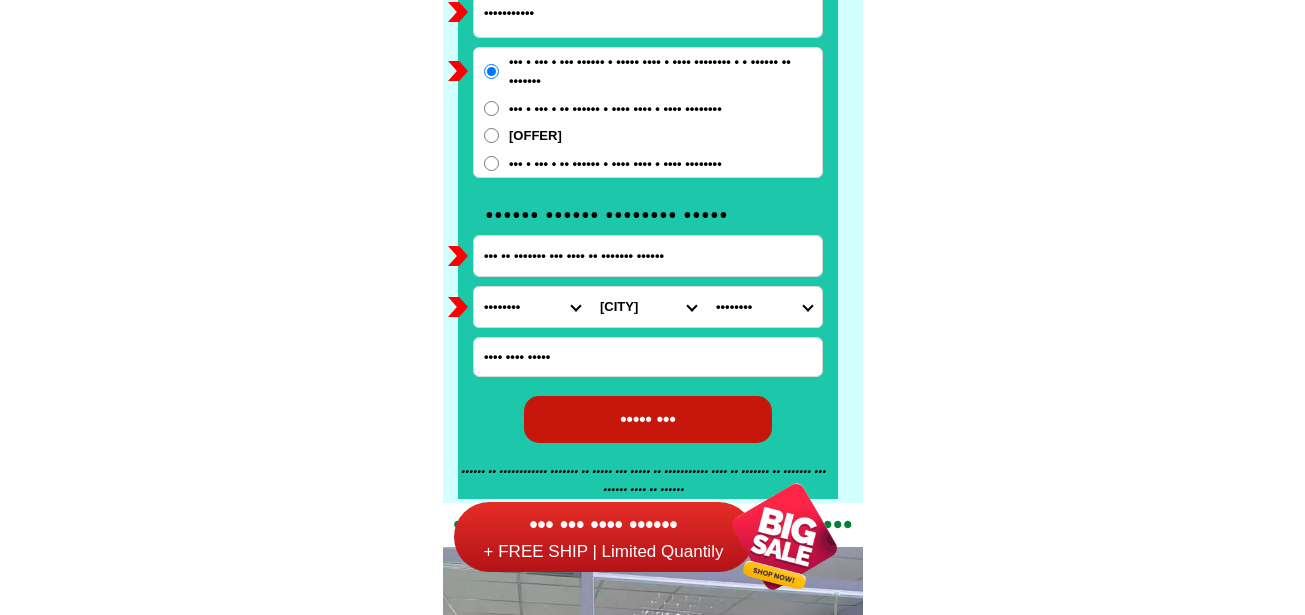 click on "•••• •••••••• •••••••••• ••••••••• ••••••••• ••••••••••••••••••• •••••••••••••••• •••••••••••• ••••••• •••••• •••••• •••••••••• •••••••••• •••••••••••• •••••• •••••••• •••••• ••••••••••••••••••••••••• ••••••••••••••••••••••••• •••••••••••••••••••••••••• ••••••••••••••••••••••••• •••••• •••• ••••• •••••••••••• ••••••••• ••••••••••" at bounding box center [648, 307] 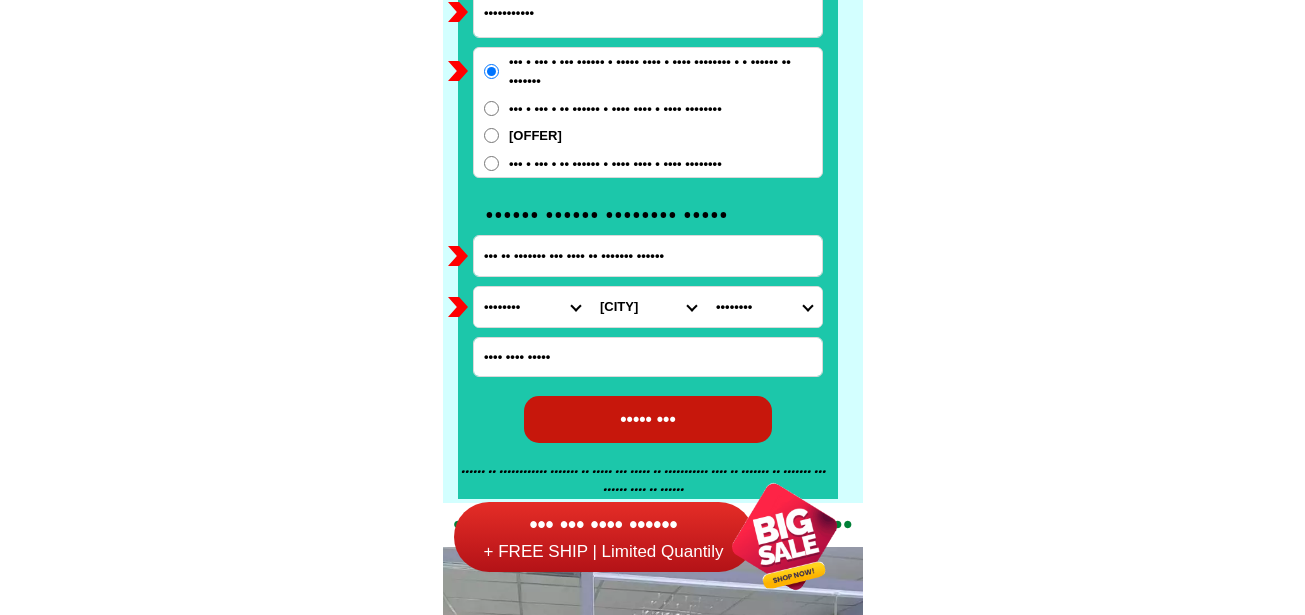 select on "•••••••••" 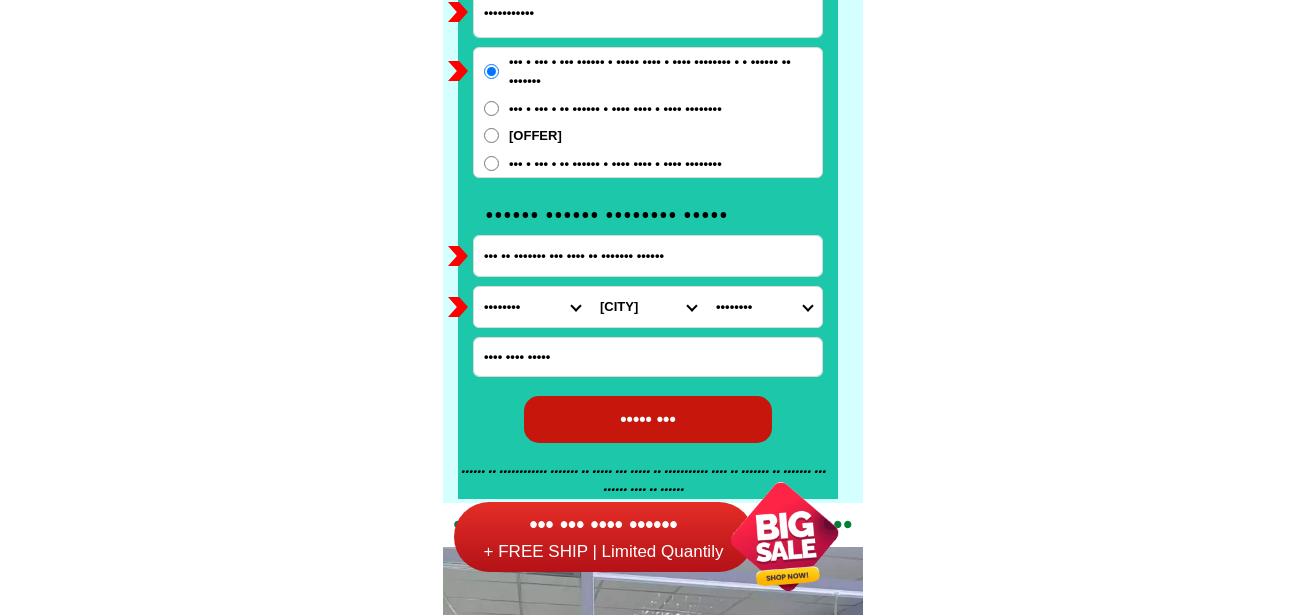 click on "•••• •••••••• •••••••••• ••••••••• ••••••••• ••••••••••••••••••• •••••••••••••••• •••••••••••• ••••••• •••••• •••••• •••••••••• •••••••••• •••••••••••• •••••• •••••••• •••••• ••••••••••••••••••••••••• ••••••••••••••••••••••••• •••••••••••••••••••••••••• ••••••••••••••••••••••••• •••••• •••• ••••• •••••••••••• ••••••••• ••••••••••" at bounding box center (648, 307) 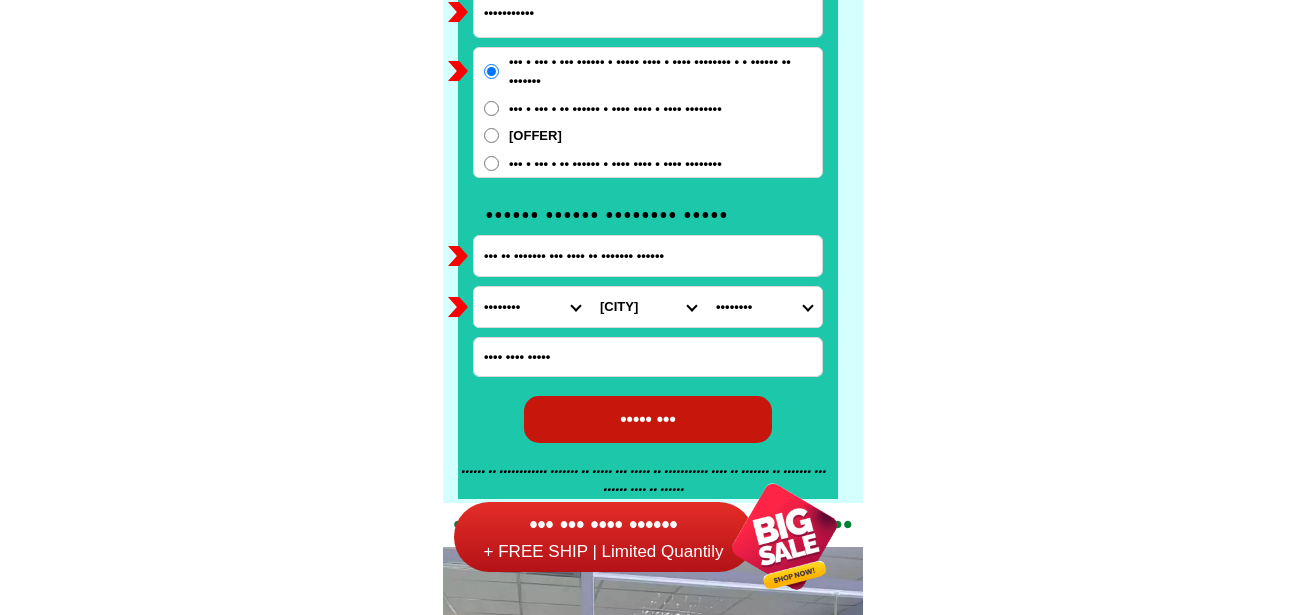 click on "•••••••• •••••• ••••••••• ••••••• •••••••• •••••••• • •••••• •••••••• •• •••••• •••••••• •• •••••• •••••••• •• •••••• •••••••• •• •••••• •••••••• •• •••••• •••••••• •• •••••• •••••••• •• •••••• •••••••• •• •••••• •••••••• •• •••••• •••••••• •• •••••• •••••••• • •••••• •••••••• •• •••••• •••••••• •• •••••• •••••••• •• •••••• •••••••• •• •••••• •••••••• •• •••••• •••••••• •• •••••• •••••••• •• •••••• •••••••• •• •••••• •••••••• •• •••••• •••••••• •• •••••• •••••••• • •••••• •••••••• •• •••••• •••••••• •• •••••• •••••••• •• •••••• •••••••• •• •••••• •••••••• •• •••••• •••••••• •• •••••• •••••••• •• •••••• •••••••• •• •••••• •••••••• •• •••••• •••••••• •• •••••• •••••••• • •••••• •••••••• •• •••••• •••••••• • •••••• •••••••• • •••••• •••••••• • •••••• •••••••• • •••••• •••••••• • •••••• ••••••• ••••••• ••••••• •••••• •••• ••••• •••••••••• ••••••••• •••••• ••••••••••• •••••• •••••••••• •• •• •••••••• •••• ••••••• •••••• ••••••••• ••••••• •••••• ••••••••• •••••••••• •••••••• •••••••• •••••••••• •••••••• •••••" at bounding box center [764, 307] 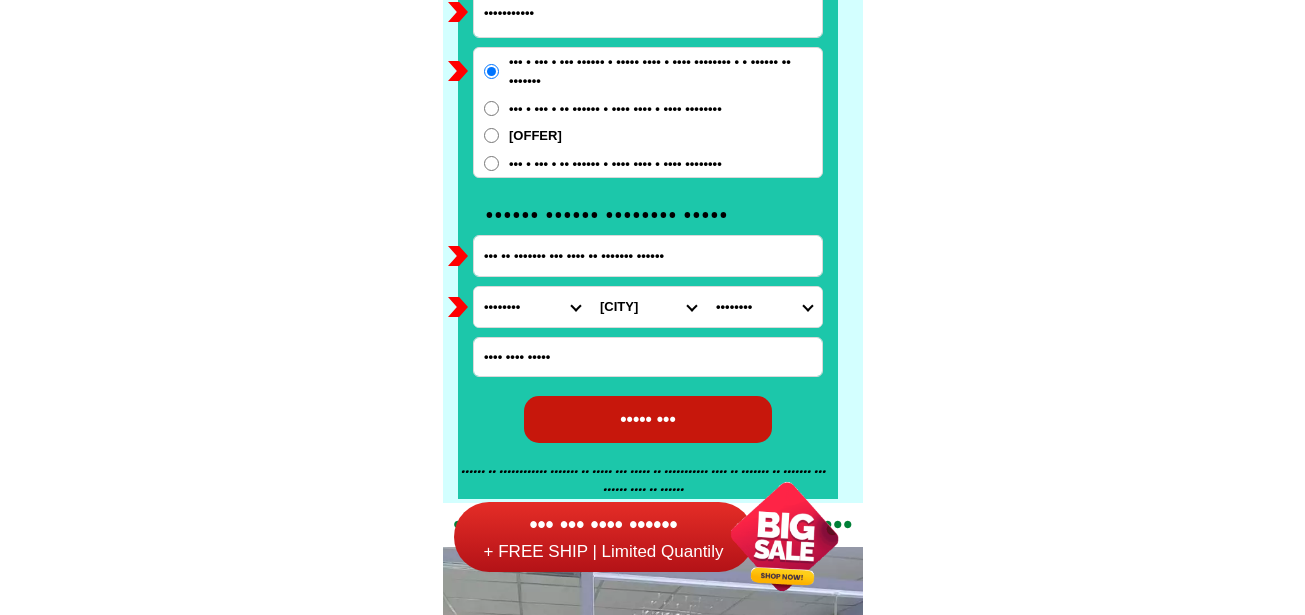 select on "•••••••••••••" 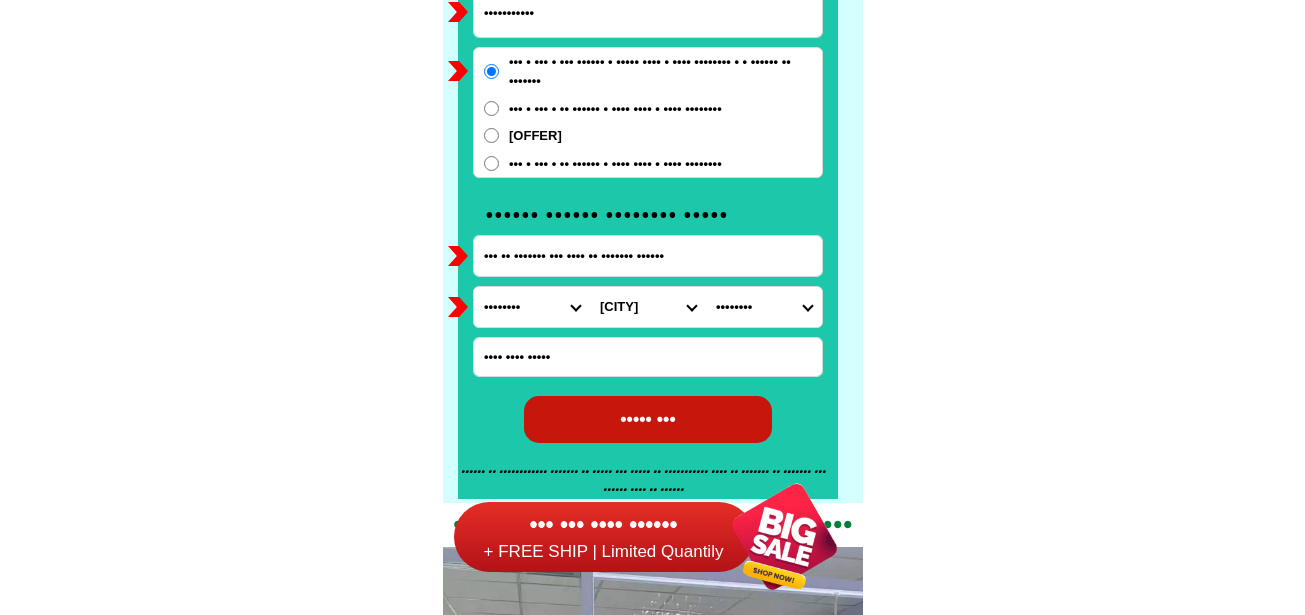 click on "•••••••• •••••• ••••••••• ••••••• •••••••• •••••••• • •••••• •••••••• •• •••••• •••••••• •• •••••• •••••••• •• •••••• •••••••• •• •••••• •••••••• •• •••••• •••••••• •• •••••• •••••••• •• •••••• •••••••• •• •••••• •••••••• •• •••••• •••••••• •• •••••• •••••••• • •••••• •••••••• •• •••••• •••••••• •• •••••• •••••••• •• •••••• •••••••• •• •••••• •••••••• •• •••••• •••••••• •• •••••• •••••••• •• •••••• •••••••• •• •••••• •••••••• •• •••••• •••••••• •• •••••• •••••••• • •••••• •••••••• •• •••••• •••••••• •• •••••• •••••••• •• •••••• •••••••• •• •••••• •••••••• •• •••••• •••••••• •• •••••• •••••••• •• •••••• •••••••• •• •••••• •••••••• •• •••••• •••••••• •• •••••• •••••••• • •••••• •••••••• •• •••••• •••••••• • •••••• •••••••• • •••••• •••••••• • •••••• •••••••• • •••••• •••••••• • •••••• ••••••• ••••••• ••••••• •••••• •••• ••••• •••••••••• ••••••••• •••••• ••••••••••• •••••• •••••••••• •• •• •••••••• •••• ••••••• •••••• ••••••••• ••••••• •••••• ••••••••• •••••••••• •••••••• •••••••• •••••••••• •••••••• •••••" at bounding box center [764, 307] 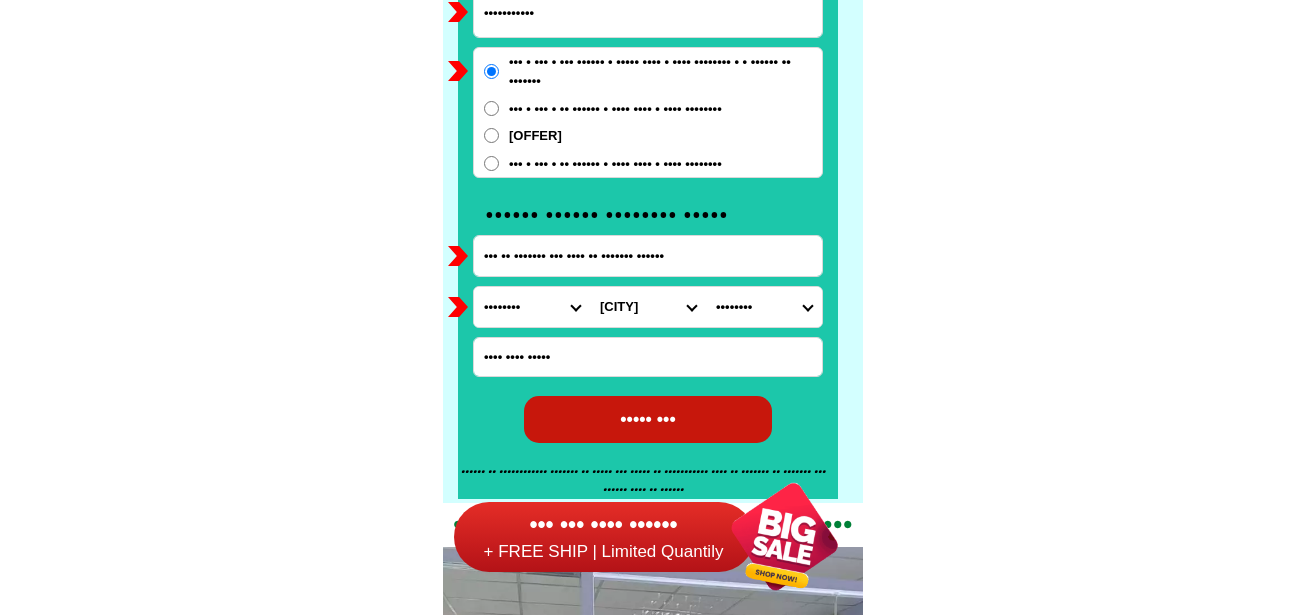 click on "••• •• ••••••• ••• •••• •• ••••••• ••••••" at bounding box center (648, 256) 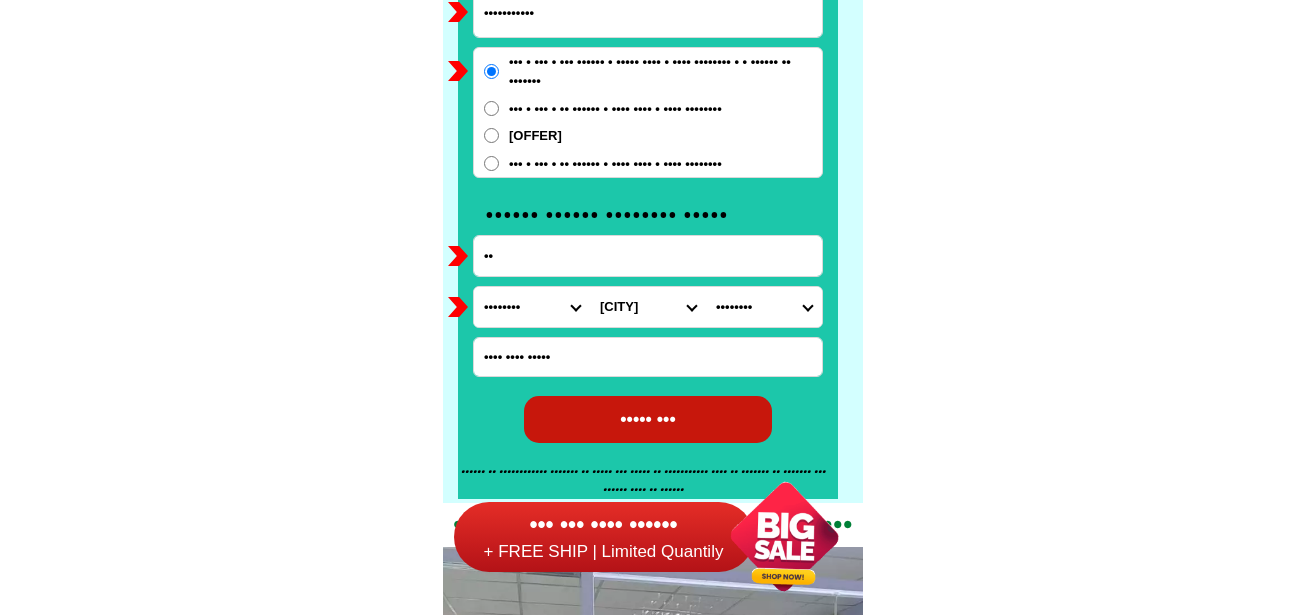 type on "••" 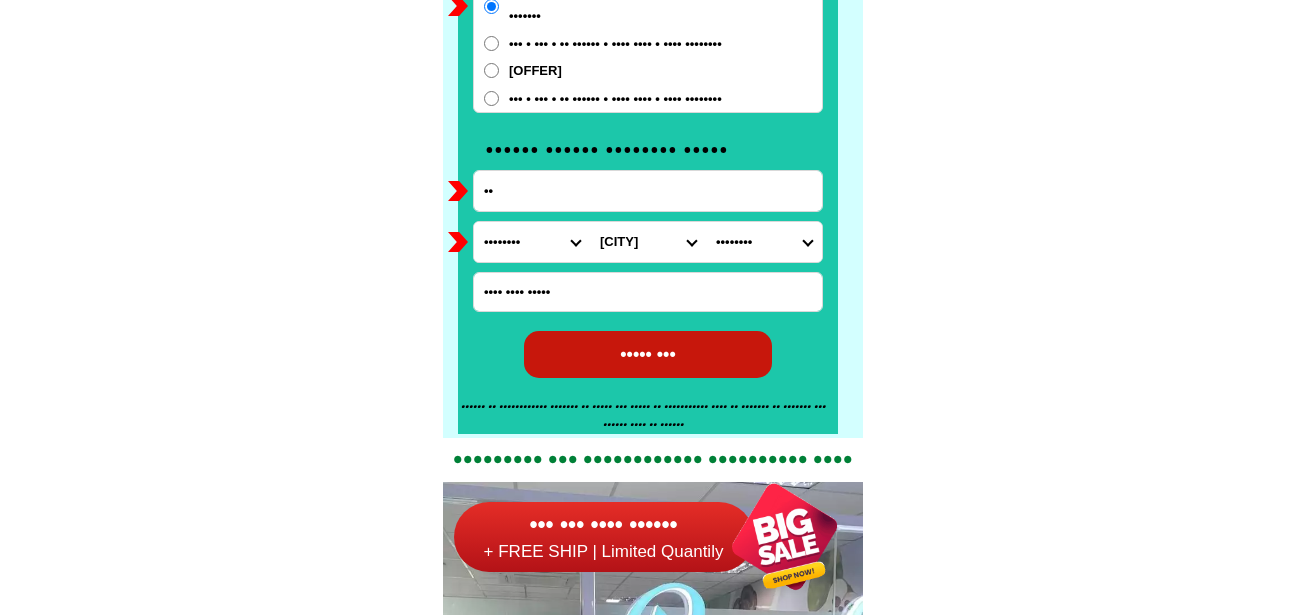 scroll, scrollTop: 15846, scrollLeft: 0, axis: vertical 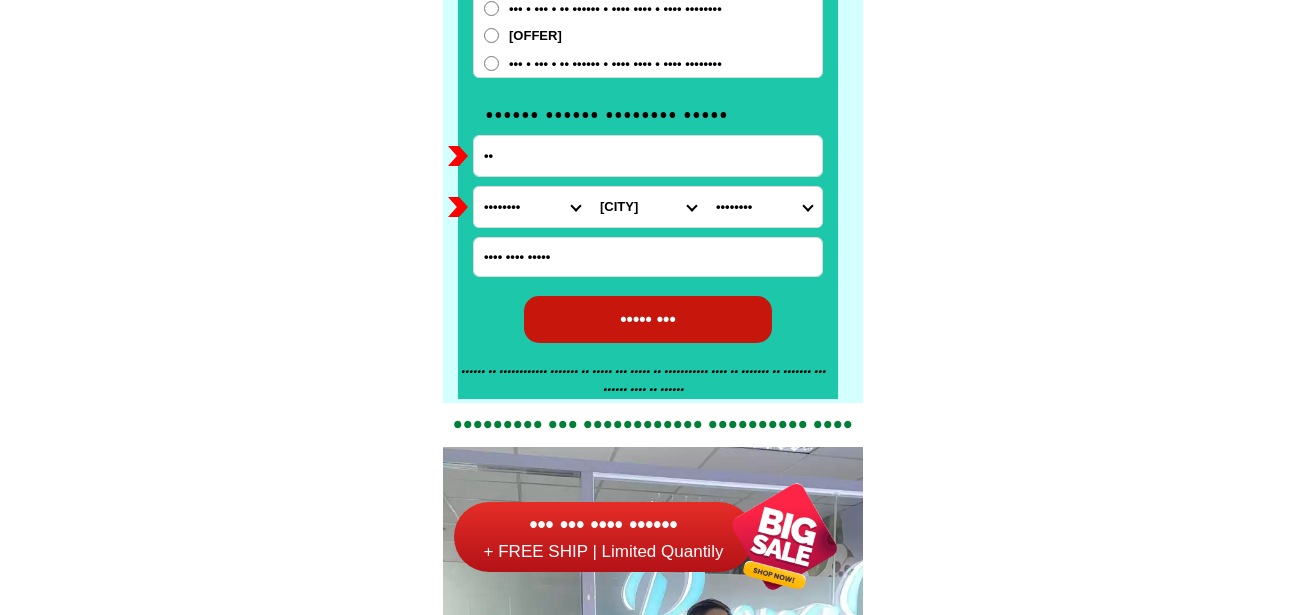 click on "••••• •••" at bounding box center (648, 319) 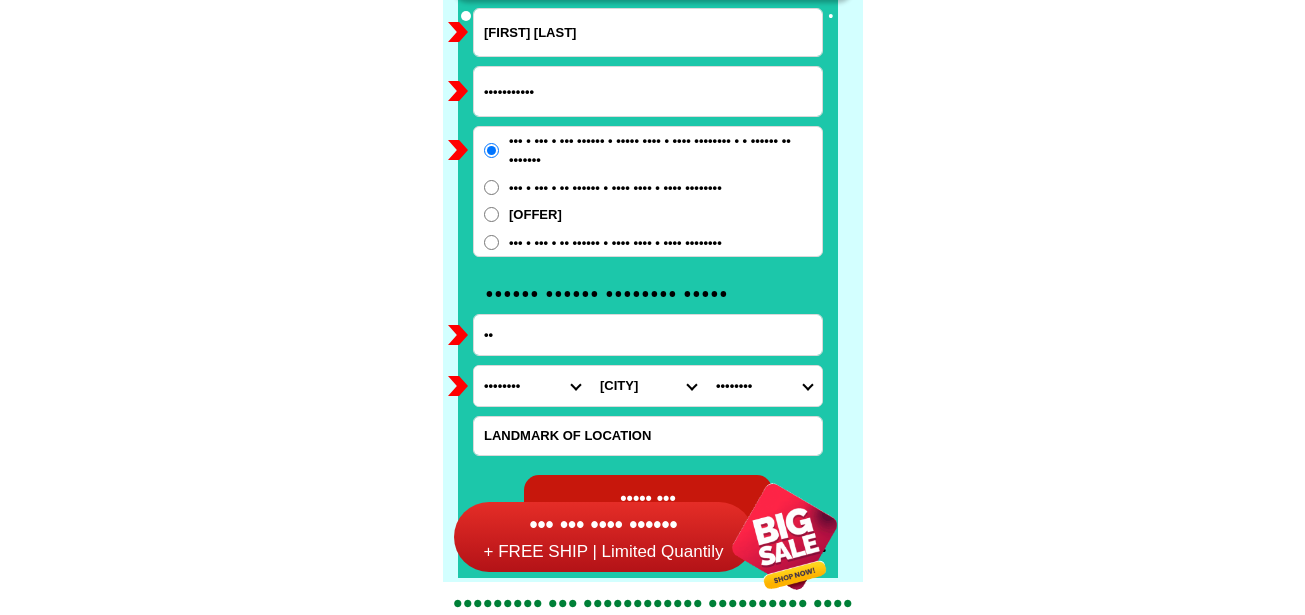 scroll, scrollTop: 15646, scrollLeft: 0, axis: vertical 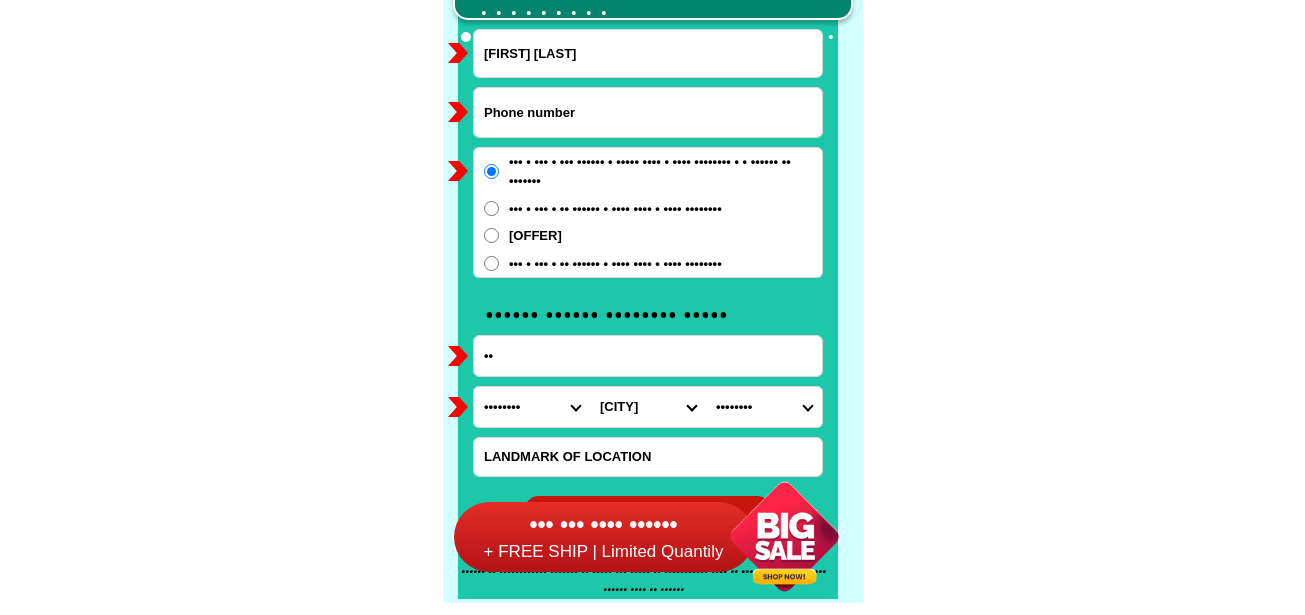 click at bounding box center (648, 112) 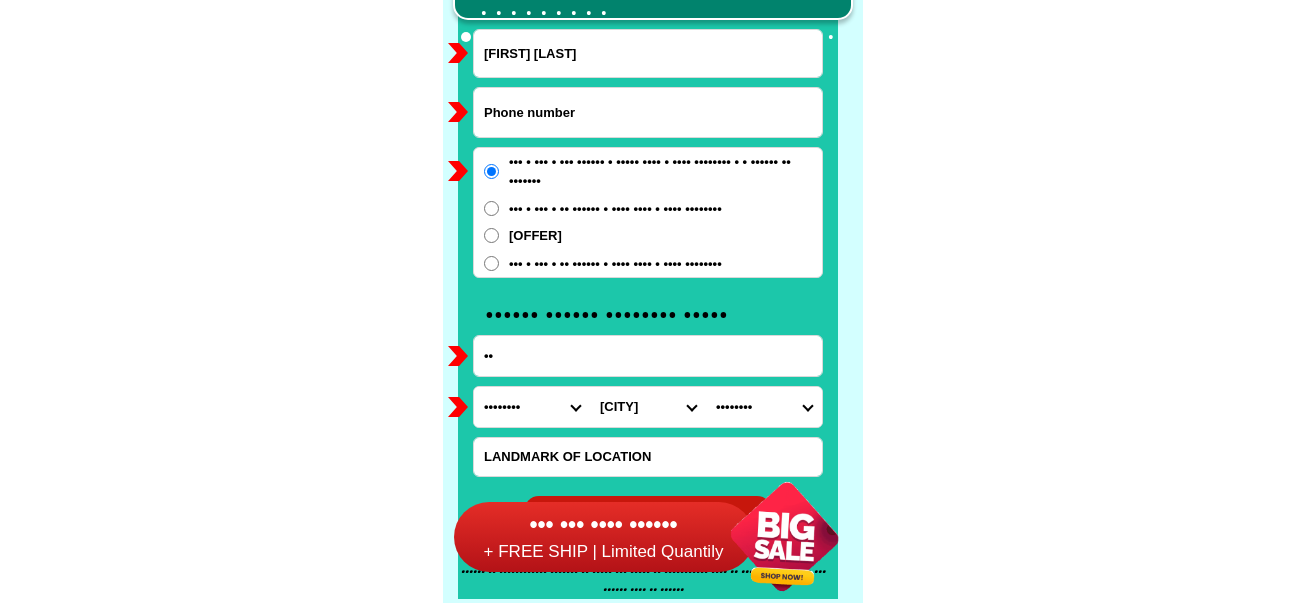 paste on "•••••••••••" 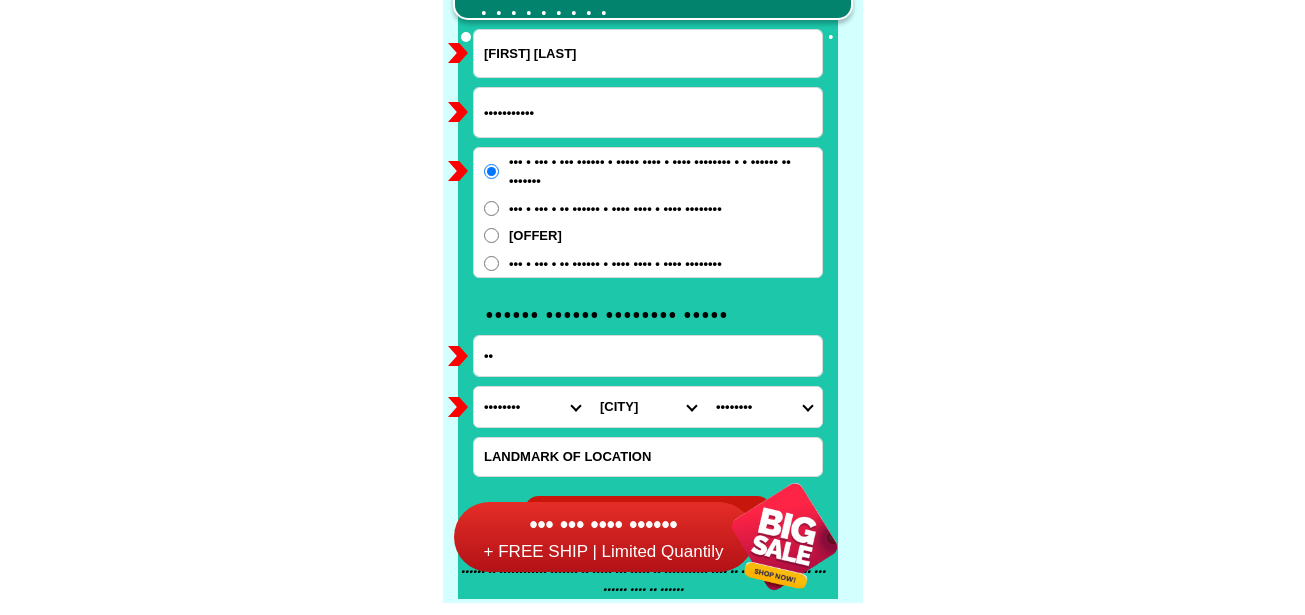 type on "•••••••••••" 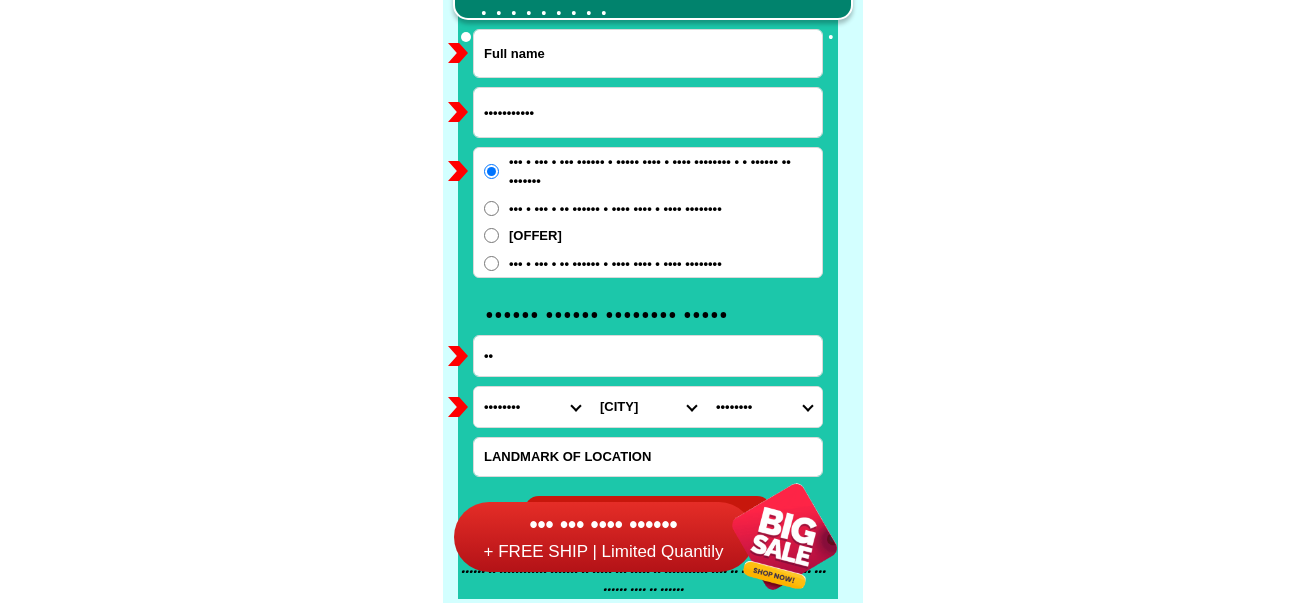 drag, startPoint x: 639, startPoint y: 54, endPoint x: 572, endPoint y: 9, distance: 80.70936 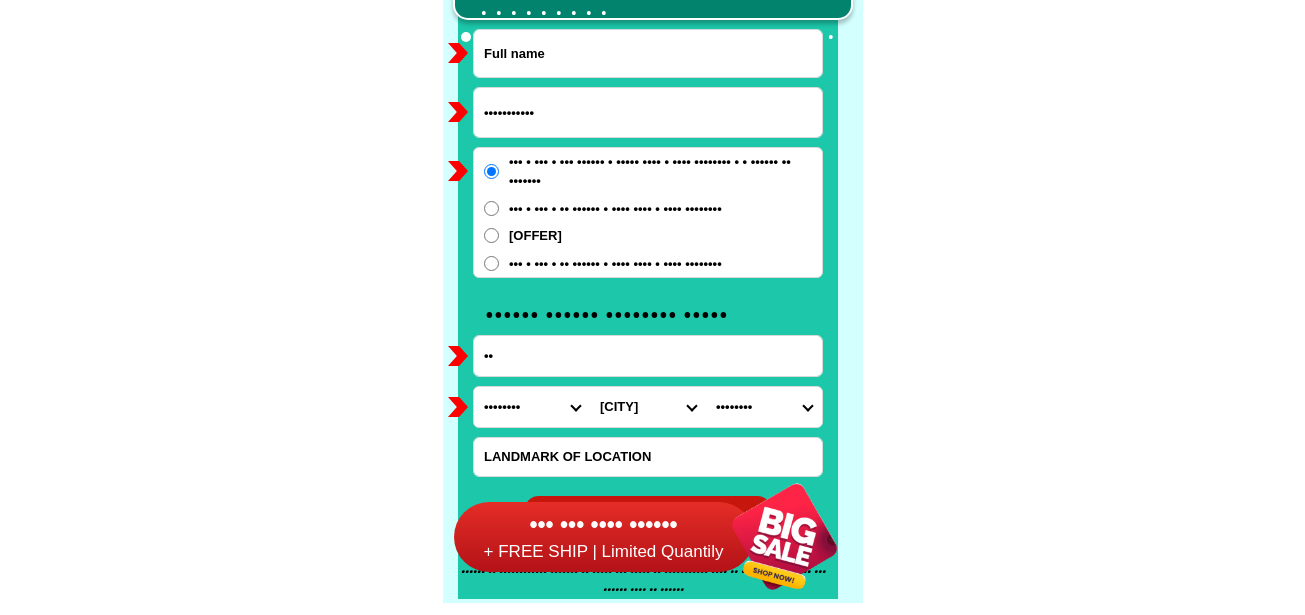click at bounding box center [648, 53] 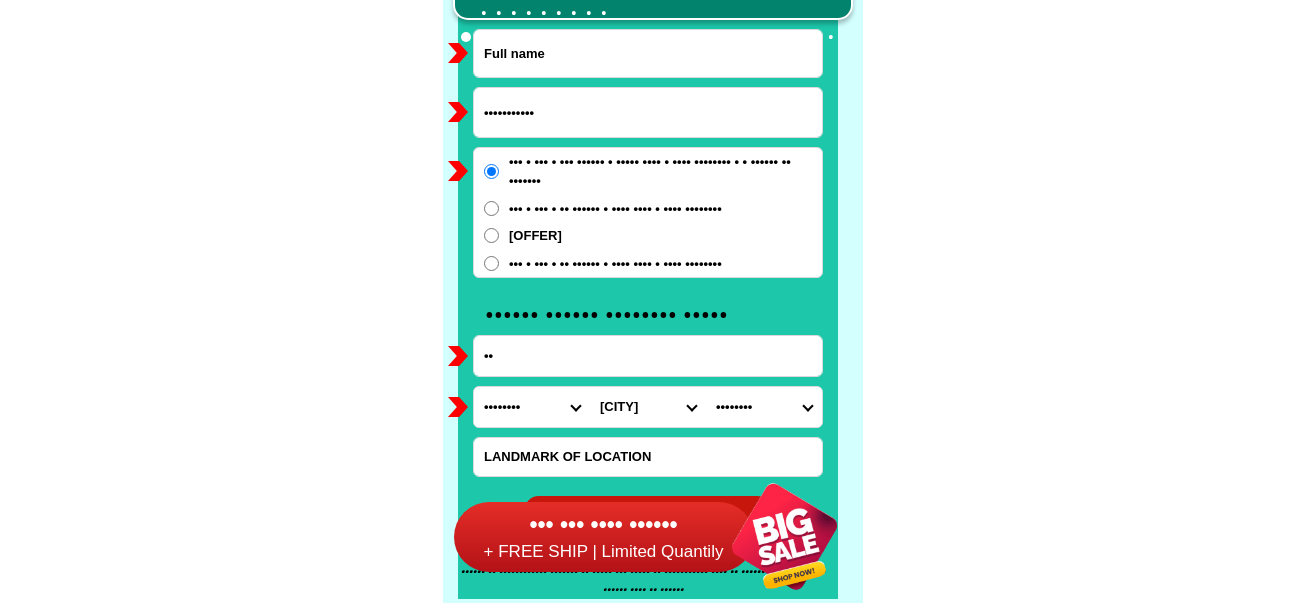 paste on "[FIRST] [LAST]" 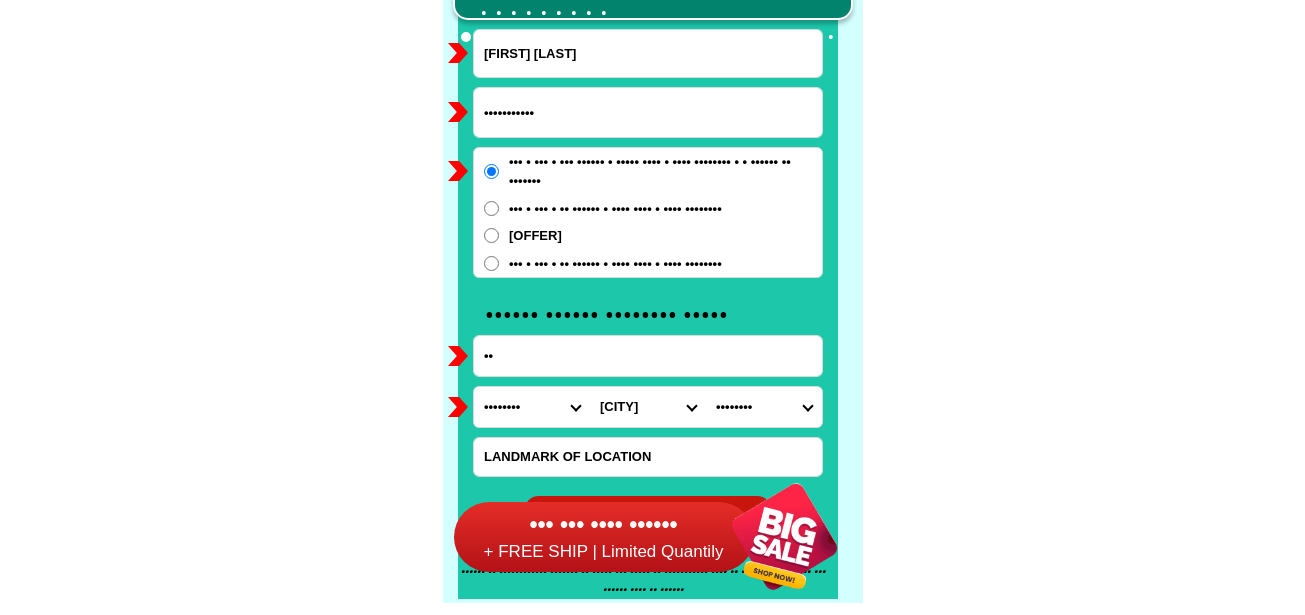 type on "[FIRST] [LAST]" 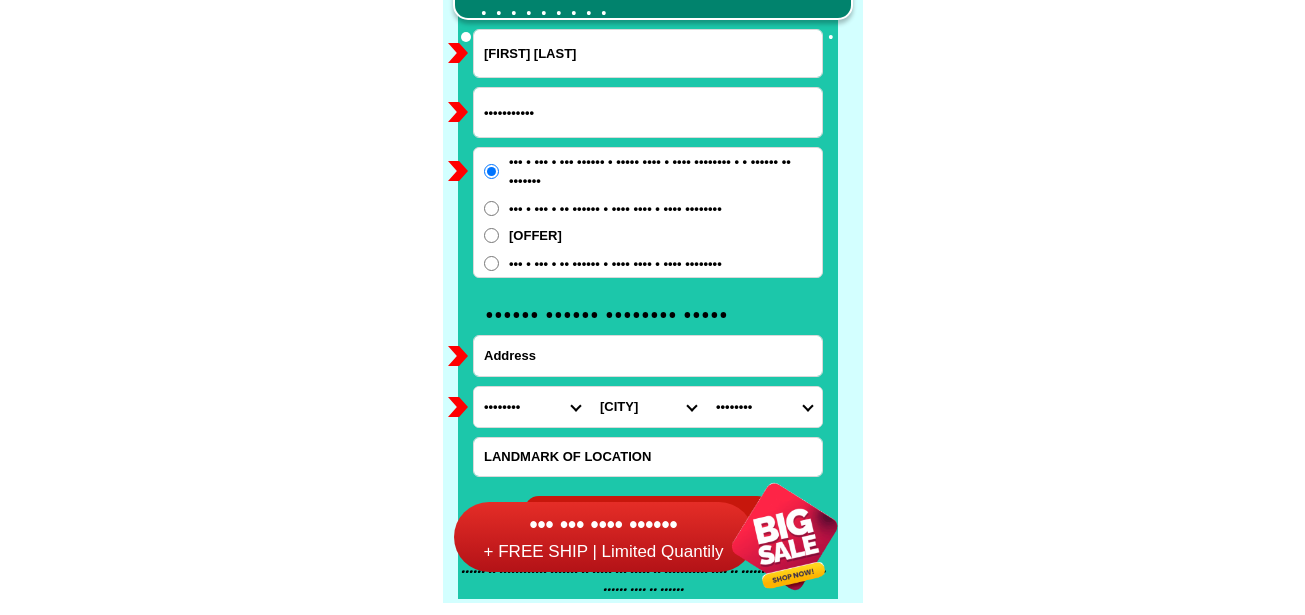 click at bounding box center [648, 356] 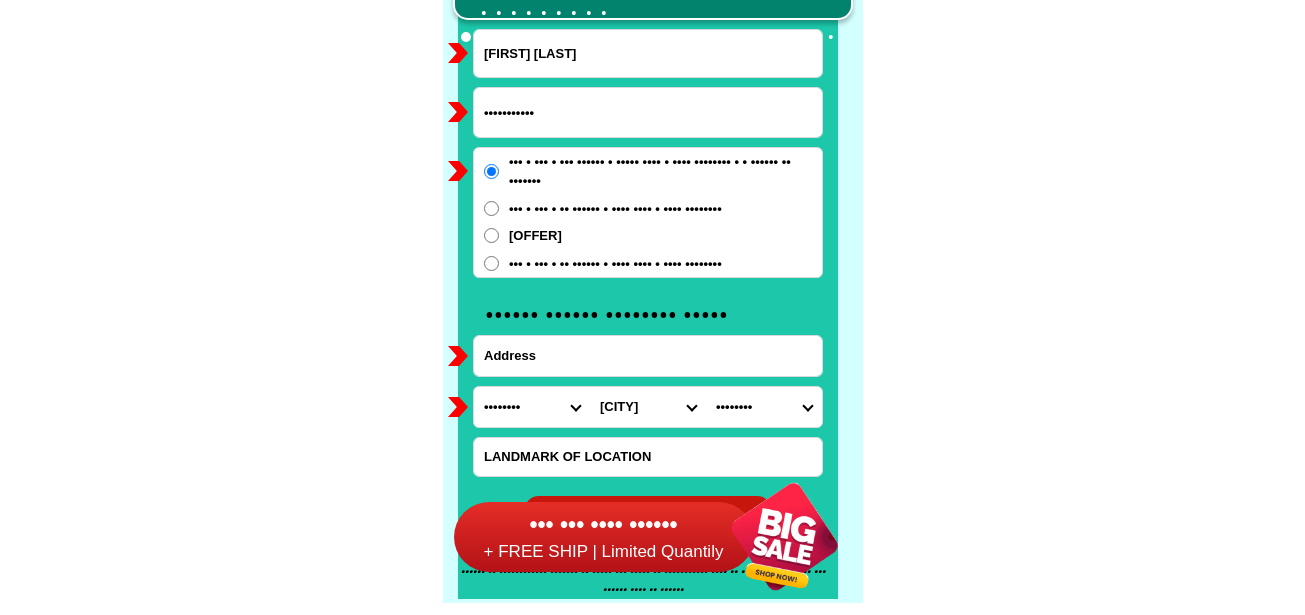 paste on "[ADDRESS]" 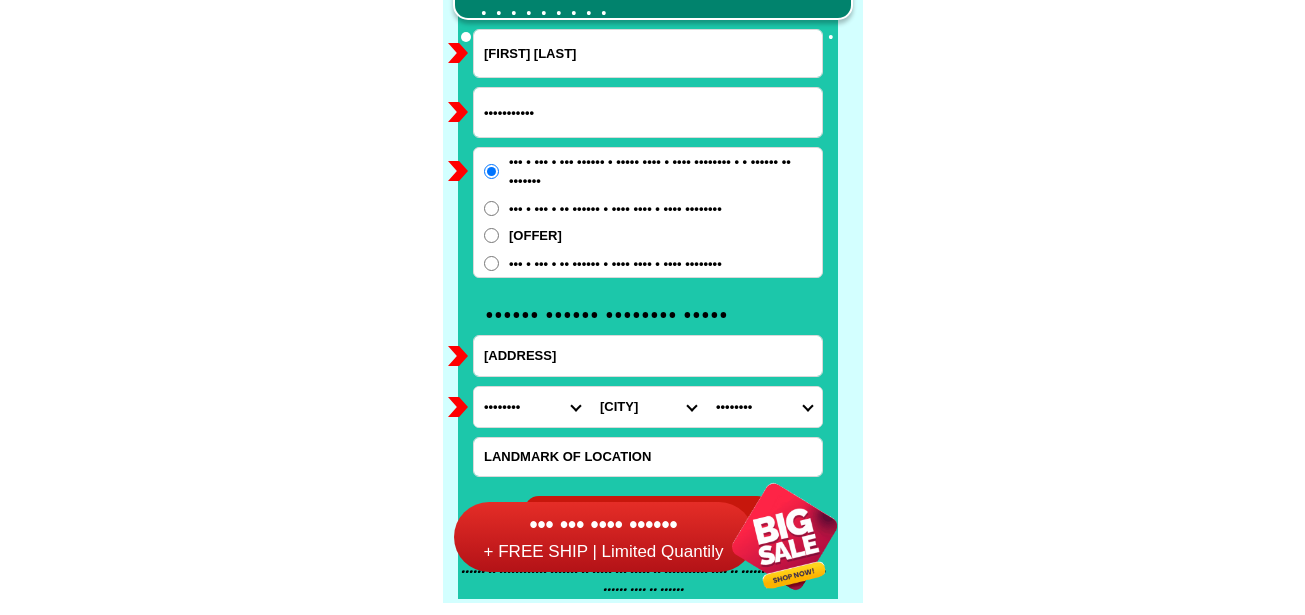 scroll, scrollTop: 0, scrollLeft: 72, axis: horizontal 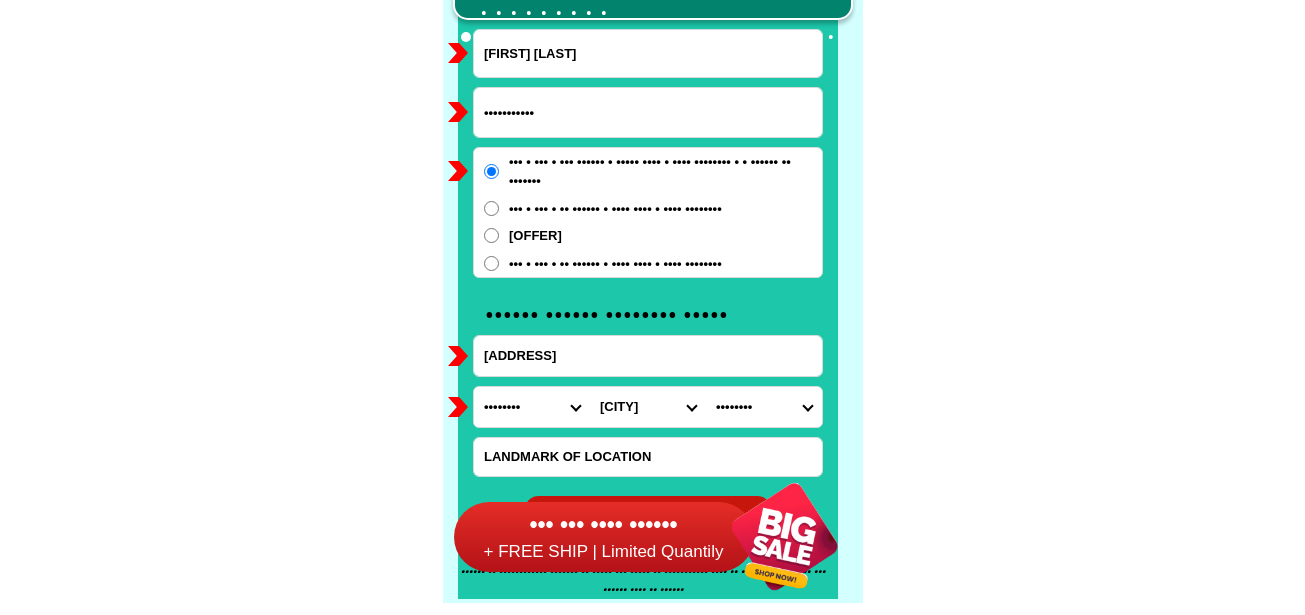 type on "[ADDRESS]" 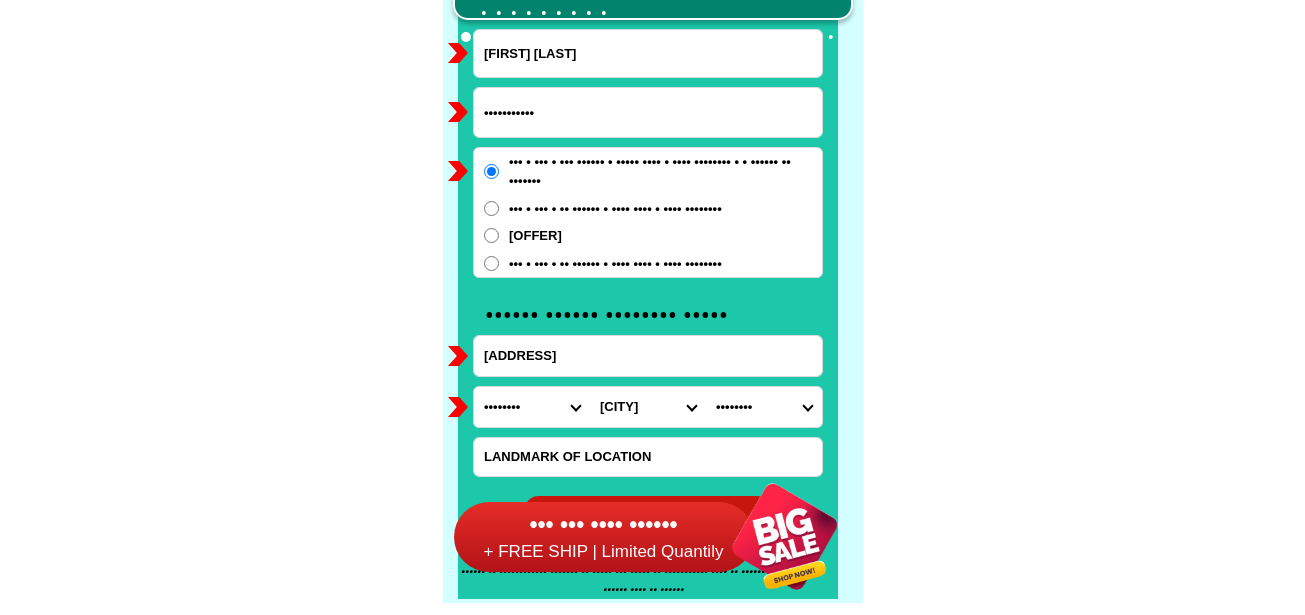 scroll, scrollTop: 0, scrollLeft: 0, axis: both 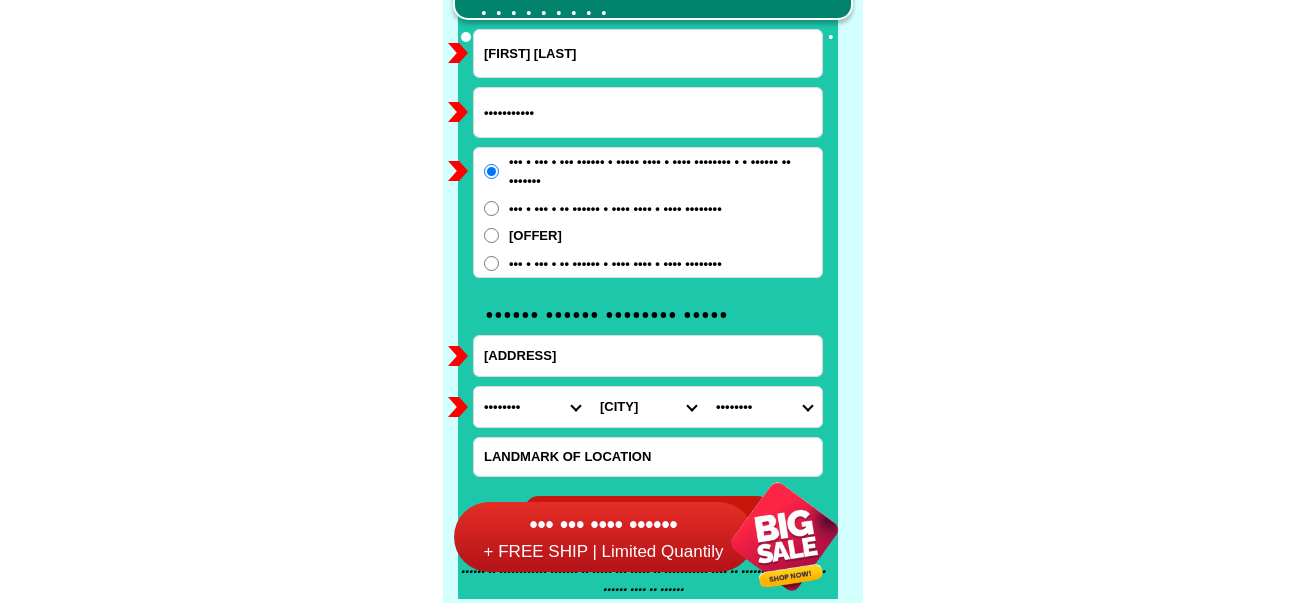click on "•••••••• •••• •••••••••••••••• •••••••••••••• ••••• ••••• ••••••• •••••• •••••• ••••••• •••••• ••••••• •••••••• ••••••• ••••••• ••••• •••••••• ••••••• ••••••• ••••••••••••••• ••••••••••••• •••••••• ••••• ••••••••••• •••••• •••• •••••••• •••••••••••• ••••••••••••••• ••••••••••••• •••••••••••••••• •••••••••••••• ••••••••••••••• ••••••••••••• •••••••• •••••• •••••••••••• •••••••••• •••••• ••••••• ••••••• •••••••• •••••• ••••••••••••••• ••••••••••••• ••••• ••••••••••• •••••••••• ••••••• •••••••••••• •••••••••••••••••• •••••••••••••••• ••••••••••••••••• ••••••••••••••••• ••••••••••••••• •••••••••••••• ••••••••••• ••••••••••••• •••••••••••••••••• •••••••••••••••• ••••••• •••••••• •••••••••• •••••• ••••••• ••••• ••••••• ••••••••• •••••••• •••••••• •••••••••••••• •••••••••••••• •••••••••••••• •••• ••••••••••••••••• ••••••••••••••• •••••• ••••••••• ••••••••••••• •••••••• ••••••••••••••••••• ••••••••••••••••• •••••••••••••••••" at bounding box center [532, 407] 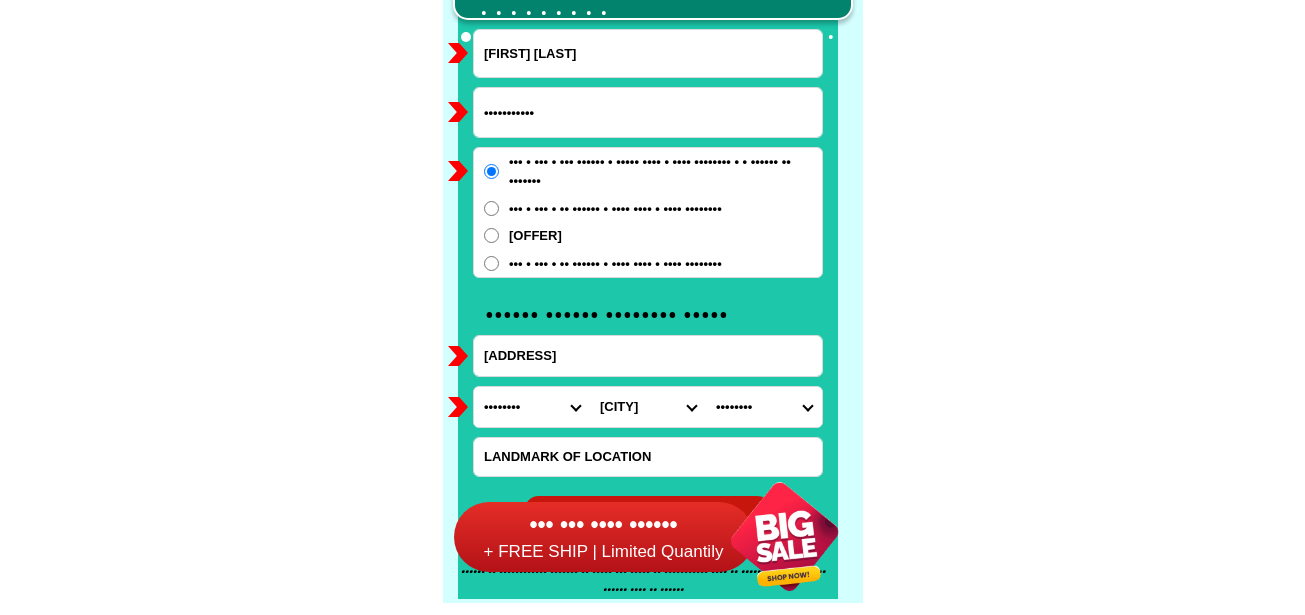 select on "[NUMBER]" 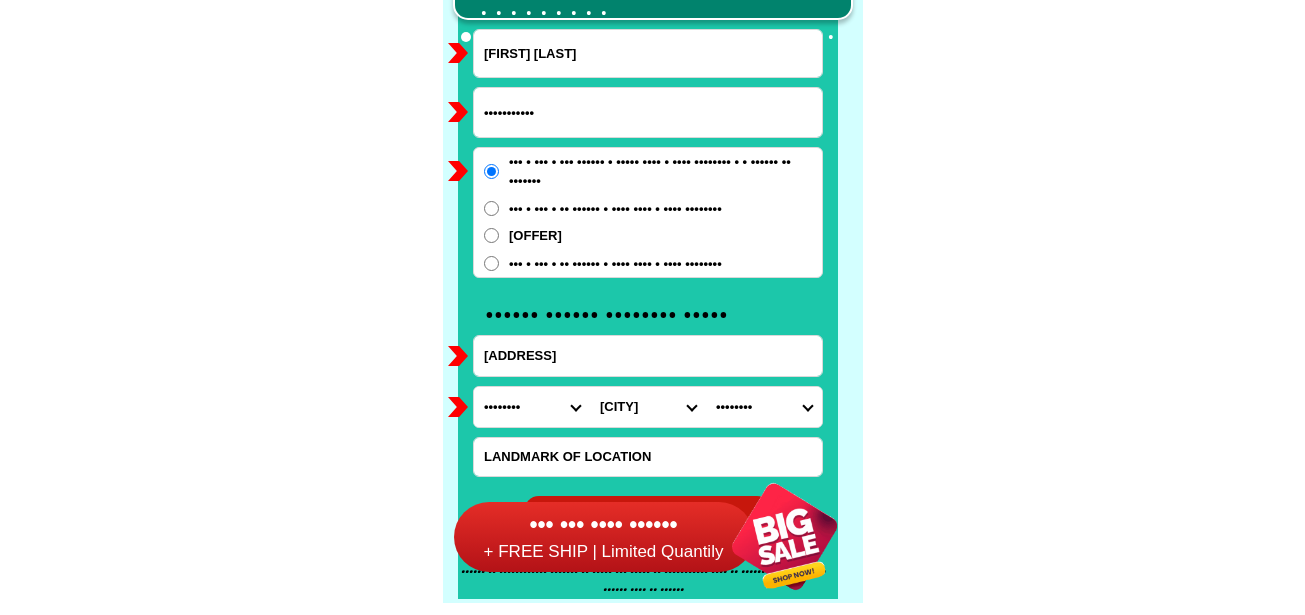 click on "•••••••• •••• •••••••••••••••• •••••••••••••• ••••• ••••• ••••••• •••••• •••••• ••••••• •••••• ••••••• •••••••• ••••••• ••••••• ••••• •••••••• ••••••• ••••••• ••••••••••••••• ••••••••••••• •••••••• ••••• ••••••••••• •••••• •••• •••••••• •••••••••••• ••••••••••••••• ••••••••••••• •••••••••••••••• •••••••••••••• ••••••••••••••• ••••••••••••• •••••••• •••••• •••••••••••• •••••••••• •••••• ••••••• ••••••• •••••••• •••••• ••••••••••••••• ••••••••••••• ••••• ••••••••••• •••••••••• ••••••• •••••••••••• •••••••••••••••••• •••••••••••••••• ••••••••••••••••• ••••••••••••••••• ••••••••••••••• •••••••••••••• ••••••••••• ••••••••••••• •••••••••••••••••• •••••••••••••••• ••••••• •••••••• •••••••••• •••••• ••••••• ••••• ••••••• ••••••••• •••••••• •••••••• •••••••••••••• •••••••••••••• •••••••••••••• •••• ••••••••••••••••• ••••••••••••••• •••••• ••••••••• ••••••••••••• •••••••• ••••••••••••••••••• ••••••••••••••••• •••••••••••••••••" at bounding box center [532, 407] 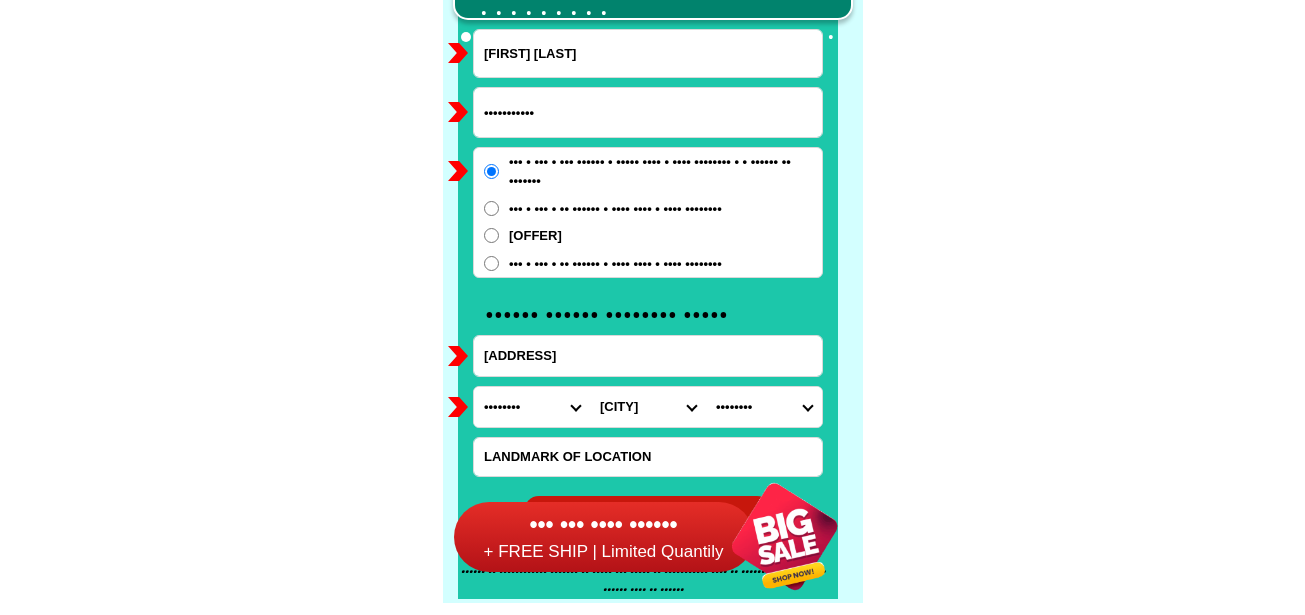 click on "•••• ••••••• •••••• •••••• ••••••• ••••••••••• ••••••••••••••••• •••••••••••••• ••••••••••••••• •••••••••••••••••••• •••••••••••••••••••••••• ••••••••••••• •••• •••••• ••••• •••••••••• •••••• •••• •••••••• •••••• ••••••••••••• ••••• ••••••• •••••••••••••••••••" at bounding box center [648, 407] 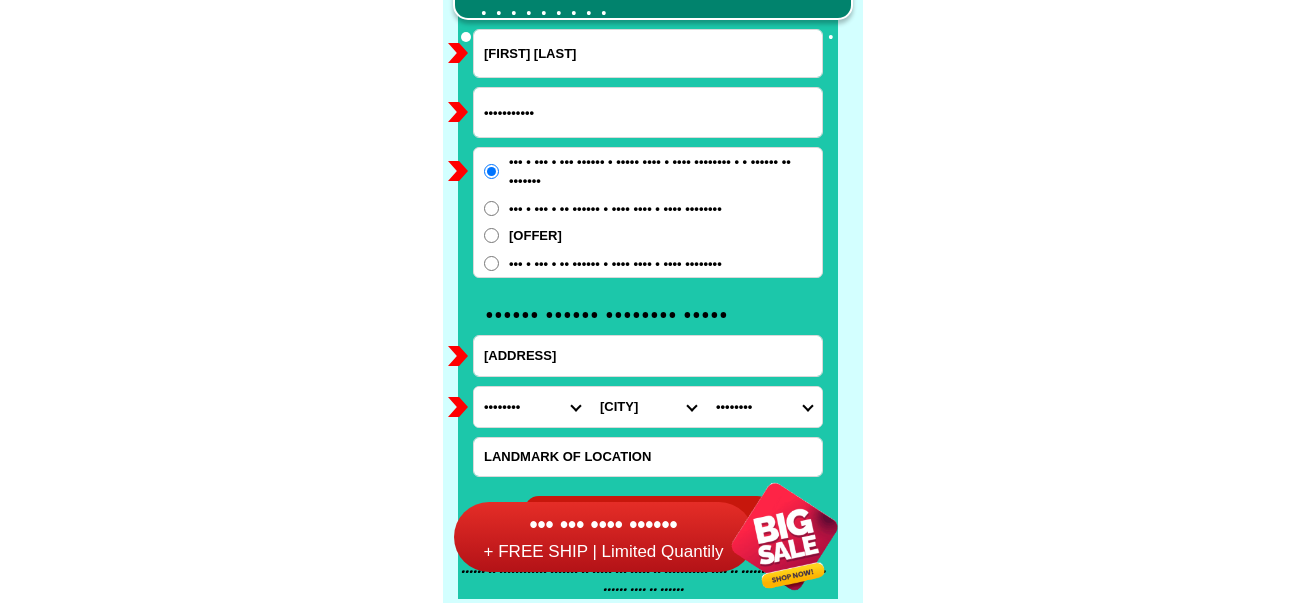 select on "••••••••••" 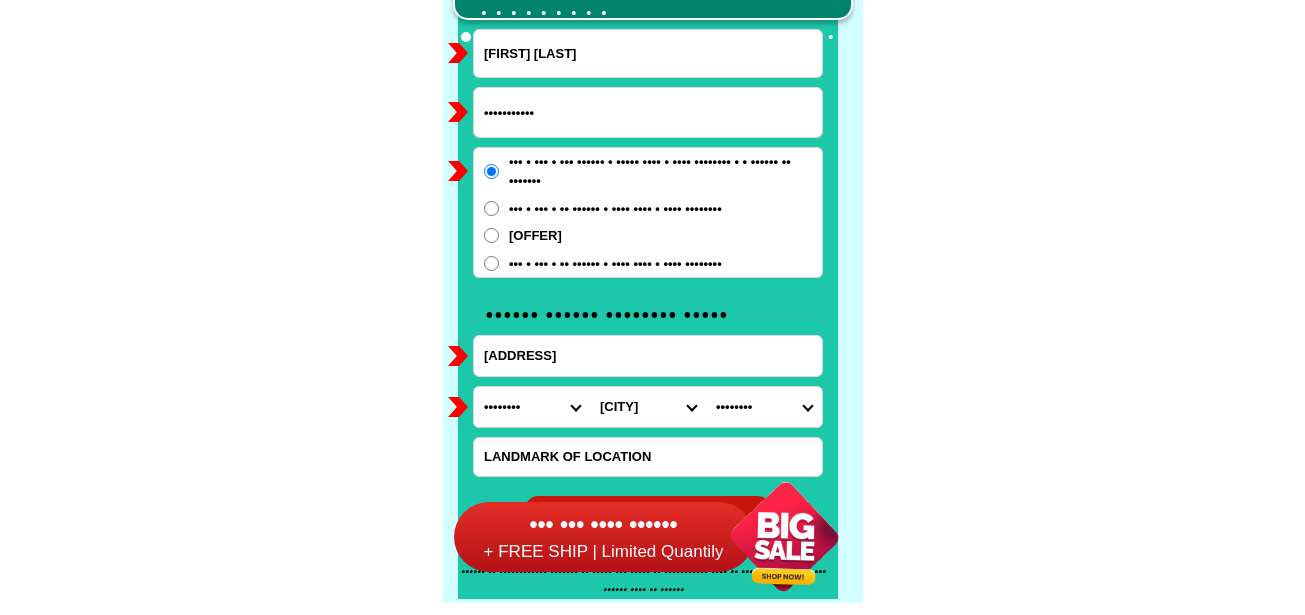 click on "•••• ••••••• •••••• •••••• ••••••• ••••••••••• ••••••••••••••••• •••••••••••••• ••••••••••••••• •••••••••••••••••••• •••••••••••••••••••••••• ••••••••••••• •••• •••••• ••••• •••••••••• •••••• •••• •••••••• •••••• ••••••••••••• ••••• ••••••• •••••••••••••••••••" at bounding box center [648, 407] 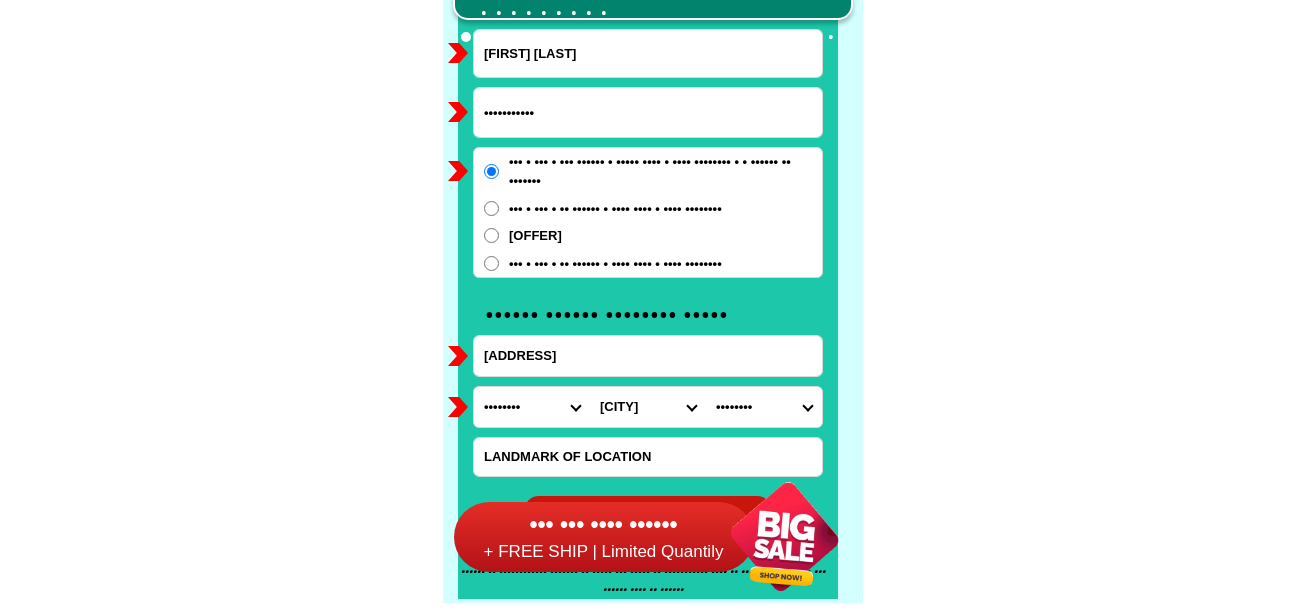 click on "[ADDRESS]" at bounding box center [648, 356] 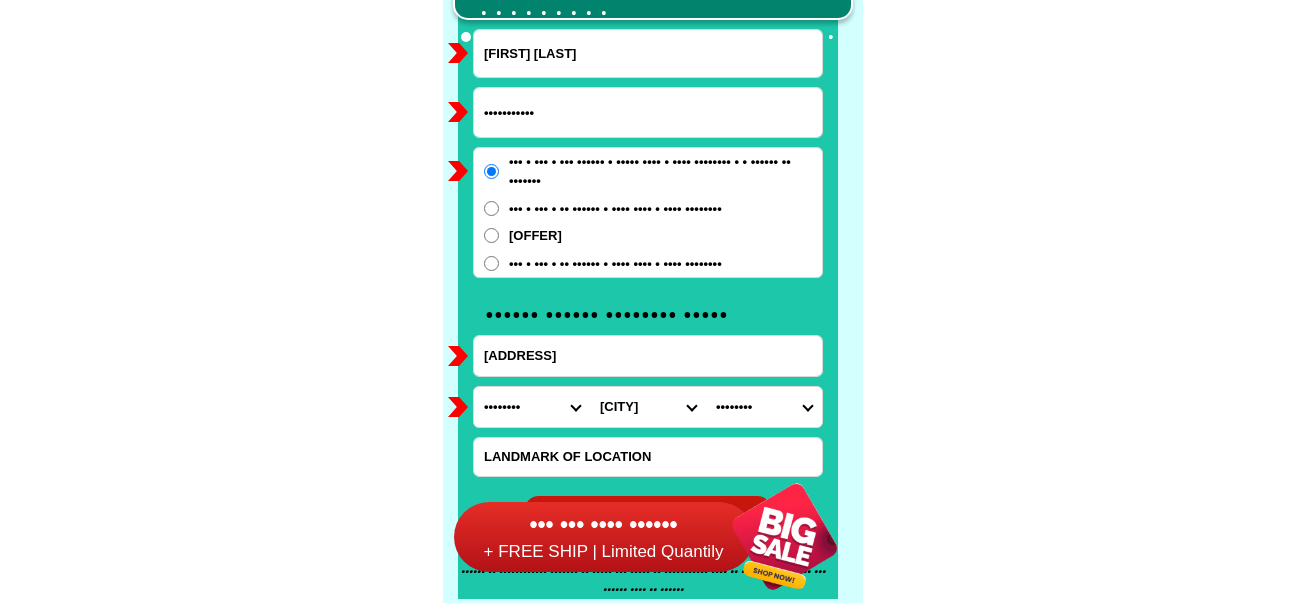 click on "•••••••• ••••• ••••• • ••••• •• ••••• ••• •••• •••••• •••••••••••••• •••••••• ••••••• • •••••••• ••••••• •• •••••• • •••••• •• •••••• ••• ••• •••••••• • •••••••• •• •••••••••• • •••••••••• •• ••••••••• • ••••••••• •• ••••••••• ••• •••••• ••••• ••••• • ••••• ••••• •• ••••••• •••••••• • •••••••• •• •••••••• ••• •••••••• •• •••••••• • •••••••• •• •••••••• ••• •••••••• •• •••••••• • ••• ••••••• • ••• ••••••• •• ••• ••••••• ••• ••• •••••• • ••• •••••• •• ••• ••••••• •• ••••• • ••• ••••••• •• ••••• •• ••• •••••••• ••••••••• •• ••• ••••••• ••••••••• •• ••• ••••••••• • ••• ••••••••• •• ••• •••••• •••••••• • ••• •••••• •••••••• •• ••• •••• ••• •••• •••• •••• •• ••• ••••••• •••• • ••• ••••••• •••• •• ••• •••• • ••• •••• •• ••• •••••• • ••• •••••• •• ••• ••••• ••• •••••• ••• •••••• •• ••• ••••••• • ••• ••••••• •• ••• ••••• ••••• •••••••• ••• ••• ••••• ••••••••• •• ••••• •••••••• • ••••• •••••••• •• ••••• •••• • ••••• •••• •• ••••• •• ••••• ••••• •••• •••• ••• ••••• ••••• ••••••••• ••• ••••• •••••• ••••••••• •• •••• •••" at bounding box center [764, 407] 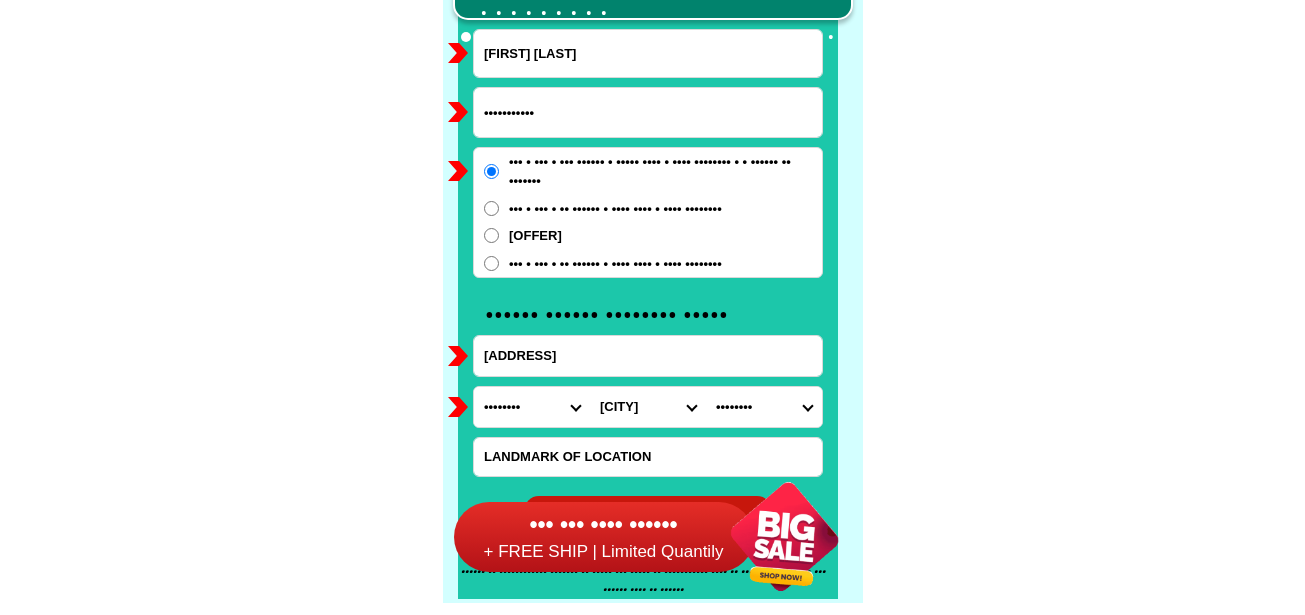 select on "[NUMBER]" 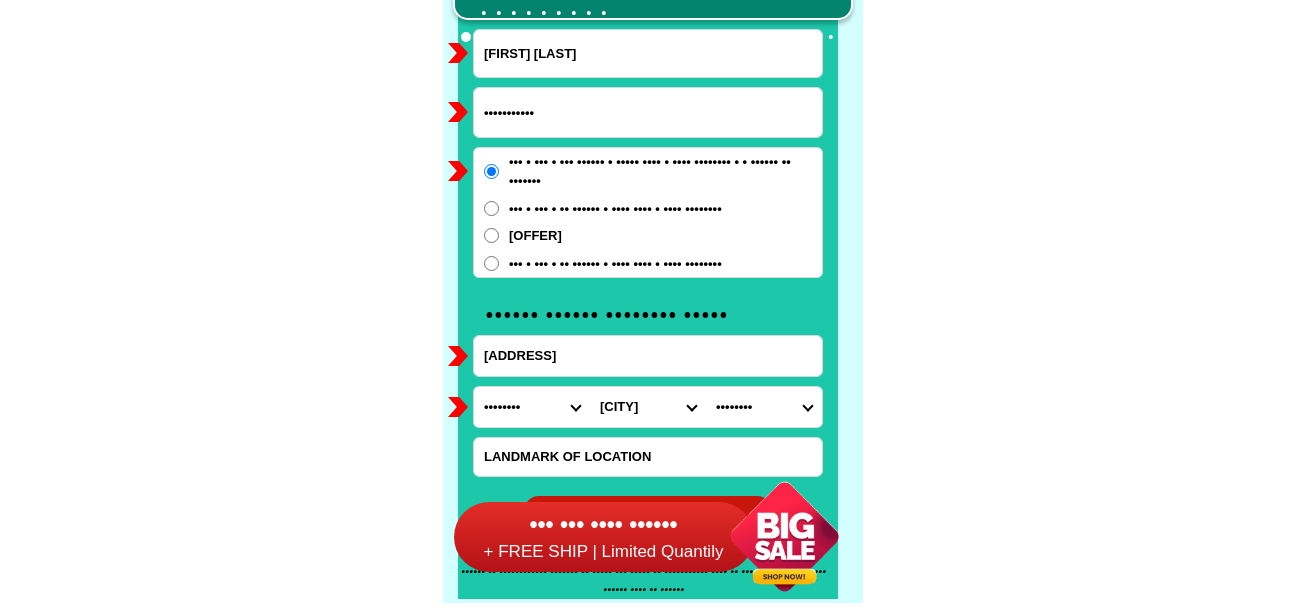 click on "•••••••• ••••• ••••• • ••••• •• ••••• ••• •••• •••••• •••••••••••••• •••••••• ••••••• • •••••••• ••••••• •• •••••• • •••••• •• •••••• ••• ••• •••••••• • •••••••• •• •••••••••• • •••••••••• •• ••••••••• • ••••••••• •• ••••••••• ••• •••••• ••••• ••••• • ••••• ••••• •• ••••••• •••••••• • •••••••• •• •••••••• ••• •••••••• •• •••••••• • •••••••• •• •••••••• ••• •••••••• •• •••••••• • ••• ••••••• • ••• ••••••• •• ••• ••••••• ••• ••• •••••• • ••• •••••• •• ••• ••••••• •• ••••• • ••• ••••••• •• ••••• •• ••• •••••••• ••••••••• •• ••• ••••••• ••••••••• •• ••• ••••••••• • ••• ••••••••• •• ••• •••••• •••••••• • ••• •••••• •••••••• •• ••• •••• ••• •••• •••• •••• •• ••• ••••••• •••• • ••• ••••••• •••• •• ••• •••• • ••• •••• •• ••• •••••• • ••• •••••• •• ••• ••••• ••• •••••• ••• •••••• •• ••• ••••••• • ••• ••••••• •• ••• ••••• ••••• •••••••• ••• ••• ••••• ••••••••• •• ••••• •••••••• • ••••• •••••••• •• ••••• •••• • ••••• •••• •• ••••• •• ••••• ••••• •••• •••• ••• ••••• ••••• ••••••••• ••• ••••• •••••• ••••••••• •• •••• •••" at bounding box center [764, 407] 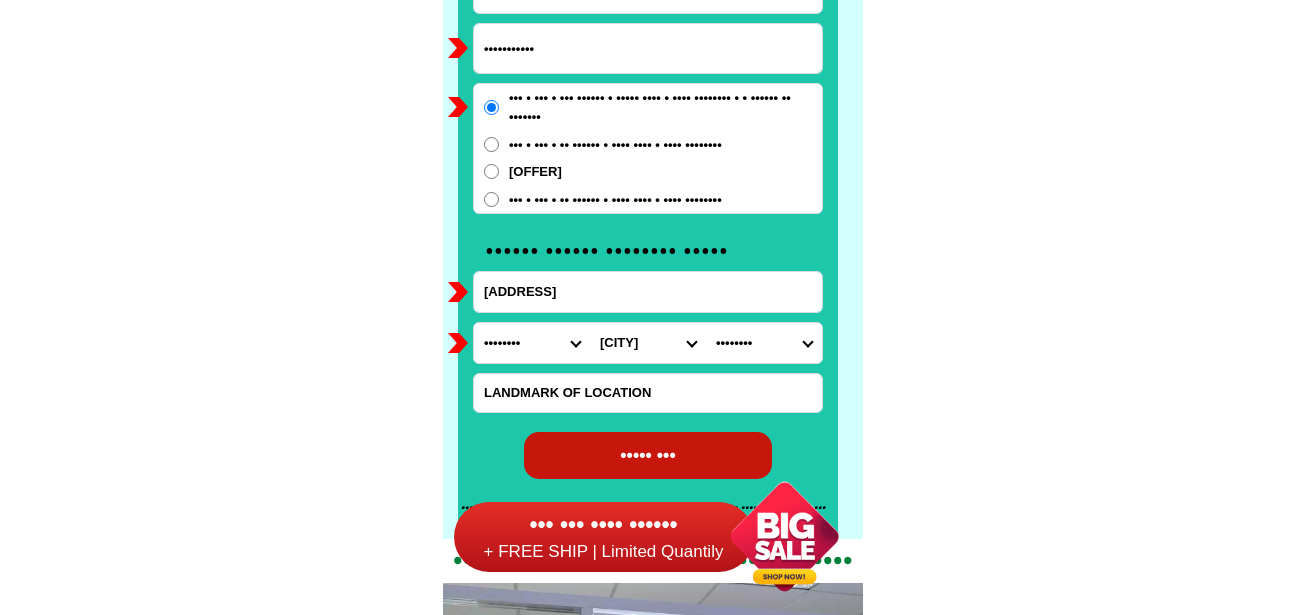 scroll, scrollTop: 15846, scrollLeft: 0, axis: vertical 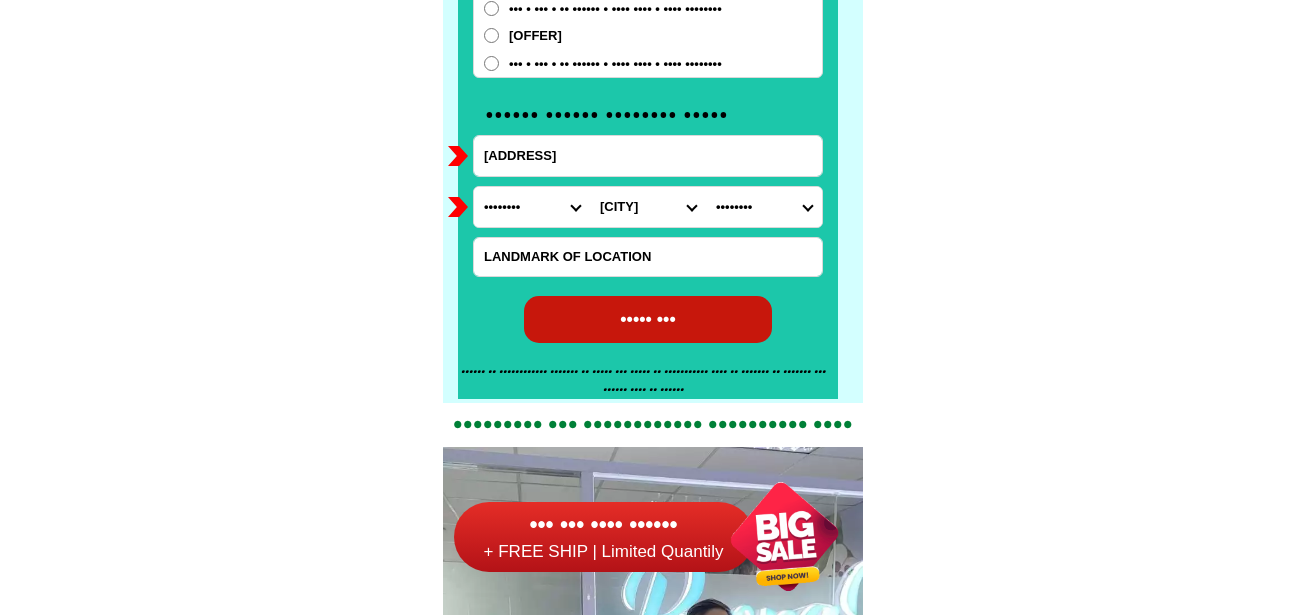 click on "••••• •••" at bounding box center (648, 319) 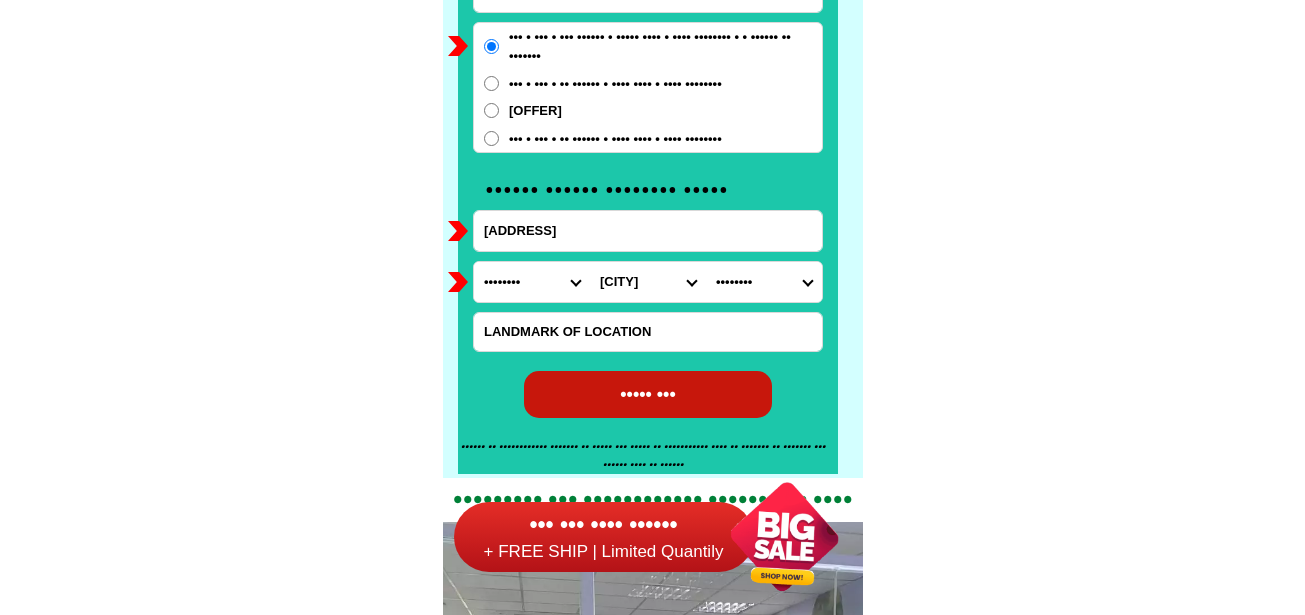 scroll, scrollTop: 15646, scrollLeft: 0, axis: vertical 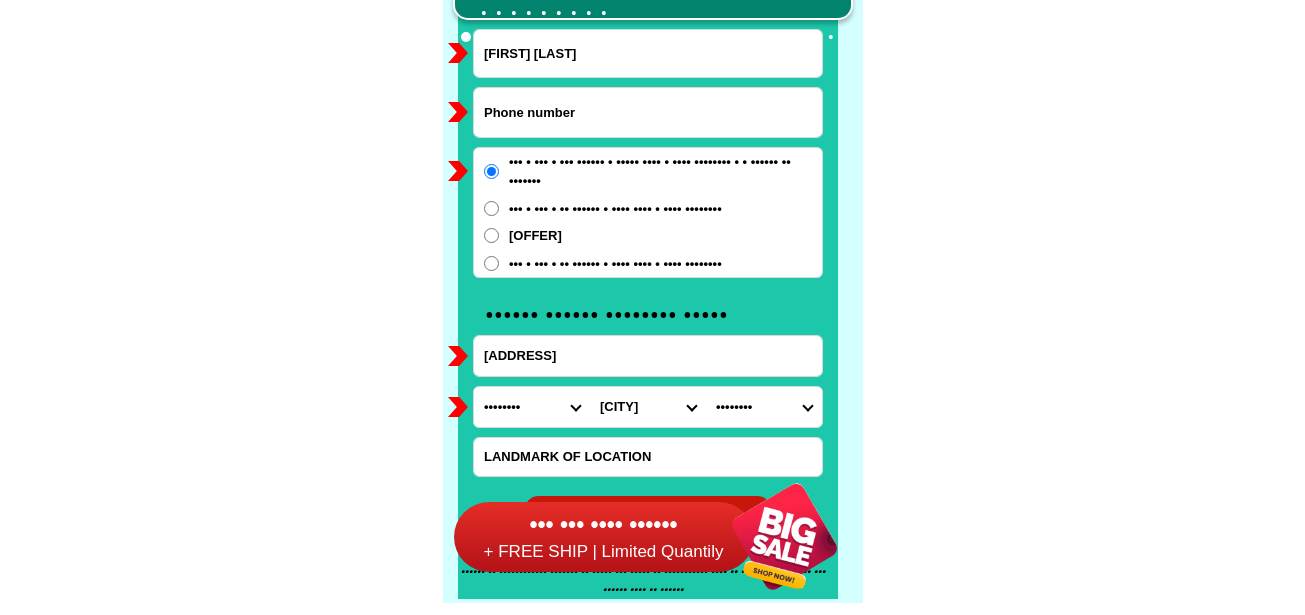 click at bounding box center [648, 112] 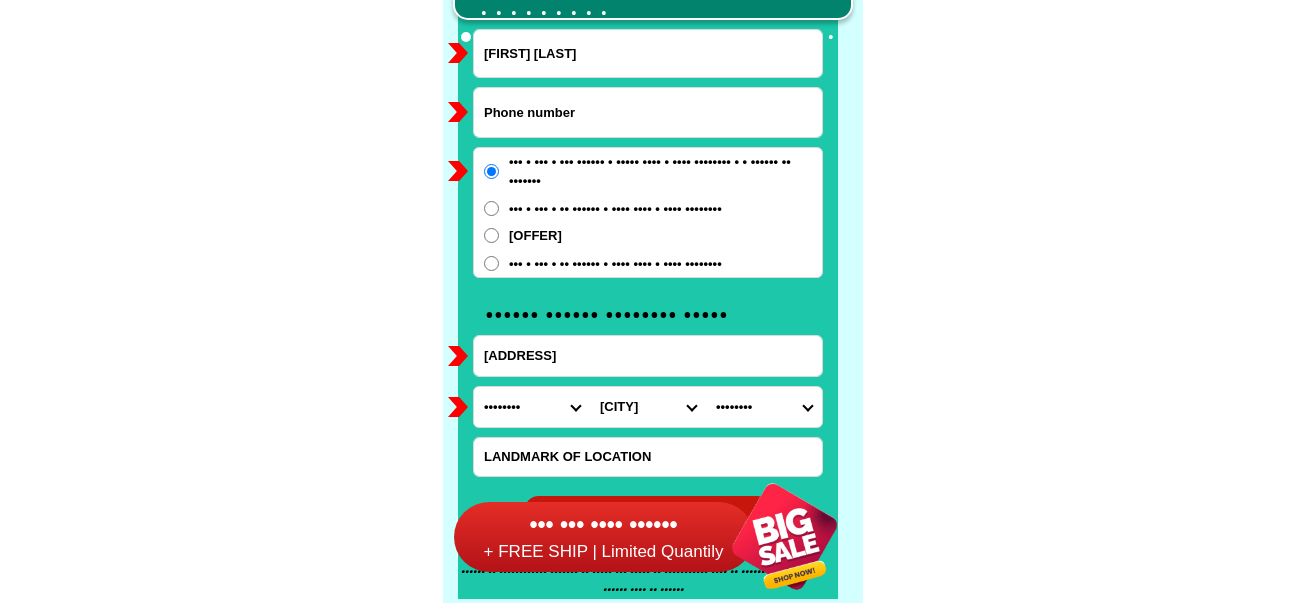 paste on "[PHONE]" 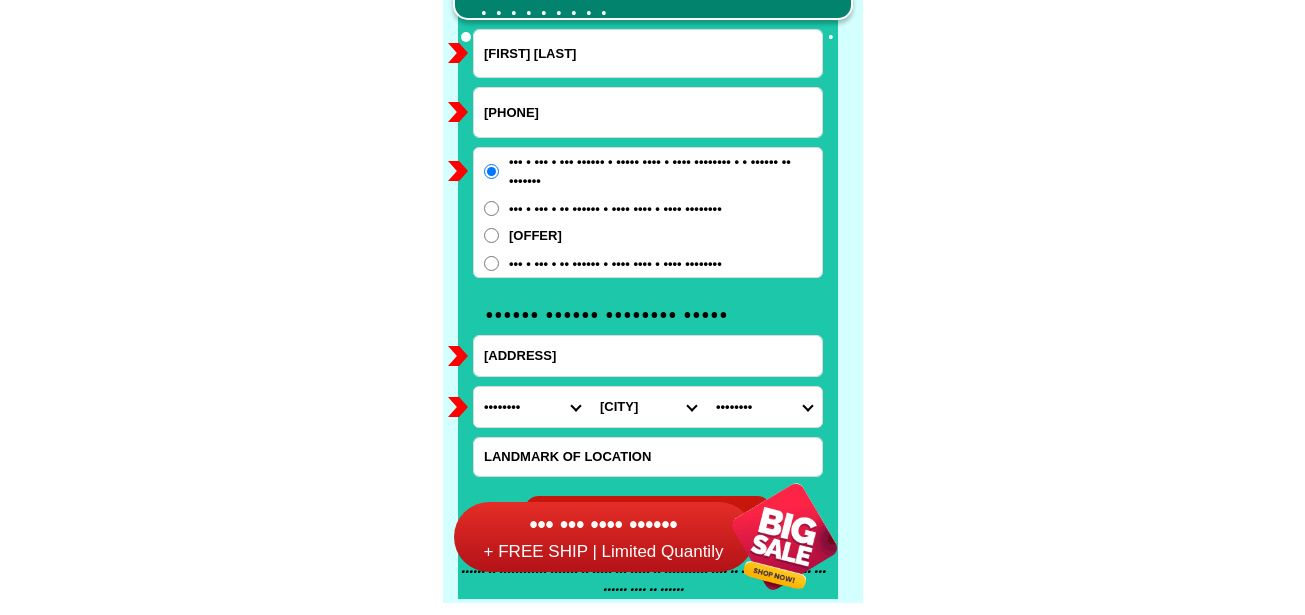 type on "[PHONE]" 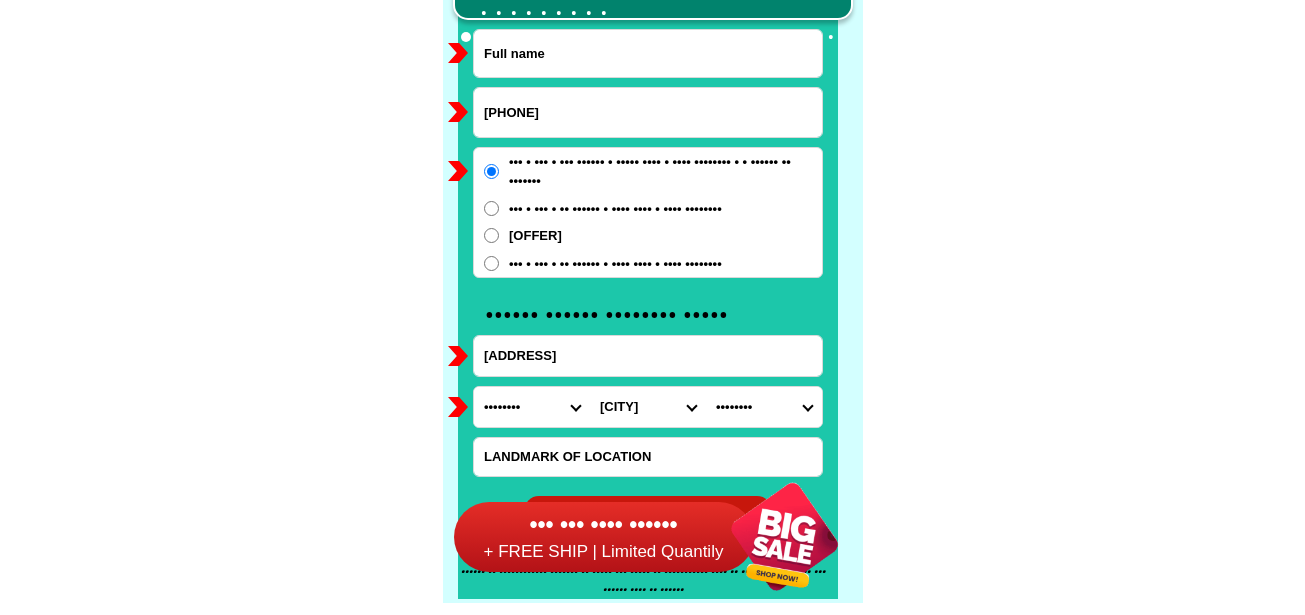 drag, startPoint x: 650, startPoint y: 61, endPoint x: 613, endPoint y: 37, distance: 44.102154 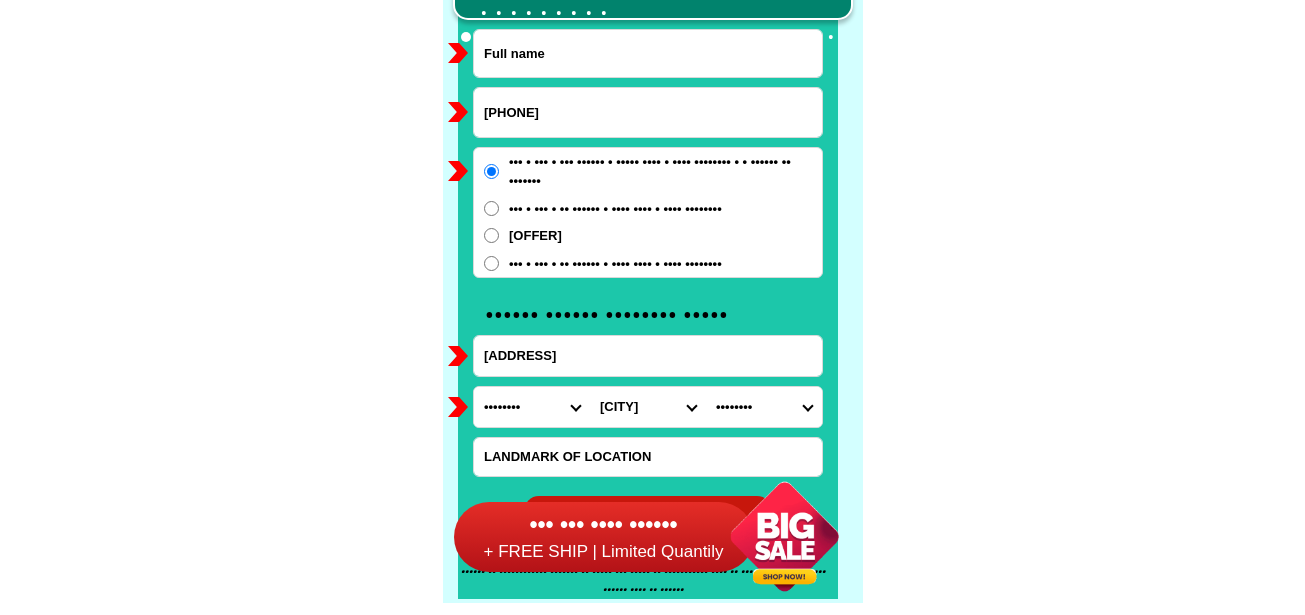 click at bounding box center (648, 53) 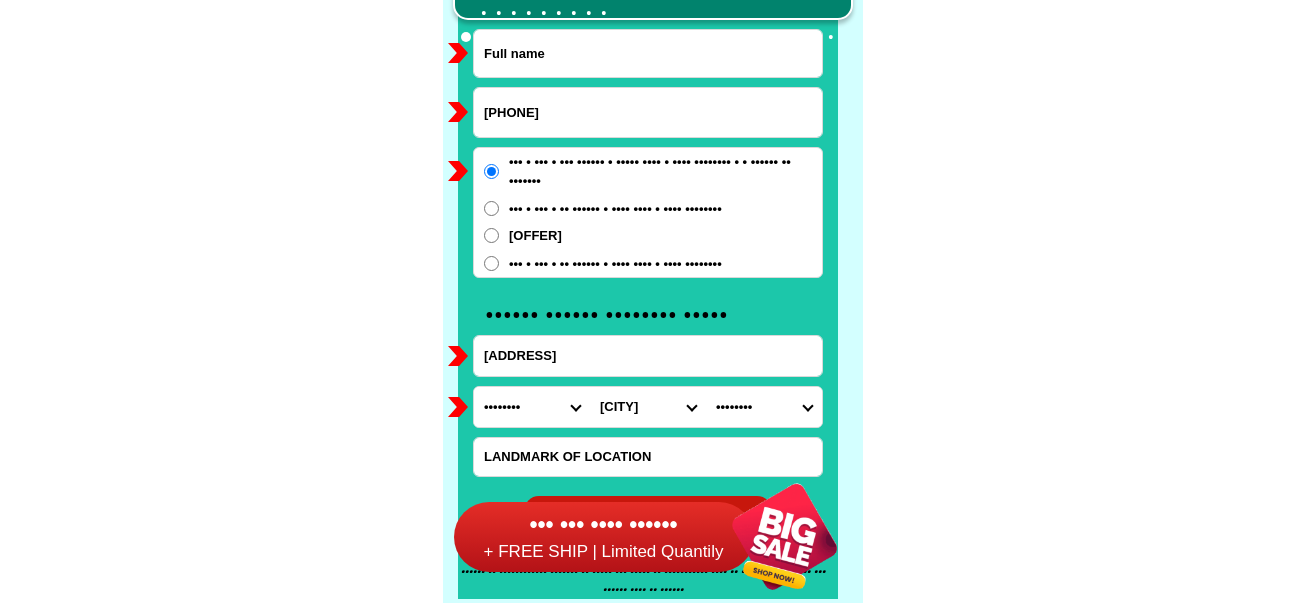 paste on "••••••••• ••••••" 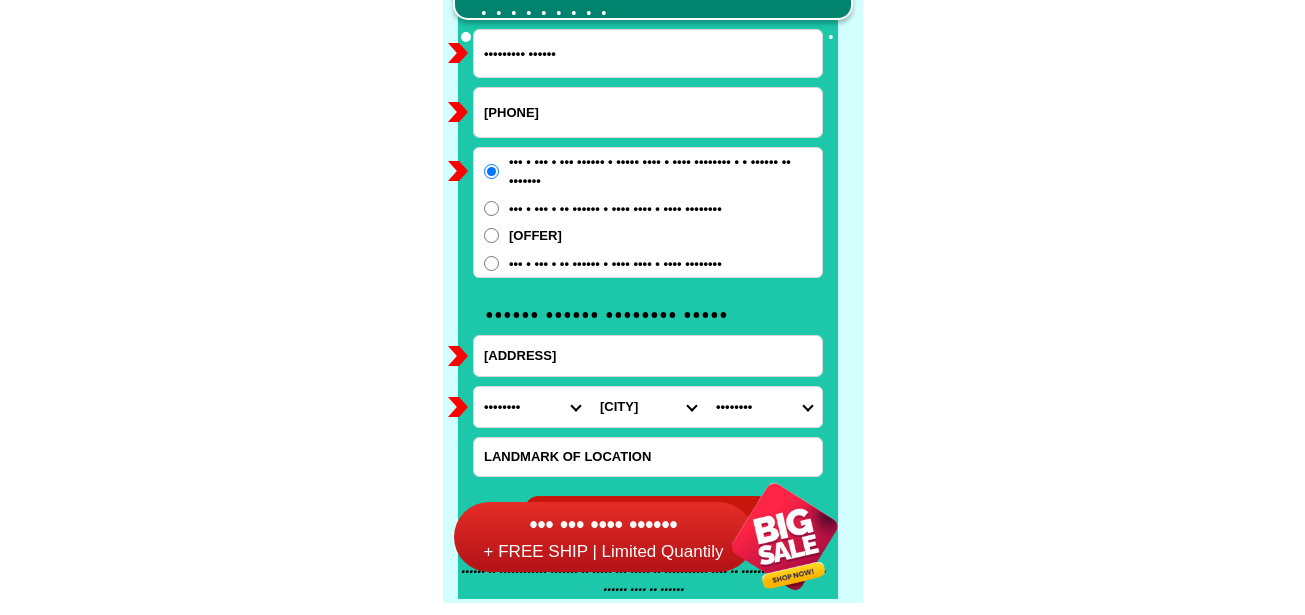 type on "••••••••• ••••••" 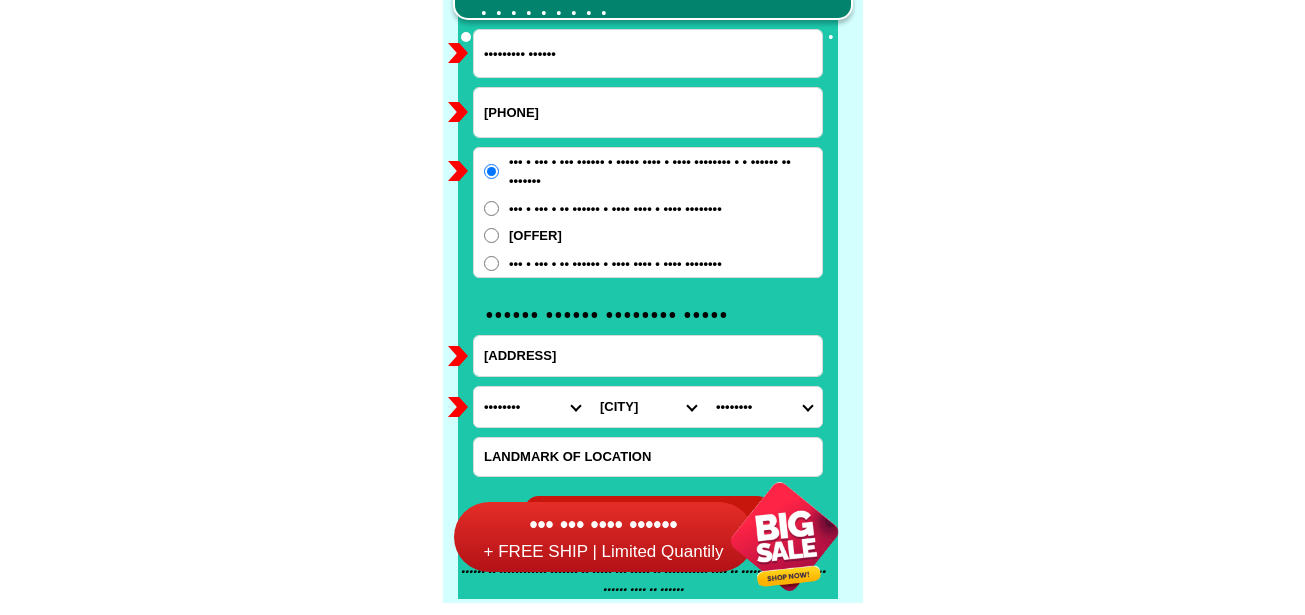click on "•••••••• •••• •••••••••••••••• •••••••••••••• ••••• ••••• ••••••• •••••• •••••• ••••••• •••••• ••••••• •••••••• ••••••• ••••••• ••••• •••••••• ••••••• ••••••• ••••••••••••••• ••••••••••••• •••••••• ••••• ••••••••••• •••••• •••• •••••••• •••••••••••• ••••••••••••••• ••••••••••••• •••••••••••••••• •••••••••••••• ••••••••••••••• ••••••••••••• •••••••• •••••• •••••••••••• •••••••••• •••••• ••••••• ••••••• •••••••• •••••• ••••••••••••••• ••••••••••••• ••••• ••••••••••• •••••••••• ••••••• •••••••••••• •••••••••••••••••• •••••••••••••••• ••••••••••••••••• ••••••••••••••••• ••••••••••••••• •••••••••••••• ••••••••••• ••••••••••••• •••••••••••••••••• •••••••••••••••• ••••••• •••••••• •••••••••• •••••• ••••••• ••••• ••••••• ••••••••• •••••••• •••••••• •••••••••••••• •••••••••••••• •••••••••••••• •••• ••••••••••••••••• ••••••••••••••• •••••• ••••••••• ••••••••••••• •••••••• ••••••••••••••••••• ••••••••••••••••• •••••••••••••••••" at bounding box center [532, 407] 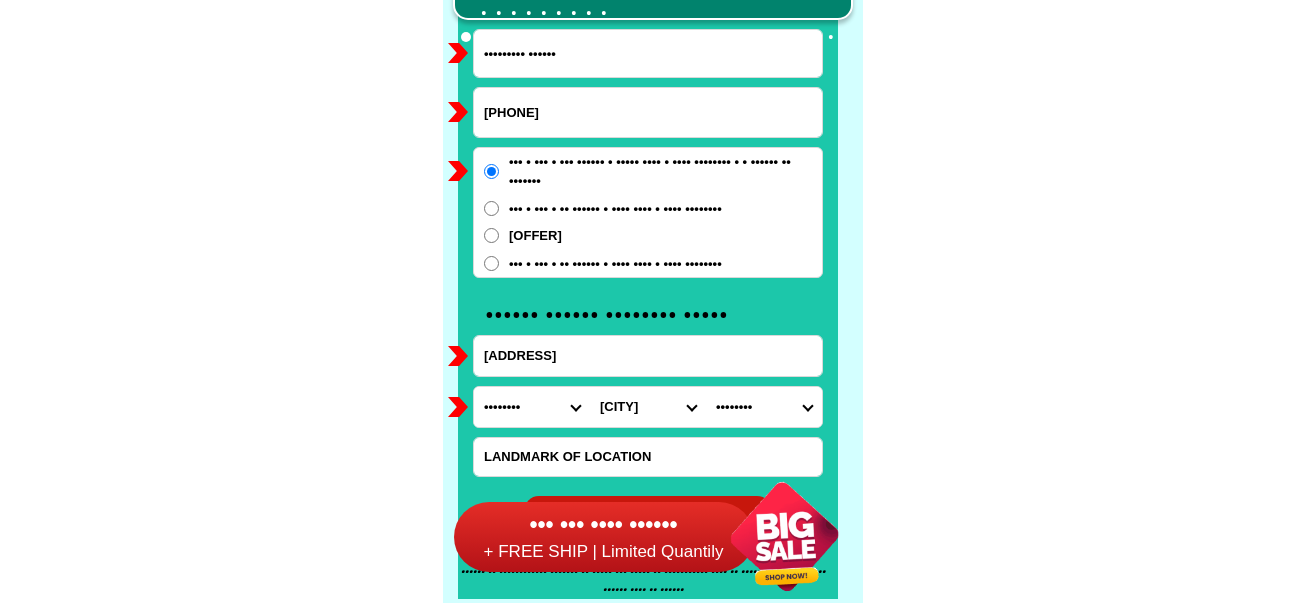 select on "••••••" 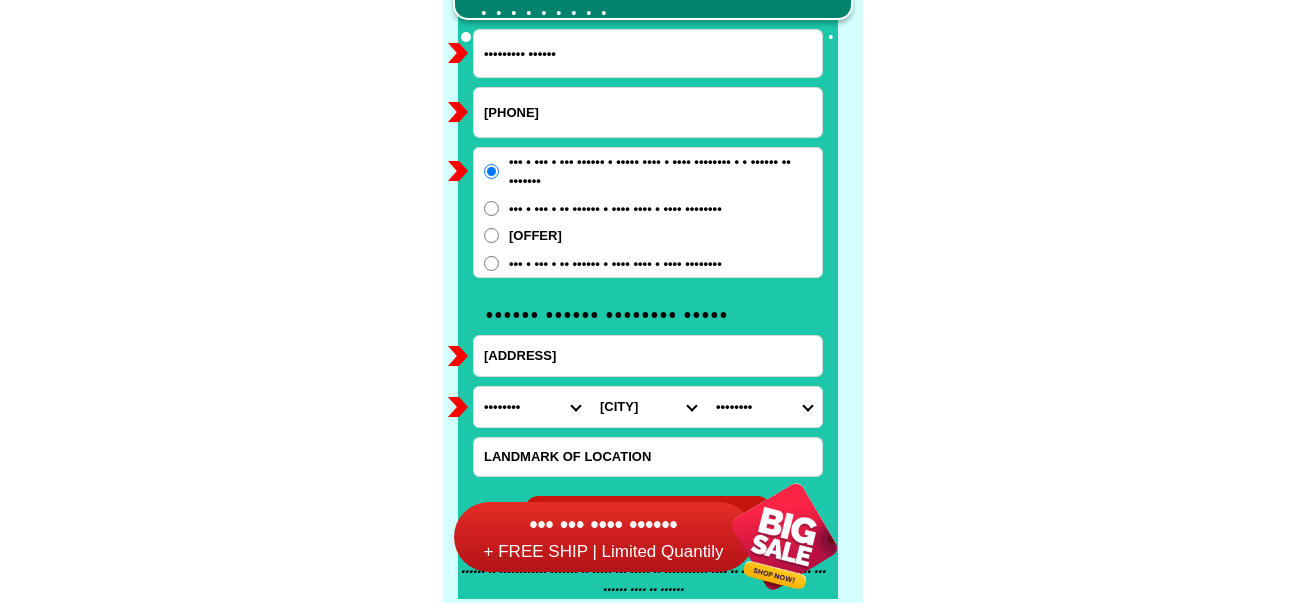 click on "•••••••• •••• •••••••••••••••• •••••••••••••• ••••• ••••• ••••••• •••••• •••••• ••••••• •••••• ••••••• •••••••• ••••••• ••••••• ••••• •••••••• ••••••• ••••••• ••••••••••••••• ••••••••••••• •••••••• ••••• ••••••••••• •••••• •••• •••••••• •••••••••••• ••••••••••••••• ••••••••••••• •••••••••••••••• •••••••••••••• ••••••••••••••• ••••••••••••• •••••••• •••••• •••••••••••• •••••••••• •••••• ••••••• ••••••• •••••••• •••••• ••••••••••••••• ••••••••••••• ••••• ••••••••••• •••••••••• ••••••• •••••••••••• •••••••••••••••••• •••••••••••••••• ••••••••••••••••• ••••••••••••••••• ••••••••••••••• •••••••••••••• ••••••••••• ••••••••••••• •••••••••••••••••• •••••••••••••••• ••••••• •••••••• •••••••••• •••••• ••••••• ••••• ••••••• ••••••••• •••••••• •••••••• •••••••••••••• •••••••••••••• •••••••••••••• •••• ••••••••••••••••• ••••••••••••••• •••••• ••••••••• ••••••••••••• •••••••• ••••••••••••••••••• ••••••••••••••••• •••••••••••••••••" at bounding box center (532, 407) 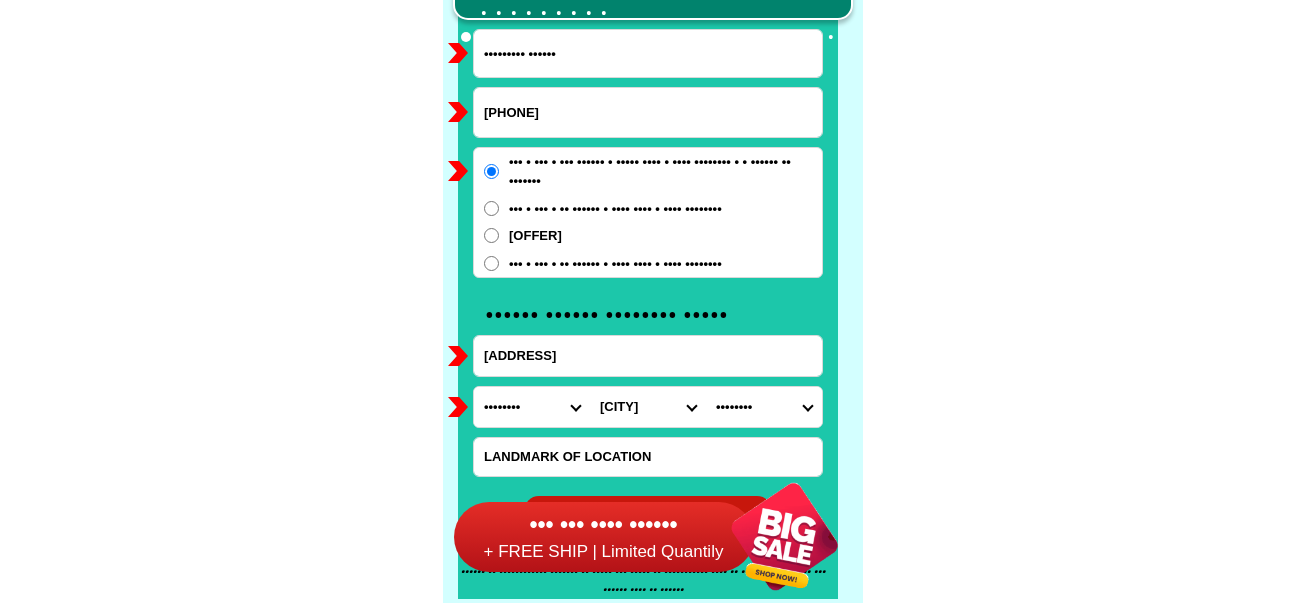 drag, startPoint x: 997, startPoint y: 319, endPoint x: 538, endPoint y: 18, distance: 548.8916 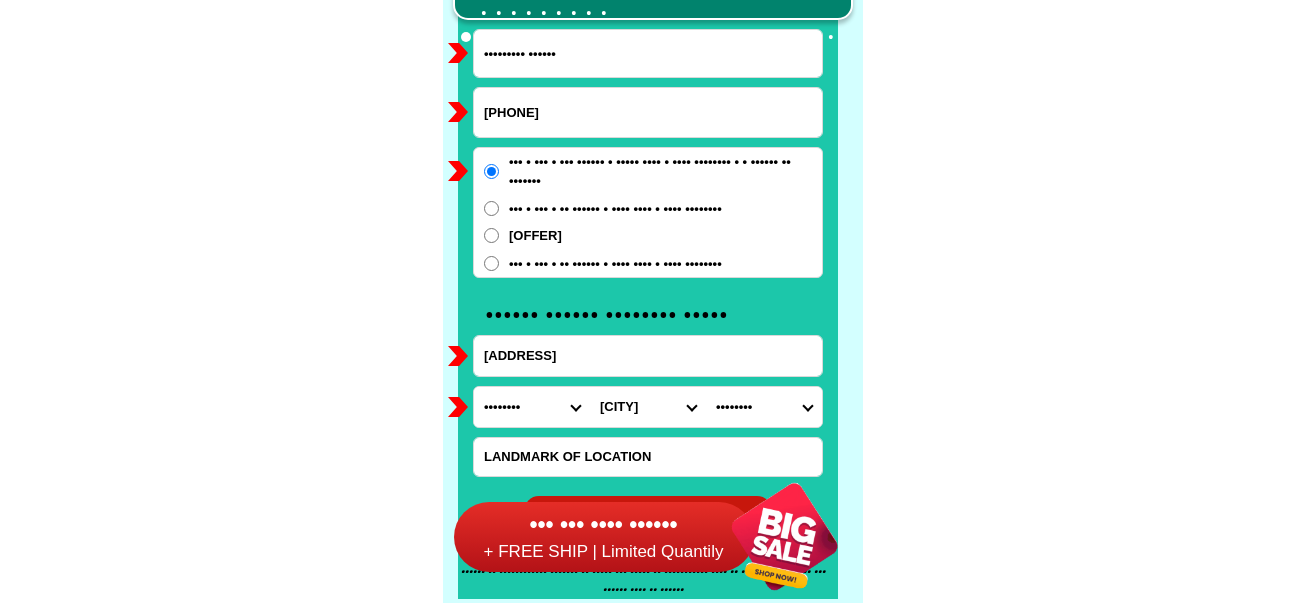 click on "[MESSAGE]" at bounding box center (652, -6201) 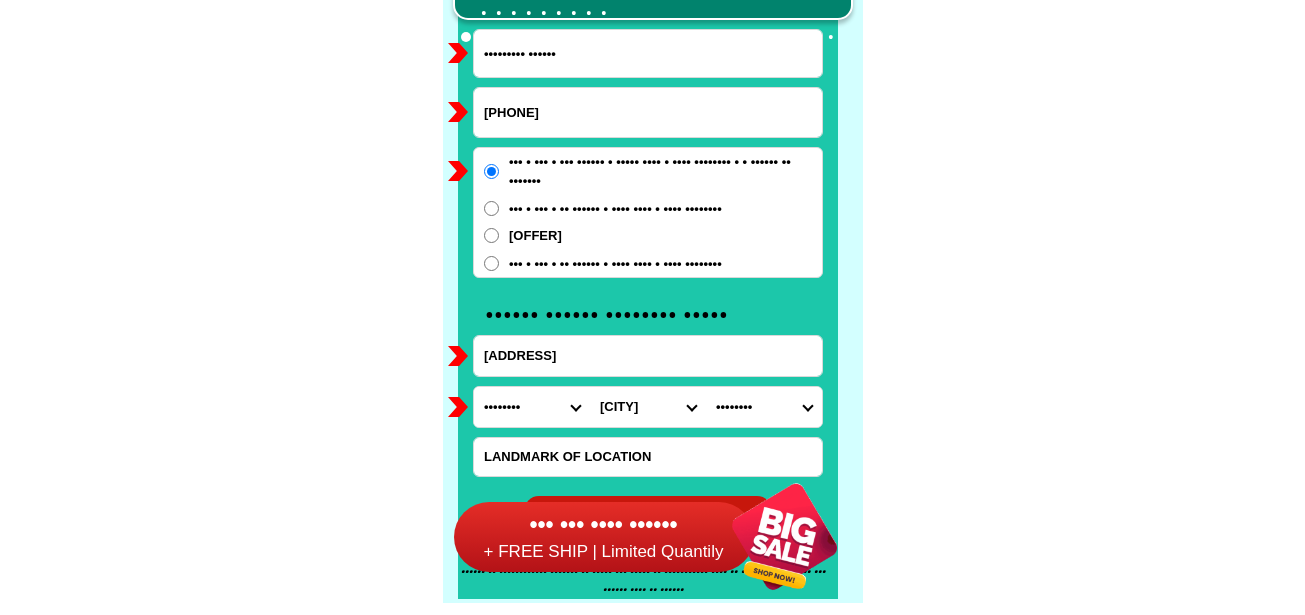 click on "•••• •••• ••••••••• •••••• ••••••••• ••••••• •••••• ••••••••••••• ••••••••••••• ••••• •••••••• ••••••• •••••• •••••• •••••• •••••••• •••••••• ••••••• ••••••• ••••••••••••••• ••••••••••• ••••••••••••••••• ••••••••••••• ••••••••••••• •••••••••••••••••• ••••••••••••••••• ••••••••••••••••• •••••••••••••••••••• ••••••• •••••••• ••••••• •••• •••••• •••• •••••••••• •••• •••••••••• ••••• ••••••• •••••••••••• ••••••••••• •••• •••••••• •••••••• •••••••" at bounding box center [648, 407] 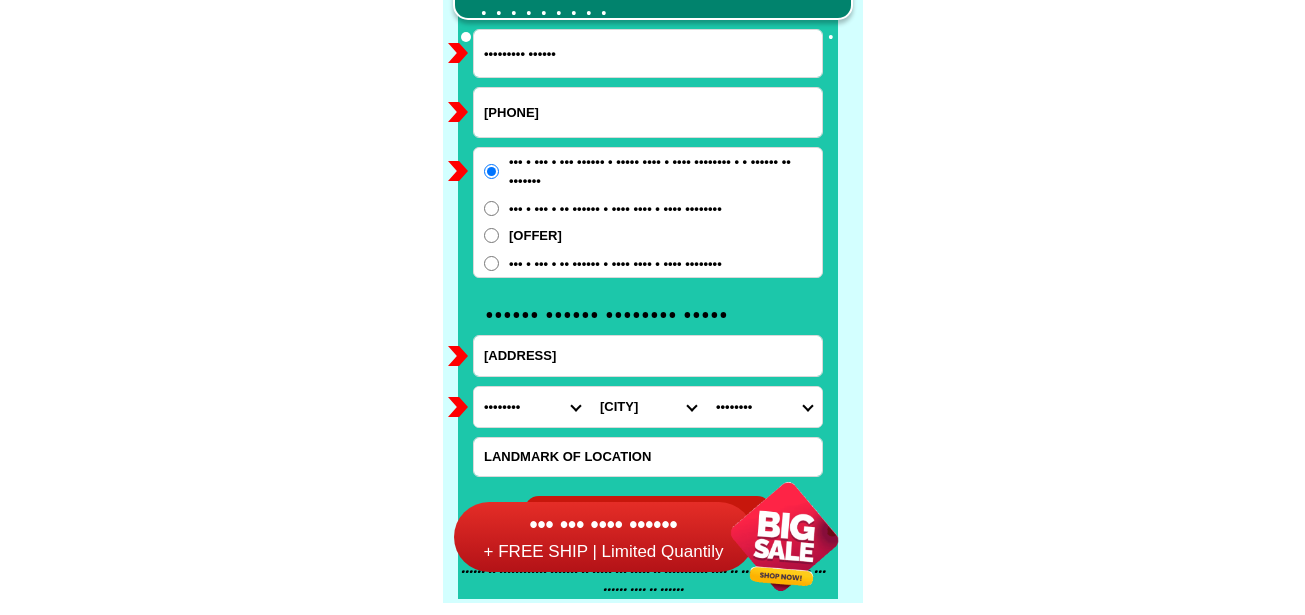 click on "•••• •••• ••••••••• •••••• ••••••••• ••••••• •••••• ••••••••••••• ••••••••••••• ••••• •••••••• ••••••• •••••• •••••• •••••• •••••••• •••••••• ••••••• ••••••• ••••••••••••••• ••••••••••• ••••••••••••••••• ••••••••••••• ••••••••••••• •••••••••••••••••• ••••••••••••••••• ••••••••••••••••• •••••••••••••••••••• ••••••• •••••••• ••••••• •••• •••••• •••• •••••••••• •••• •••••••••• ••••• ••••••• •••••••••••• ••••••••••• •••• •••••••• •••••••• •••••••" at bounding box center [648, 407] 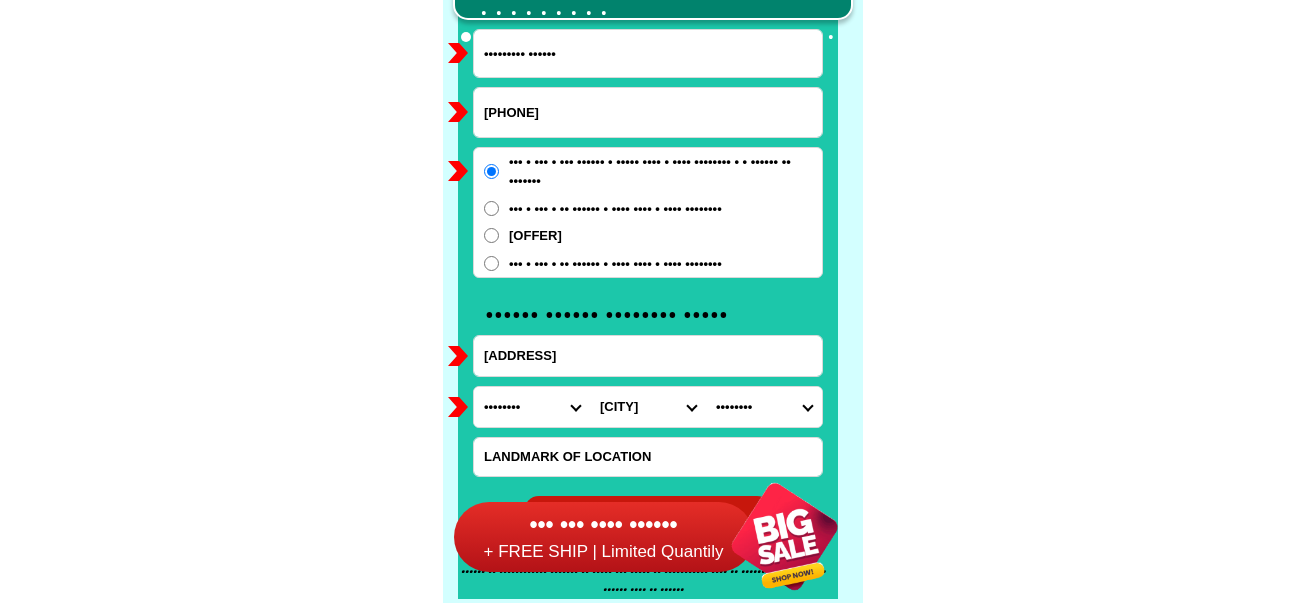 click on "•••• •••• ••••••••• •••••• ••••••••• ••••••• •••••• ••••••••••••• ••••••••••••• ••••• •••••••• ••••••• •••••• •••••• •••••• •••••••• •••••••• ••••••• ••••••• ••••••••••••••• ••••••••••• ••••••••••••••••• ••••••••••••• ••••••••••••• •••••••••••••••••• ••••••••••••••••• ••••••••••••••••• •••••••••••••••••••• ••••••• •••••••• ••••••• •••• •••••• •••• •••••••••• •••• •••••••••• ••••• ••••••• •••••••••••• ••••••••••• •••• •••••••• •••••••• •••••••" at bounding box center [648, 407] 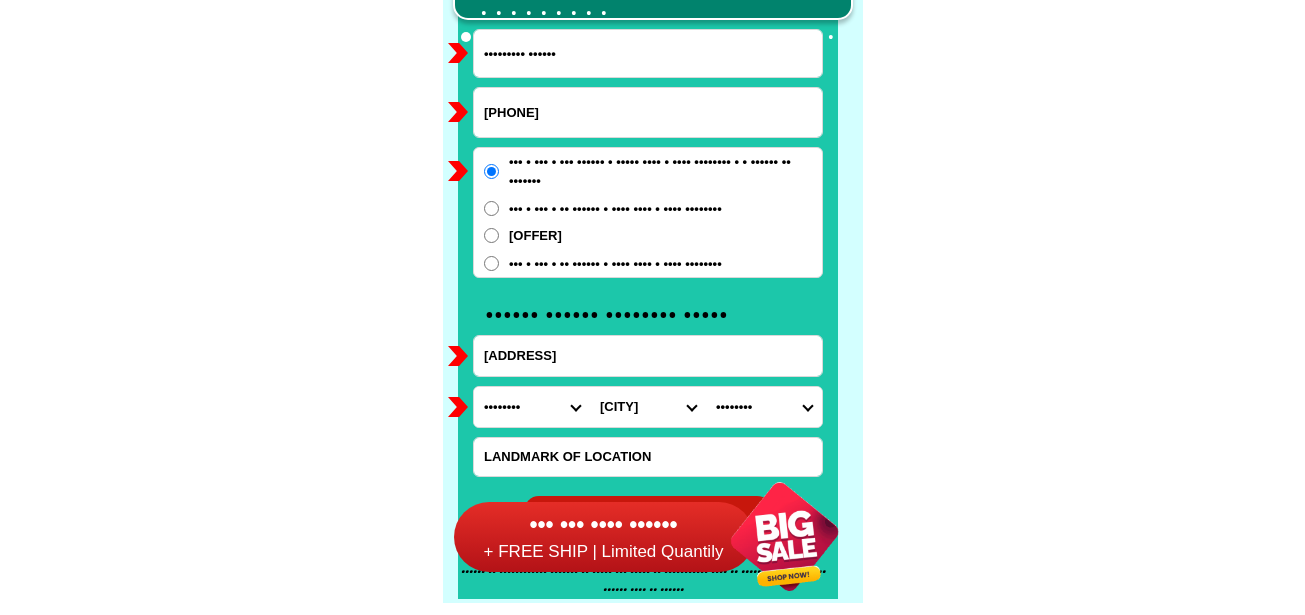 select on "[NUMBER]" 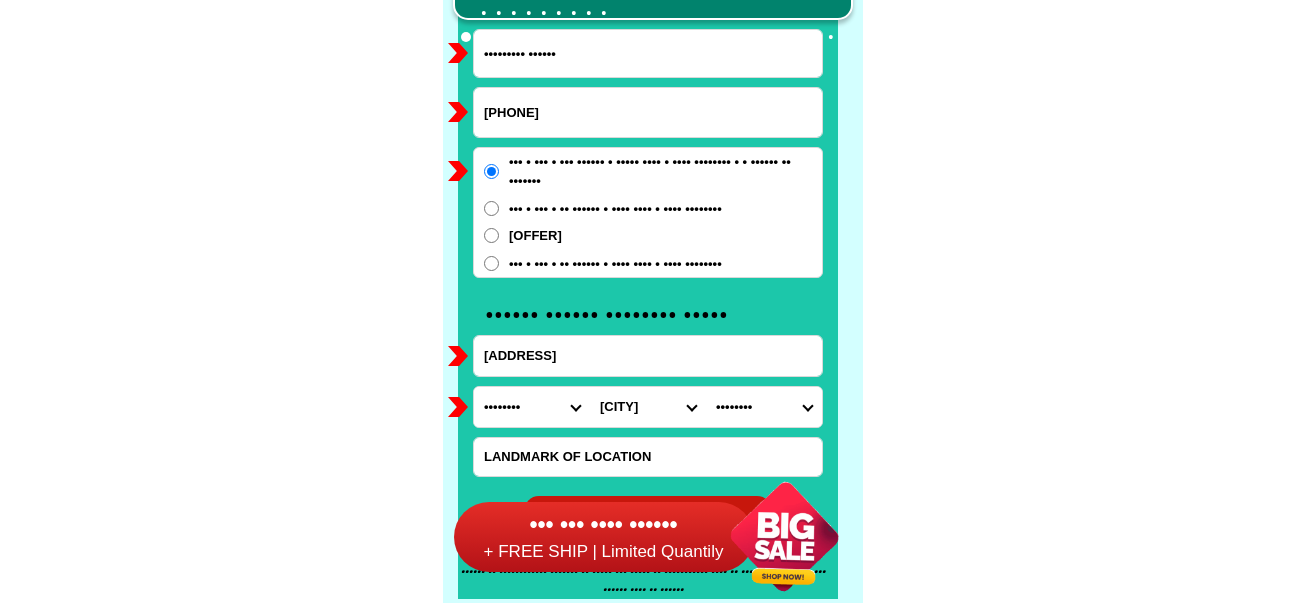 click on "•••• •••• ••••••••• •••••• ••••••••• ••••••• •••••• ••••••••••••• ••••••••••••• ••••• •••••••• ••••••• •••••• •••••• •••••• •••••••• •••••••• ••••••• ••••••• ••••••••••••••• ••••••••••• ••••••••••••••••• ••••••••••••• ••••••••••••• •••••••••••••••••• ••••••••••••••••• ••••••••••••••••• •••••••••••••••••••• ••••••• •••••••• ••••••• •••• •••••• •••• •••••••••• •••• •••••••••• ••••• ••••••• •••••••••••• ••••••••••• •••• •••••••• •••••••• •••••••" at bounding box center (648, 407) 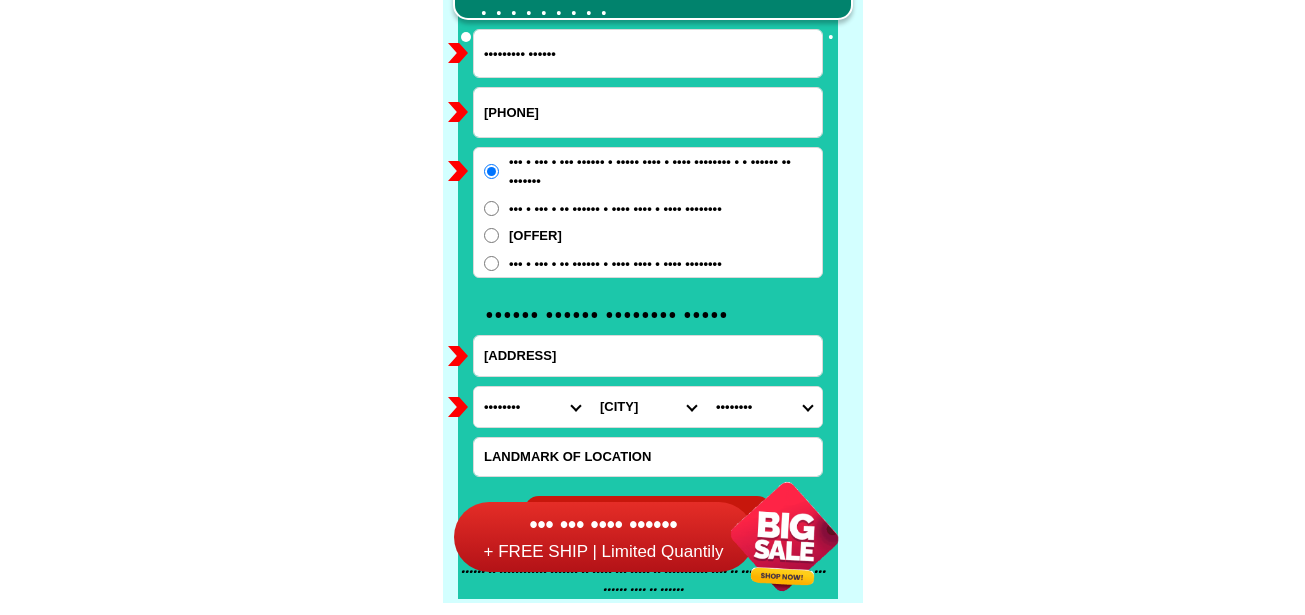 click on "•••••••• ••••• ••••••• •••• ••••• •••••••• •••••• ••••••••• ••••••• •••••••• •••••••• •••••••• ••••• ••••••••• ••••••• •••••• •••••• •••••••• ••••••••• ••••••• •••••• ••••••• •••••• ••••• ••••••••• •••••• ••••••• ••••••• ••••••••• ••••••••• ••••••••• ••••• •••••• •••••• •••• ••••• ••••••••• ••••••••••••••••••• ••••••• ••••••••• ••••••••• ••••••••• ••••••••• ••••••• ••••••• •••••••• ••••••••••••••••• •••••••• ••••• ••••• •••••••••••••••••••••••••••• •••••••••• •••••••••••• •••••••••••• ••• ••••••••••••• ••••••• •••••• •••••• • •••••• • •••• •••••••• •••• •••••• •••••••• •• •• •••••••• •••••••• •••••• ••••••• •••••• ••••••• ••••••••••••• •••••• ••••••• ••••••••••••• ••••••••••• ••••••••• •••••••• ••••• •••••••• ••• •••••••••• ••••••••• ••••• ••••••• •••••• ••••••••• •••••••••••• •••••••••••••••• ••••••••• •••••• ••••••••• •••••••••••• ••••••••••• ••••••••• •••••• ••••• ••••• ••••• ••••• ••• ••••••• •••• •••• •••••••••• •••••••• •••••••• ••••• •••••• •••••••••••••• ••••••••••• ••••• ••••• •••••• ••••• ••••• •••" at bounding box center (764, 407) 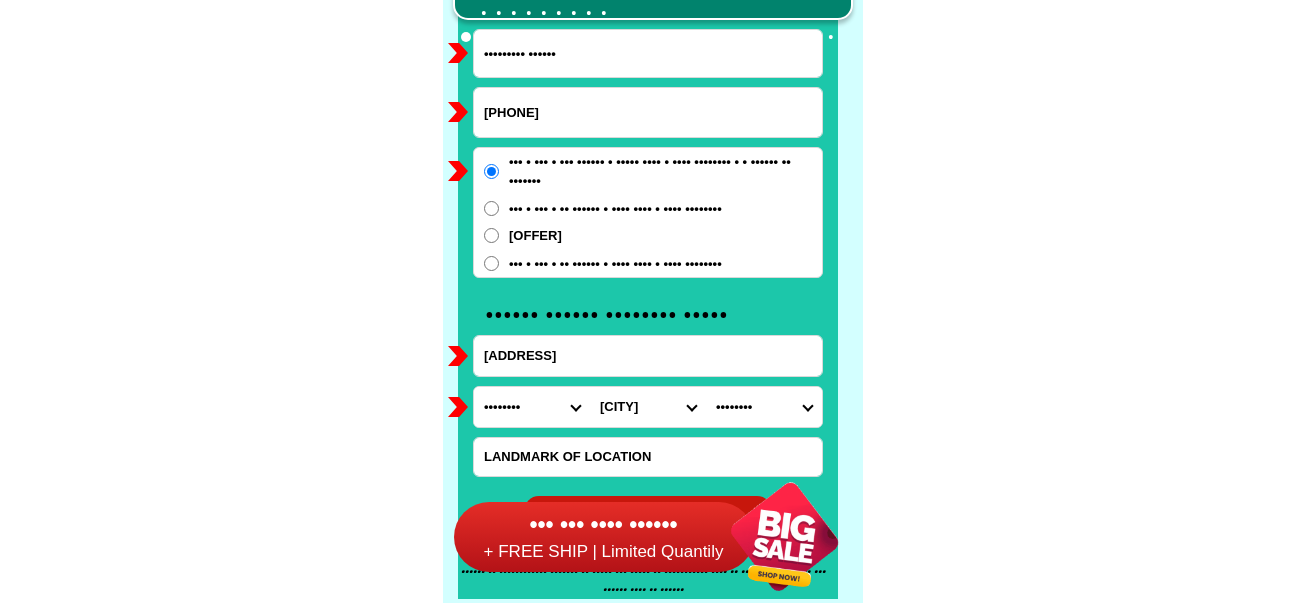 select on "•••••••••••••••" 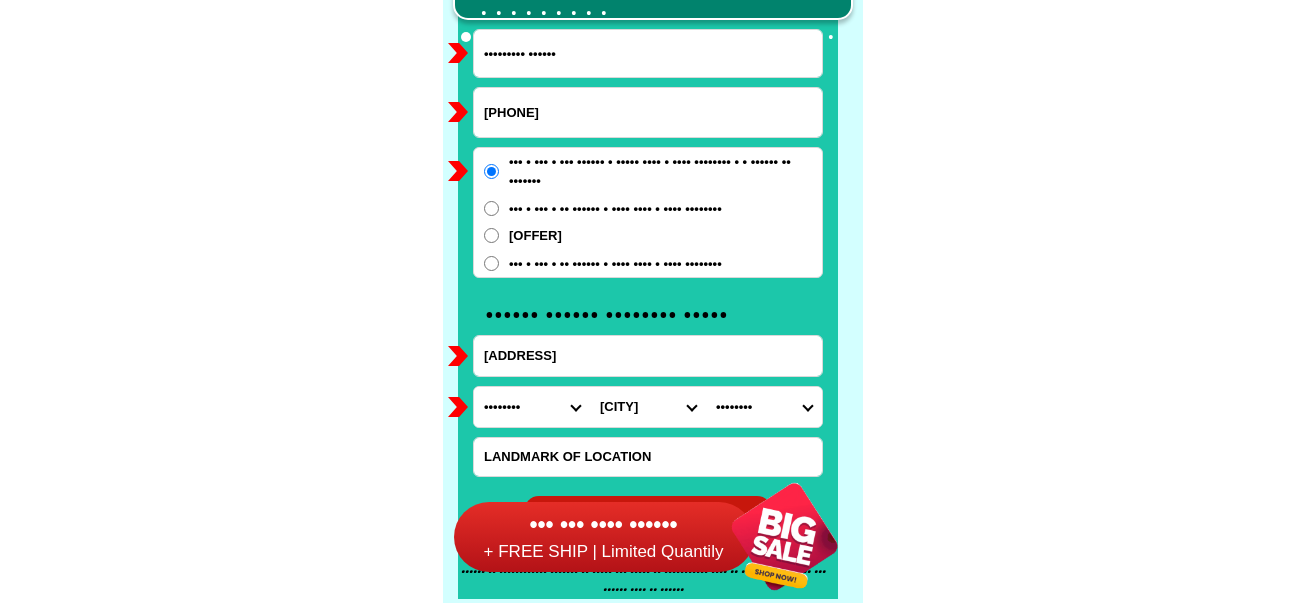click on "•••••••• ••••• ••••••• •••• ••••• •••••••• •••••• ••••••••• ••••••• •••••••• •••••••• •••••••• ••••• ••••••••• ••••••• •••••• •••••• •••••••• ••••••••• ••••••• •••••• ••••••• •••••• ••••• ••••••••• •••••• ••••••• ••••••• ••••••••• ••••••••• ••••••••• ••••• •••••• •••••• •••• ••••• ••••••••• ••••••••••••••••••• ••••••• ••••••••• ••••••••• ••••••••• ••••••••• ••••••• ••••••• •••••••• ••••••••••••••••• •••••••• ••••• ••••• •••••••••••••••••••••••••••• •••••••••• •••••••••••• •••••••••••• ••• ••••••••••••• ••••••• •••••• •••••• • •••••• • •••• •••••••• •••• •••••• •••••••• •• •• •••••••• •••••••• •••••• ••••••• •••••• ••••••• ••••••••••••• •••••• ••••••• ••••••••••••• ••••••••••• ••••••••• •••••••• ••••• •••••••• ••• •••••••••• ••••••••• ••••• ••••••• •••••• ••••••••• •••••••••••• •••••••••••••••• ••••••••• •••••• ••••••••• •••••••••••• ••••••••••• ••••••••• •••••• ••••• ••••• ••••• ••••• ••• ••••••• •••• •••• •••••••••• •••••••• •••••••• ••••• •••••• •••••••••••••• ••••••••••• ••••• ••••• •••••• ••••• ••••• •••" at bounding box center (764, 407) 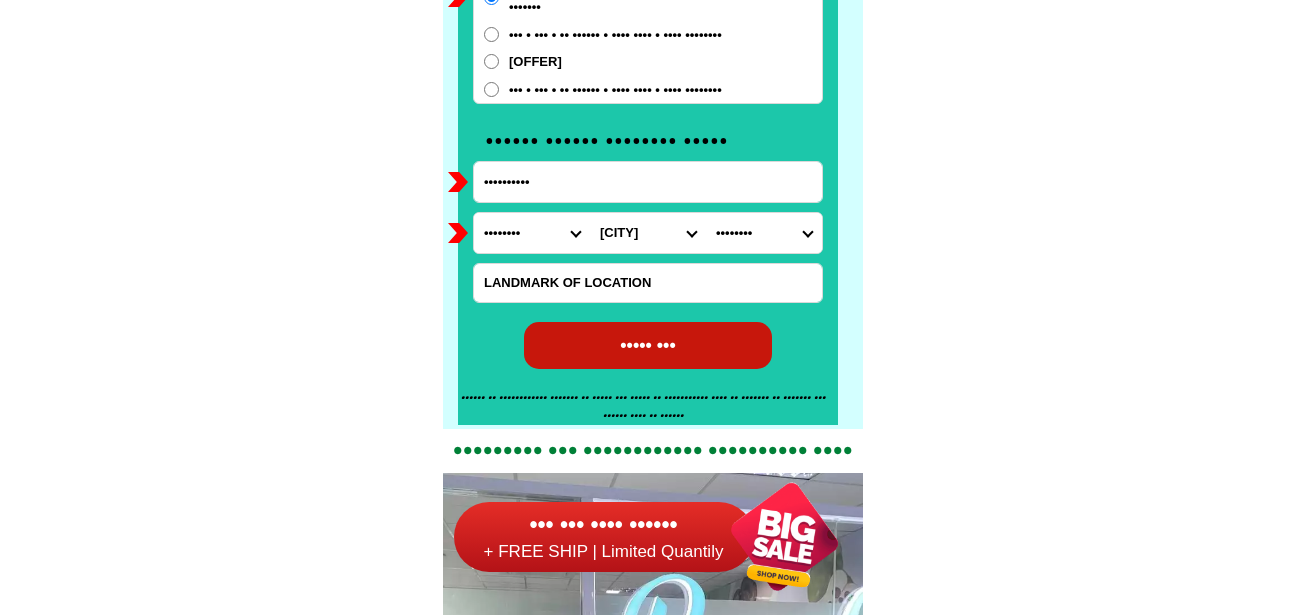 scroll, scrollTop: 15846, scrollLeft: 0, axis: vertical 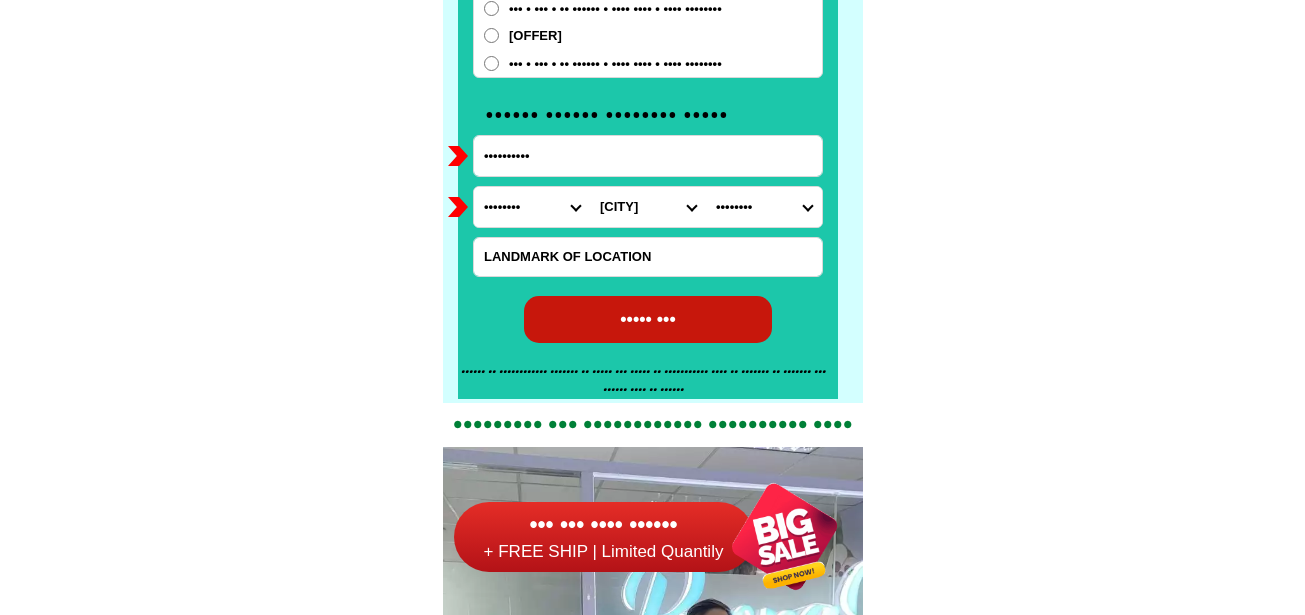 type on "••••••••••" 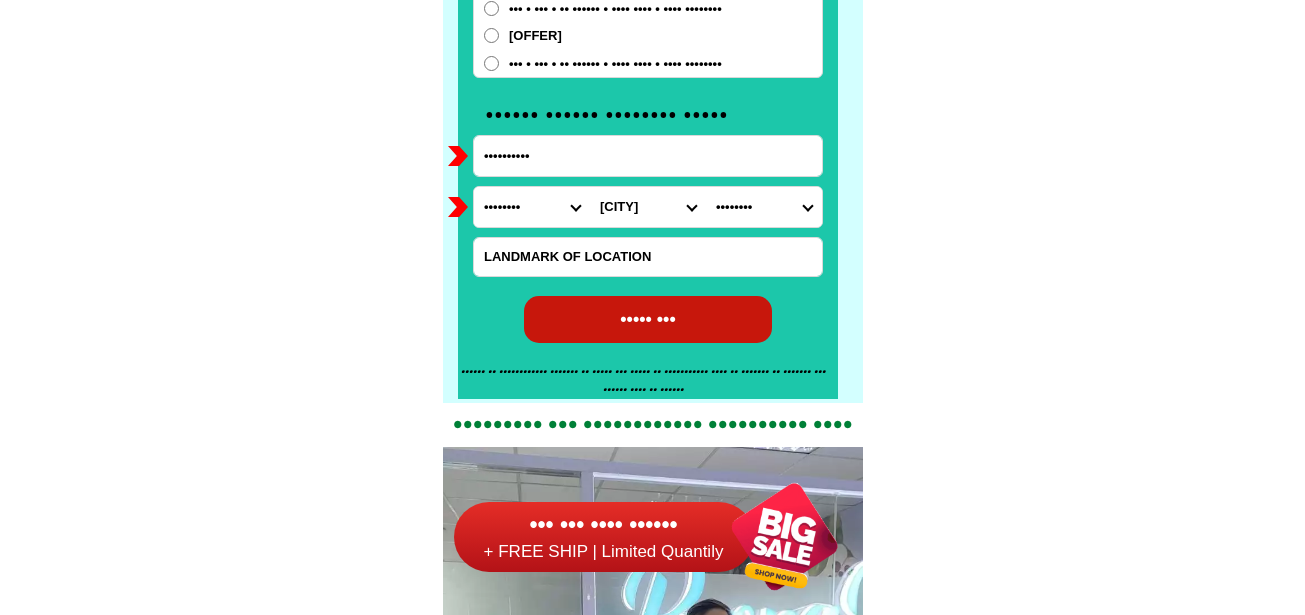 click on "••••• •••" at bounding box center [647, 319] 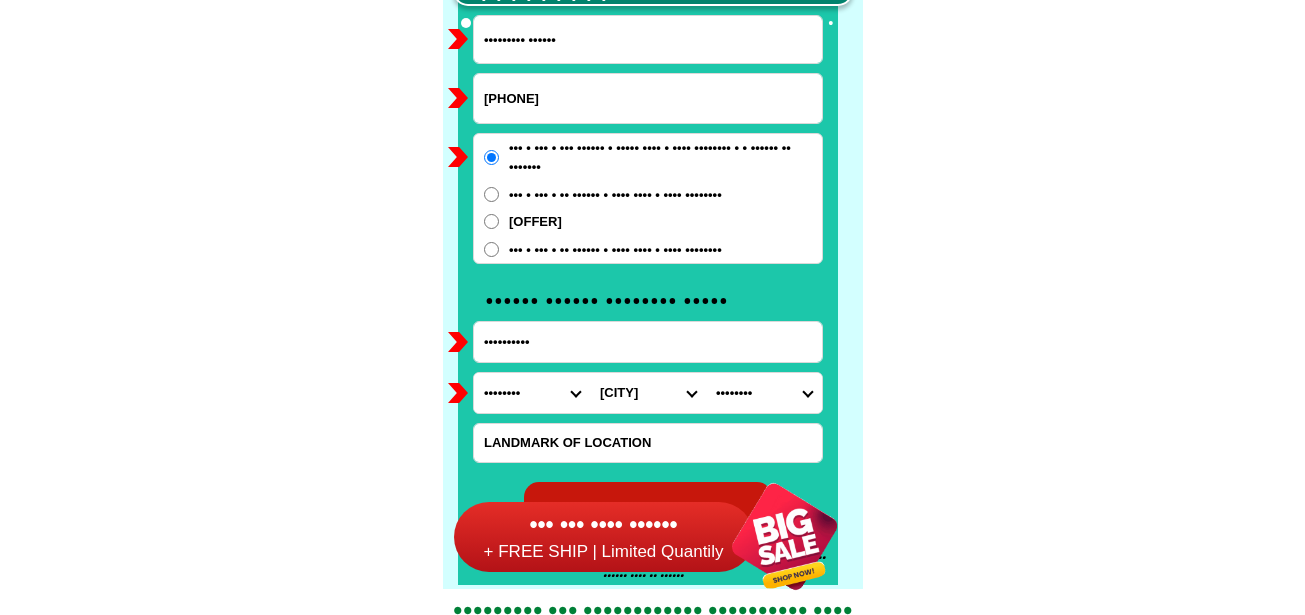 scroll, scrollTop: 15646, scrollLeft: 0, axis: vertical 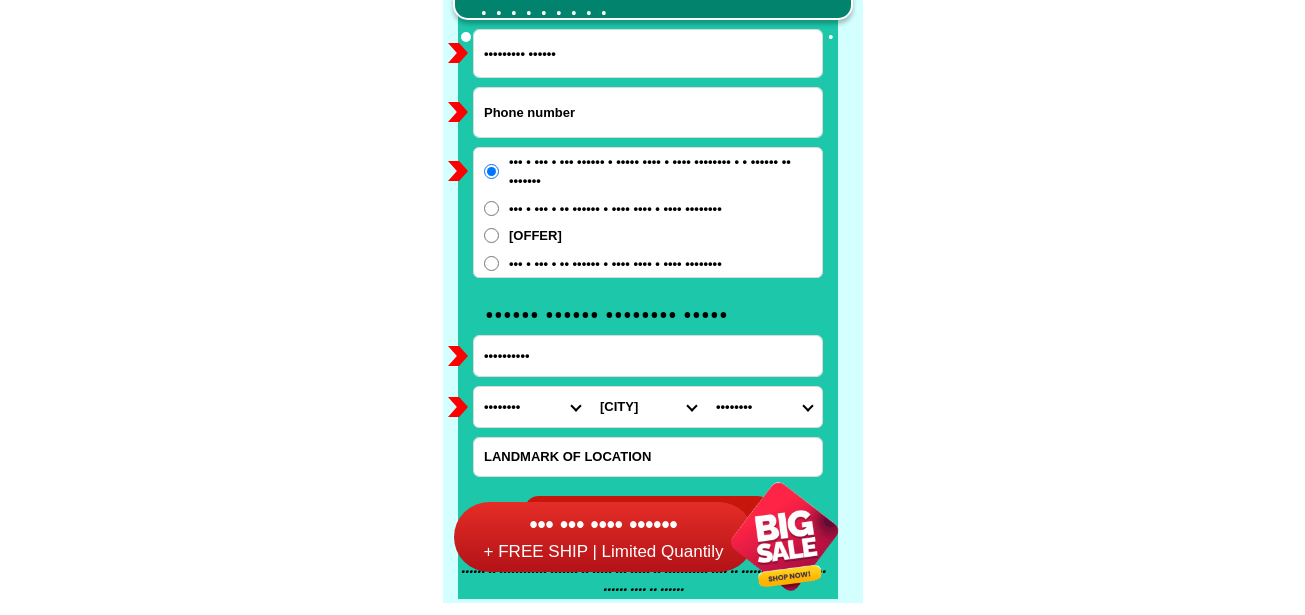 click at bounding box center (648, 112) 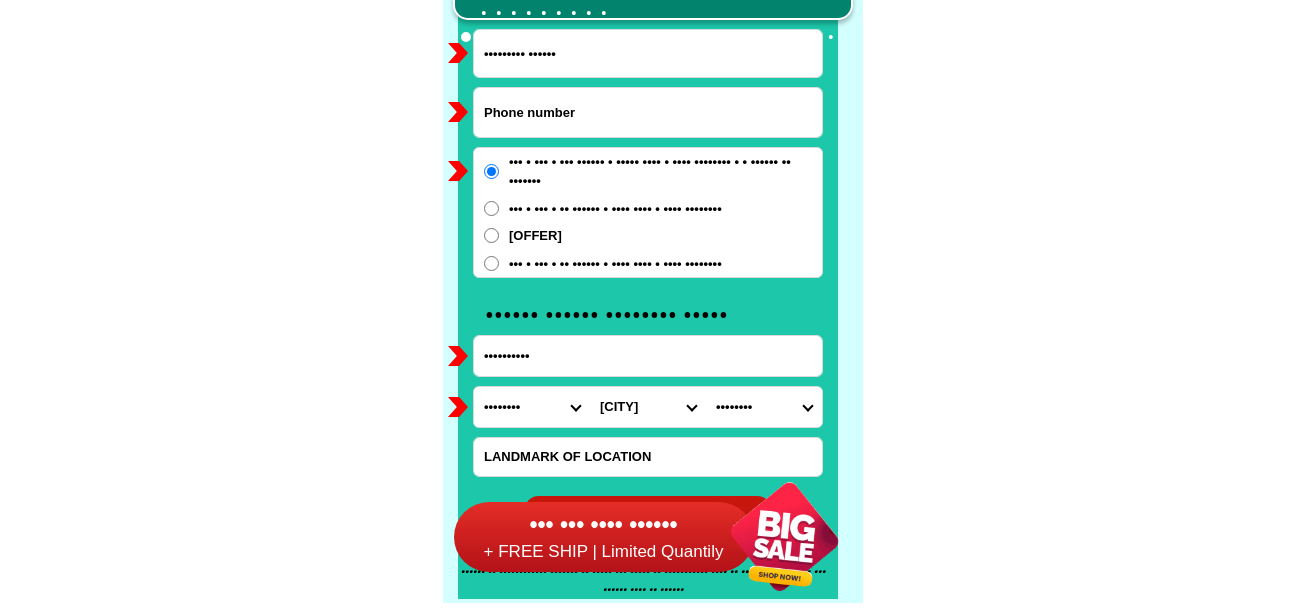 paste on "•••••••••••" 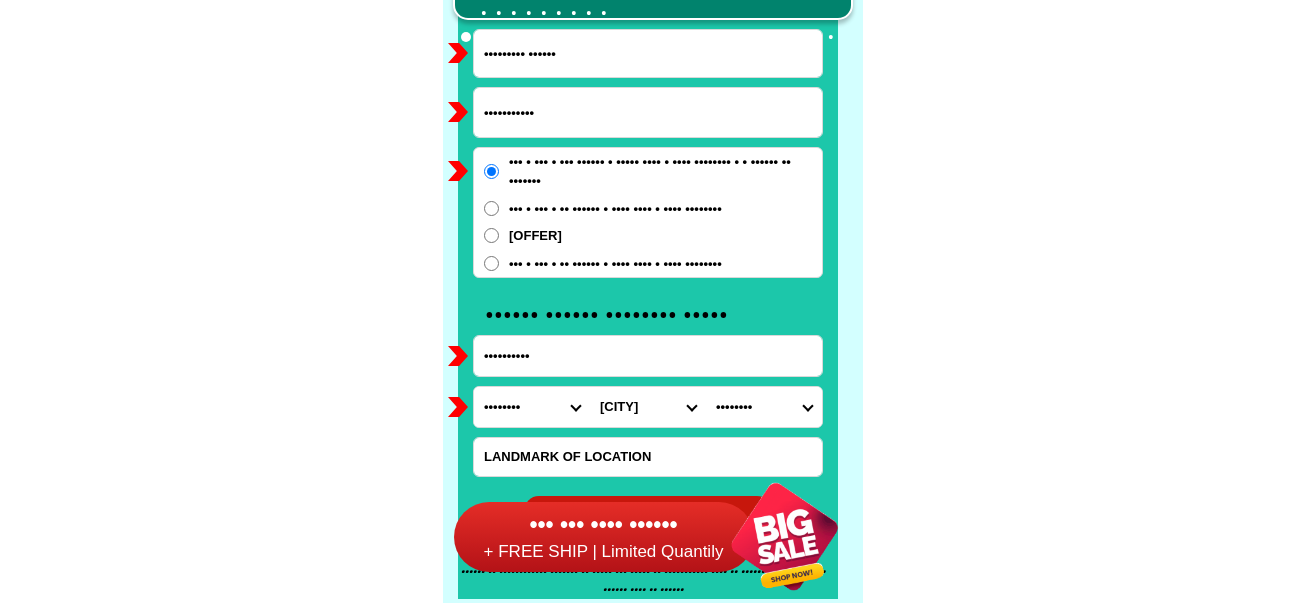 type on "•••••••••••" 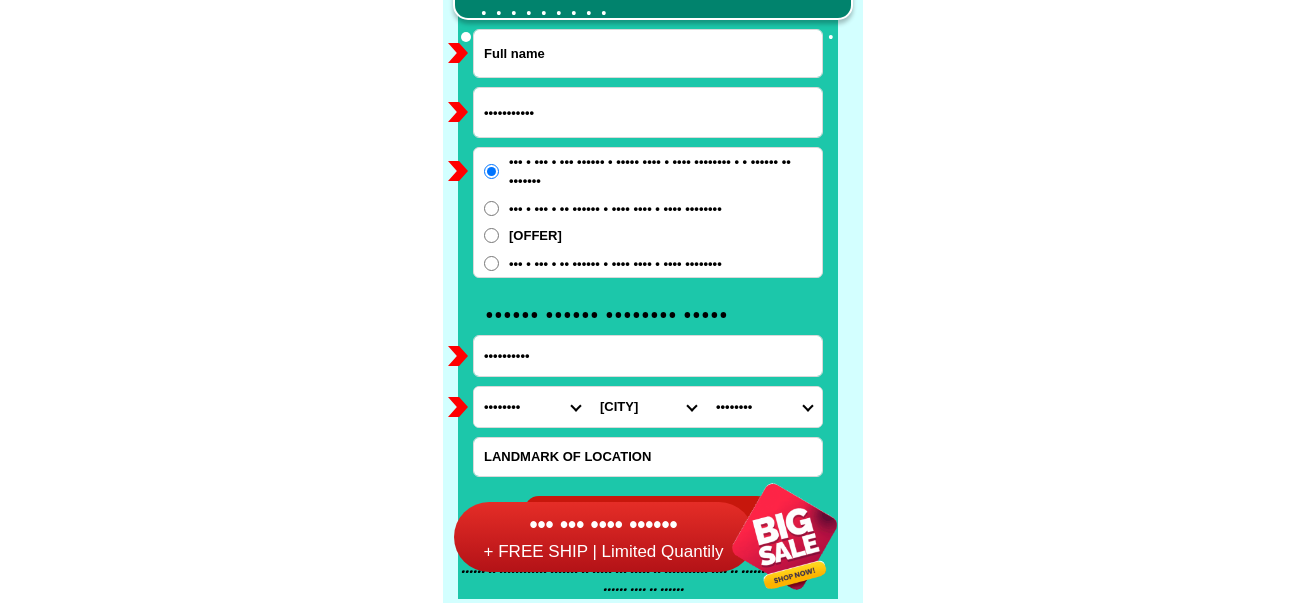 click at bounding box center [648, 53] 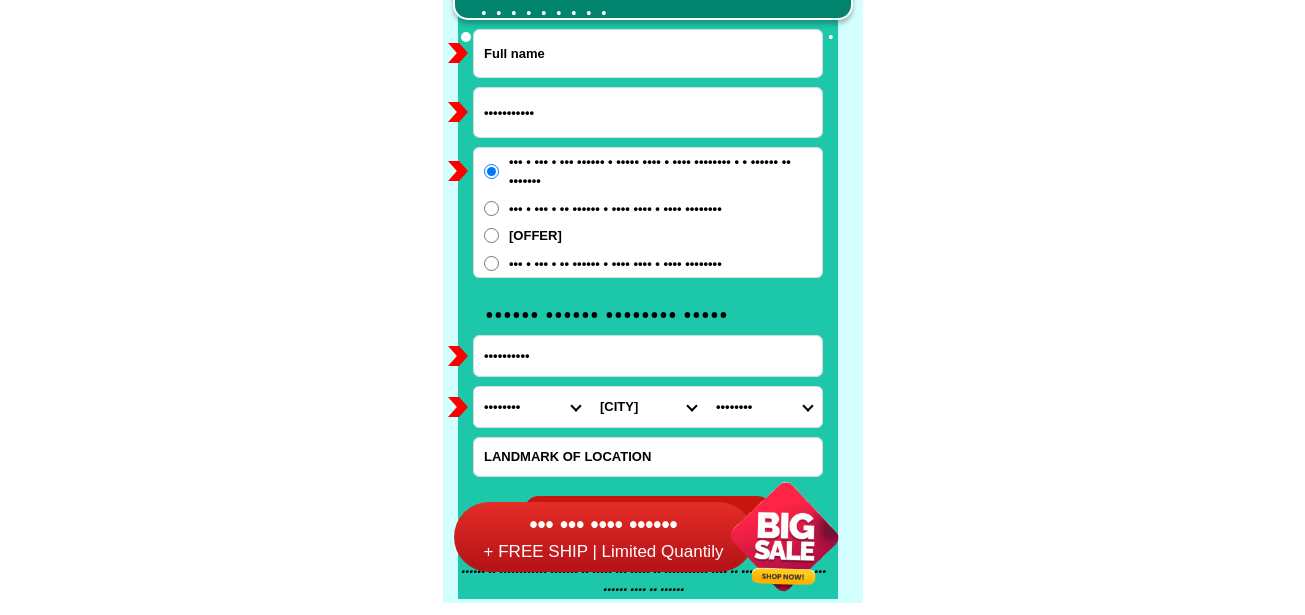 paste on "[FIRST] [LAST]" 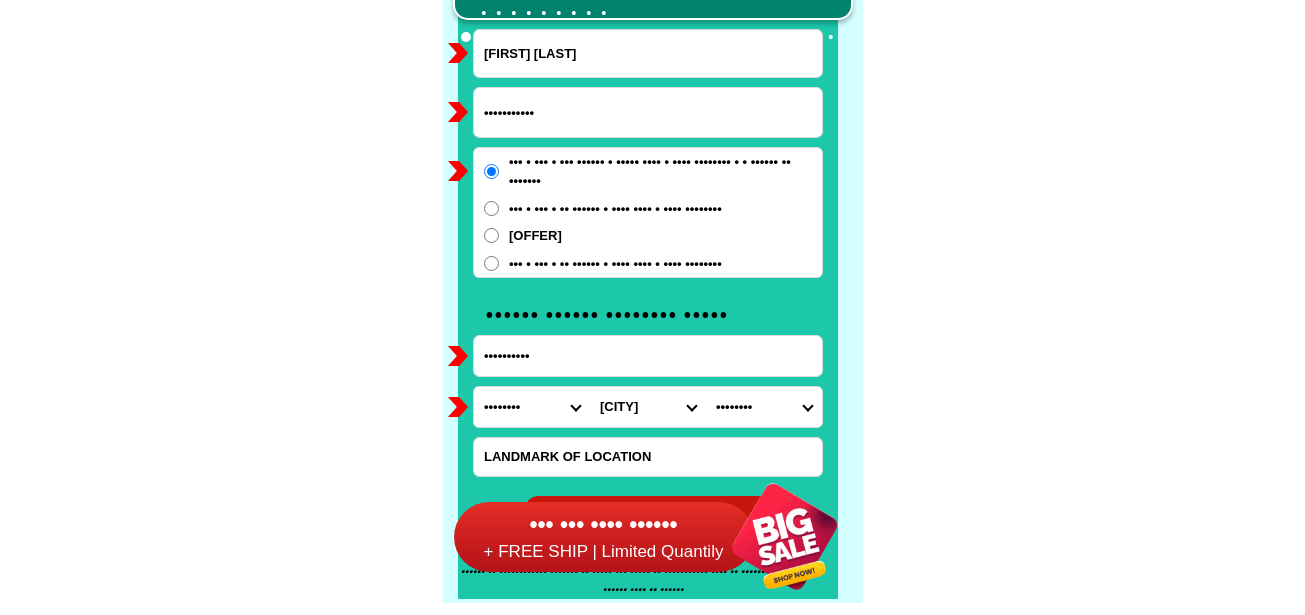 type on "[FIRST] [LAST]" 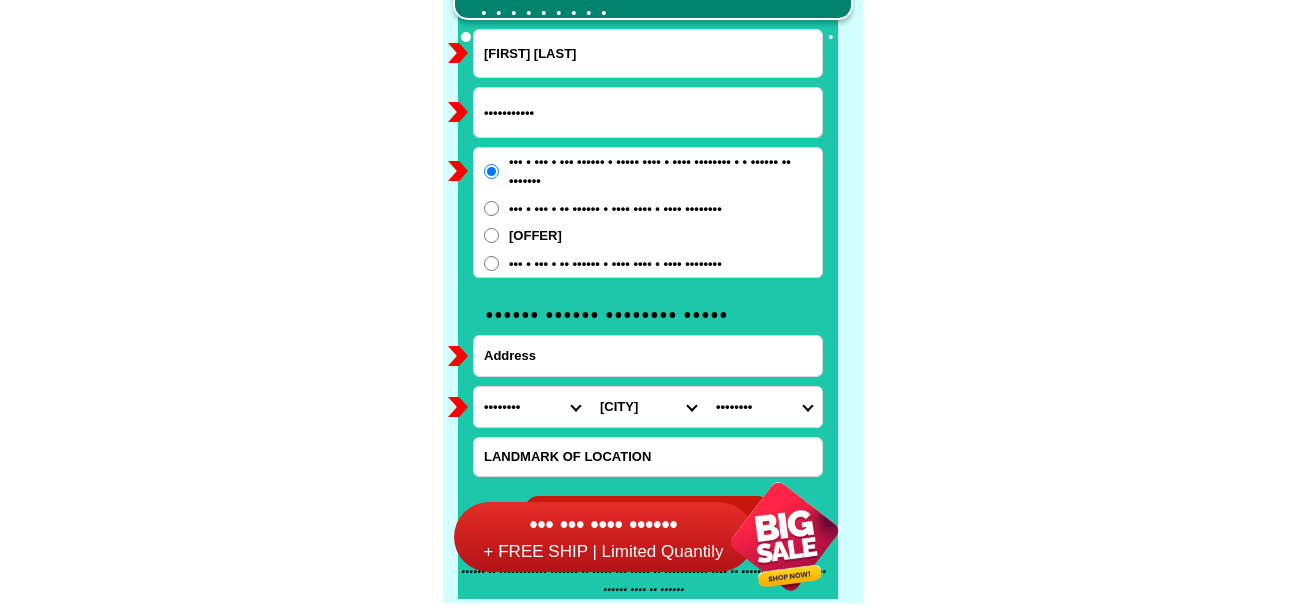 click at bounding box center [648, 356] 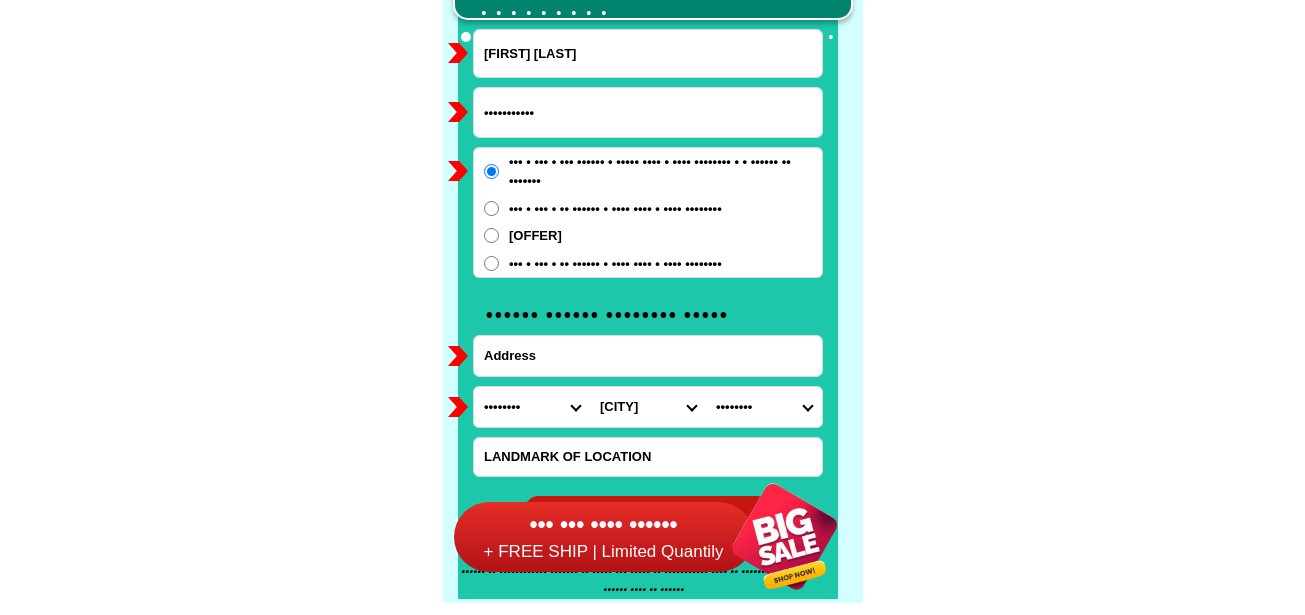 paste on "•••• •• •• ••••• ••• •••••" 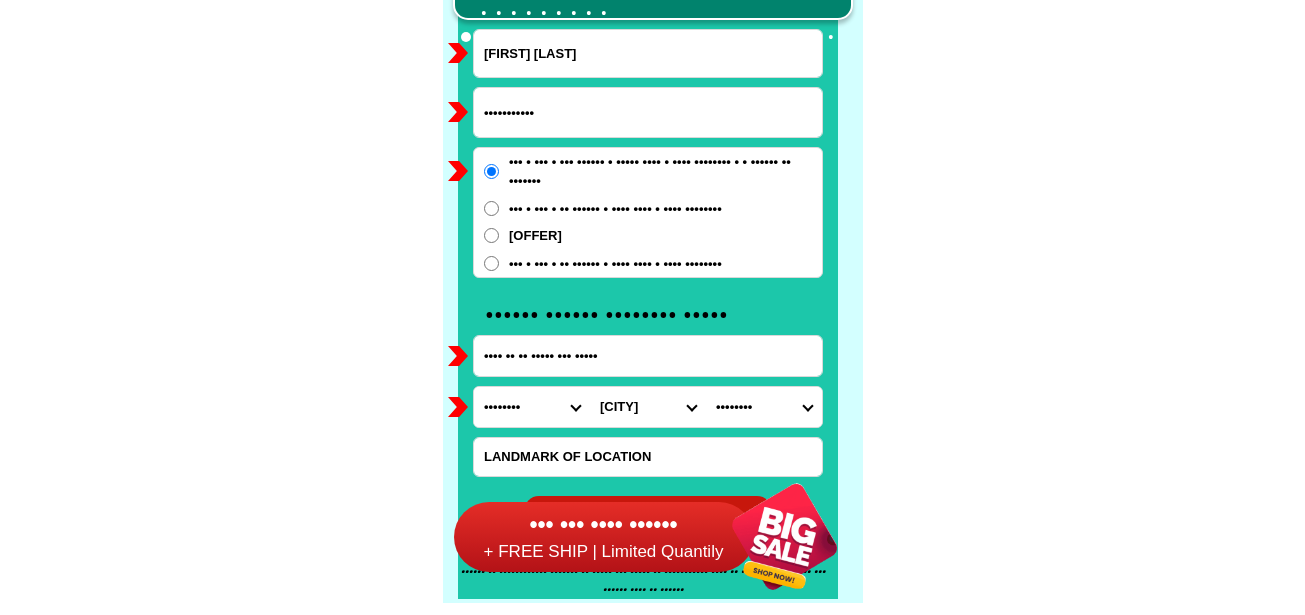 type on "•••• •• •• ••••• ••• •••••" 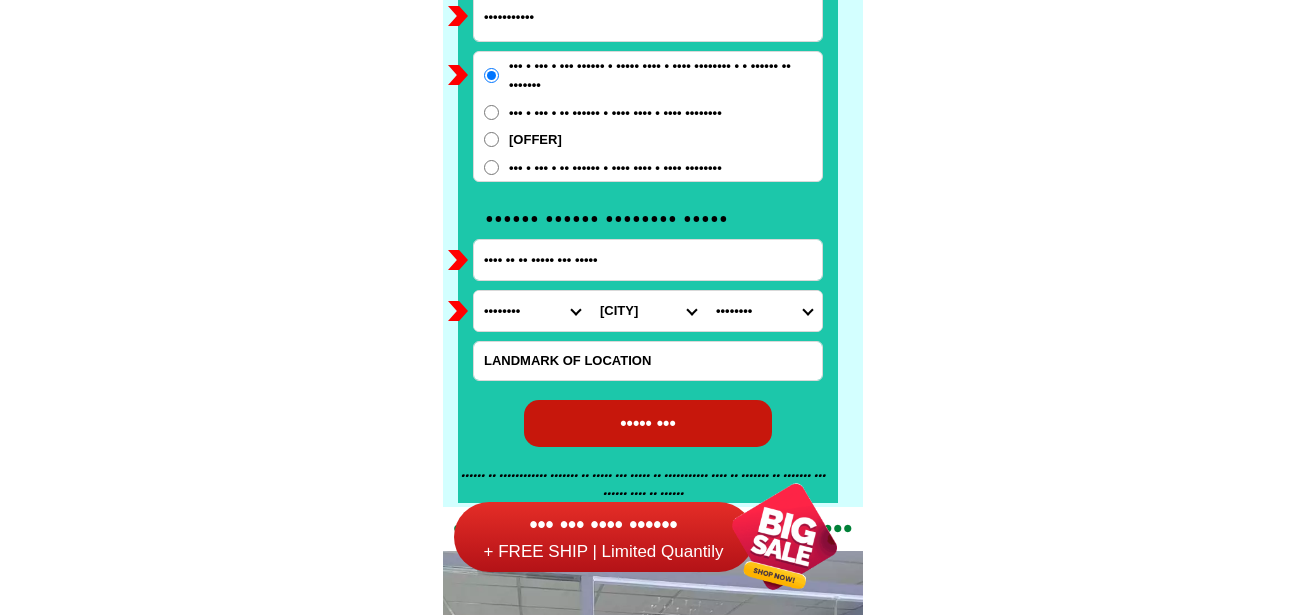 scroll, scrollTop: 15746, scrollLeft: 0, axis: vertical 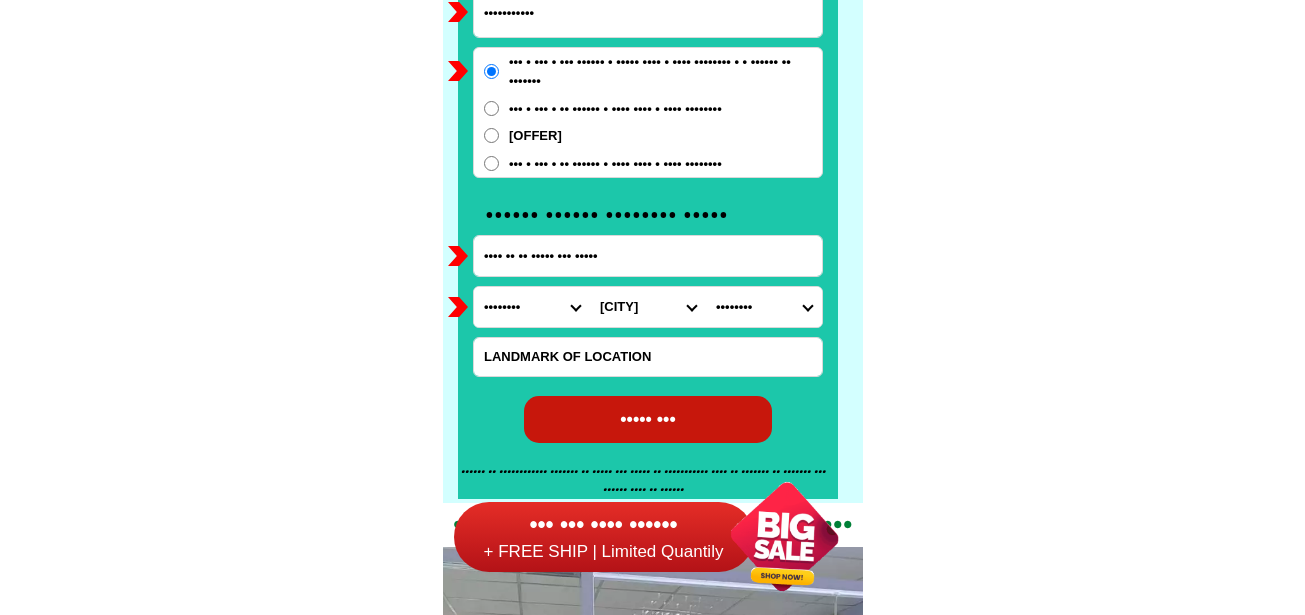 click on "•••••••• •••• •••••••••••••••• •••••••••••••• ••••• ••••• ••••••• •••••• •••••• ••••••• •••••• ••••••• •••••••• ••••••• ••••••• ••••• •••••••• ••••••• ••••••• ••••••••••••••• ••••••••••••• •••••••• ••••• ••••••••••• •••••• •••• •••••••• •••••••••••• ••••••••••••••• ••••••••••••• •••••••••••••••• •••••••••••••• ••••••••••••••• ••••••••••••• •••••••• •••••• •••••••••••• •••••••••• •••••• ••••••• ••••••• •••••••• •••••• ••••••••••••••• ••••••••••••• ••••• ••••••••••• •••••••••• ••••••• •••••••••••• •••••••••••••••••• •••••••••••••••• ••••••••••••••••• ••••••••••••••••• ••••••••••••••• •••••••••••••• ••••••••••• ••••••••••••• •••••••••••••••••• •••••••••••••••• ••••••• •••••••• •••••••••• •••••• ••••••• ••••• ••••••• ••••••••• •••••••• •••••••• •••••••••••••• •••••••••••••• •••••••••••••• •••• ••••••••••••••••• ••••••••••••••• •••••• ••••••••• ••••••••••••• •••••••• ••••••••••••••••••• ••••••••••••••••• •••••••••••••••••" at bounding box center [532, 307] 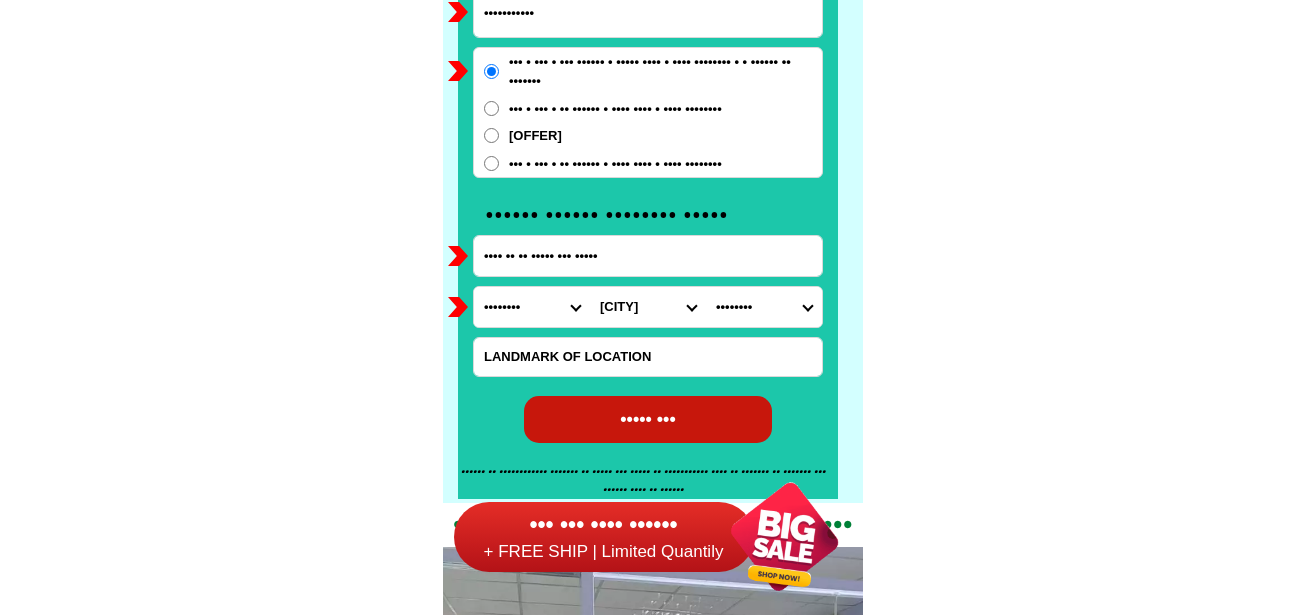 select on "••••••" 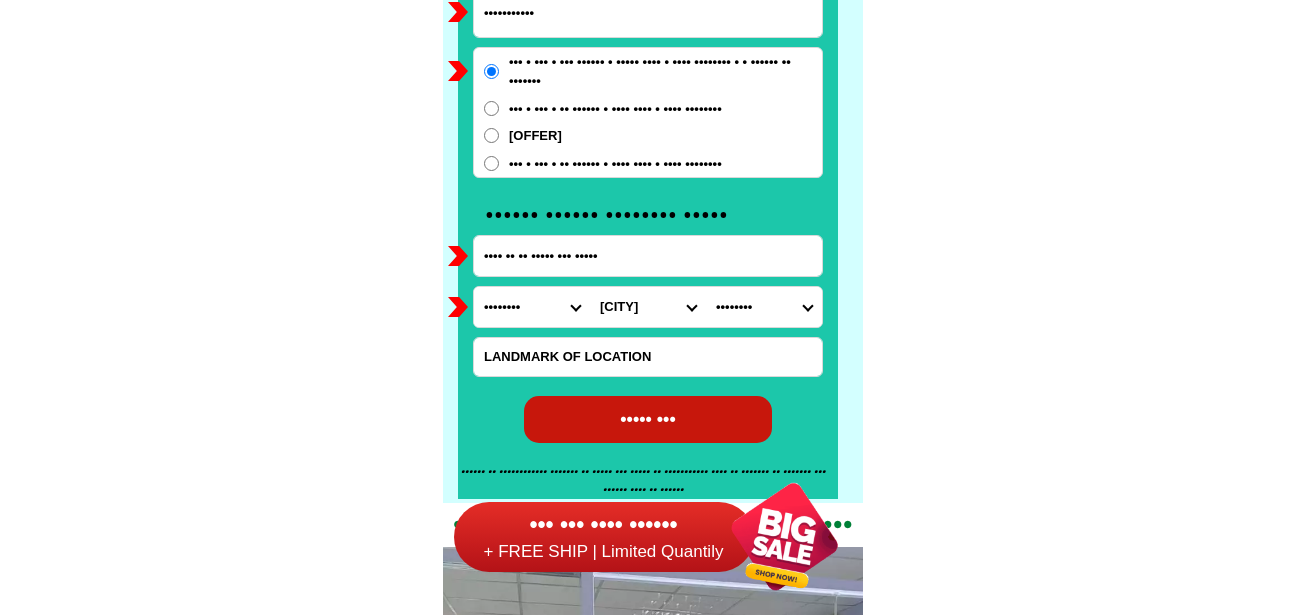 click on "•••••••• •••• •••••••••••••••• •••••••••••••• ••••• ••••• ••••••• •••••• •••••• ••••••• •••••• ••••••• •••••••• ••••••• ••••••• ••••• •••••••• ••••••• ••••••• ••••••••••••••• ••••••••••••• •••••••• ••••• ••••••••••• •••••• •••• •••••••• •••••••••••• ••••••••••••••• ••••••••••••• •••••••••••••••• •••••••••••••• ••••••••••••••• ••••••••••••• •••••••• •••••• •••••••••••• •••••••••• •••••• ••••••• ••••••• •••••••• •••••• ••••••••••••••• ••••••••••••• ••••• ••••••••••• •••••••••• ••••••• •••••••••••• •••••••••••••••••• •••••••••••••••• ••••••••••••••••• ••••••••••••••••• ••••••••••••••• •••••••••••••• ••••••••••• ••••••••••••• •••••••••••••••••• •••••••••••••••• ••••••• •••••••• •••••••••• •••••• ••••••• ••••• ••••••• ••••••••• •••••••• •••••••• •••••••••••••• •••••••••••••• •••••••••••••• •••• ••••••••••••••••• ••••••••••••••• •••••• ••••••••• ••••••••••••• •••••••• ••••••••••••••••••• ••••••••••••••••• •••••••••••••••••" at bounding box center (532, 307) 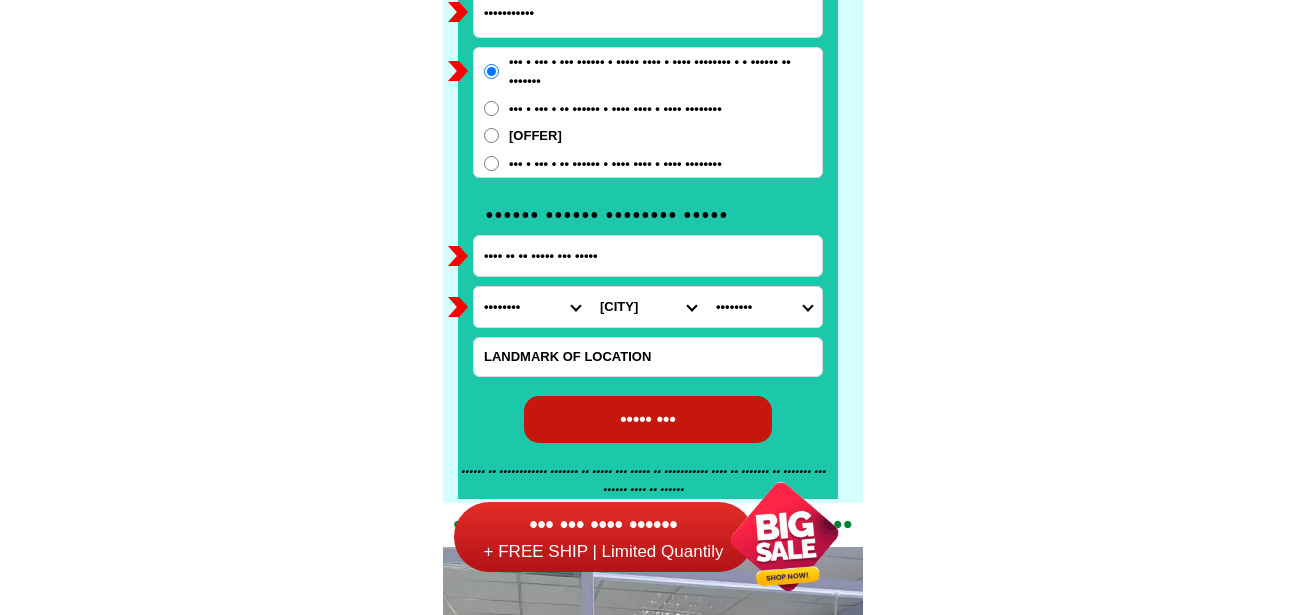 click on "•••• ••••• •••••••• ••••••• •••••• ••••••• ••••••••••••••• •••••••••••••••• ••••••••••••••••••••• •••••••••••••••••• •••••••••••••••••• ••••••••••••••••••• •••••• •••••••• •••••••••••••••••••••• ••••••••• •••••••••••• ••••••• ••••••••••••••• •••••••••• •••••• ••••• •••••••• ••••••• •••••••••••••••••••••••" at bounding box center (648, 307) 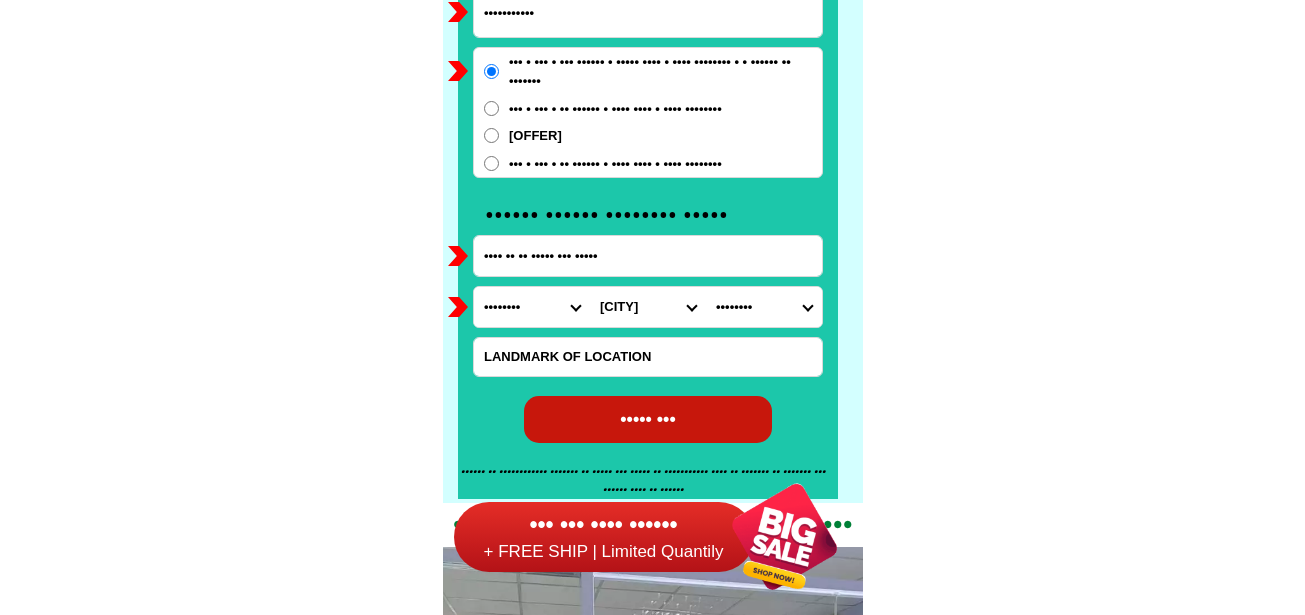 select on "••••••••••" 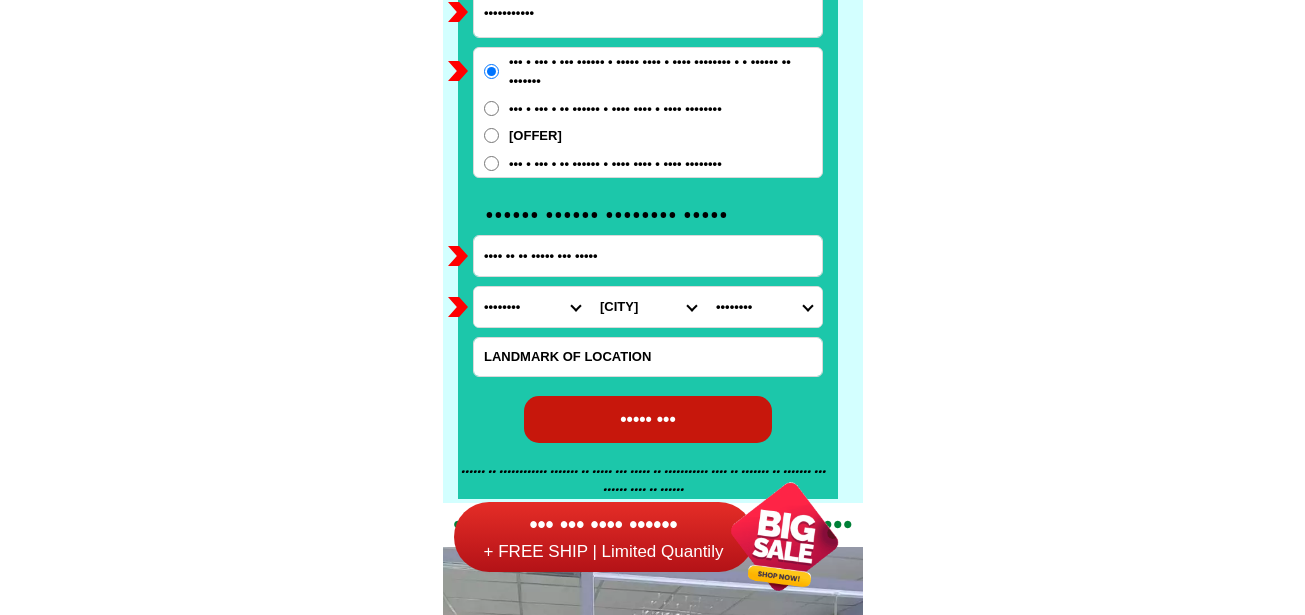 click on "•••• ••••• •••••••• ••••••• •••••• ••••••• ••••••••••••••• •••••••••••••••• ••••••••••••••••••••• •••••••••••••••••• •••••••••••••••••• ••••••••••••••••••• •••••• •••••••• •••••••••••••••••••••• ••••••••• •••••••••••• ••••••• ••••••••••••••• •••••••••• •••••• ••••• •••••••• ••••••• •••••••••••••••••••••••" at bounding box center [648, 307] 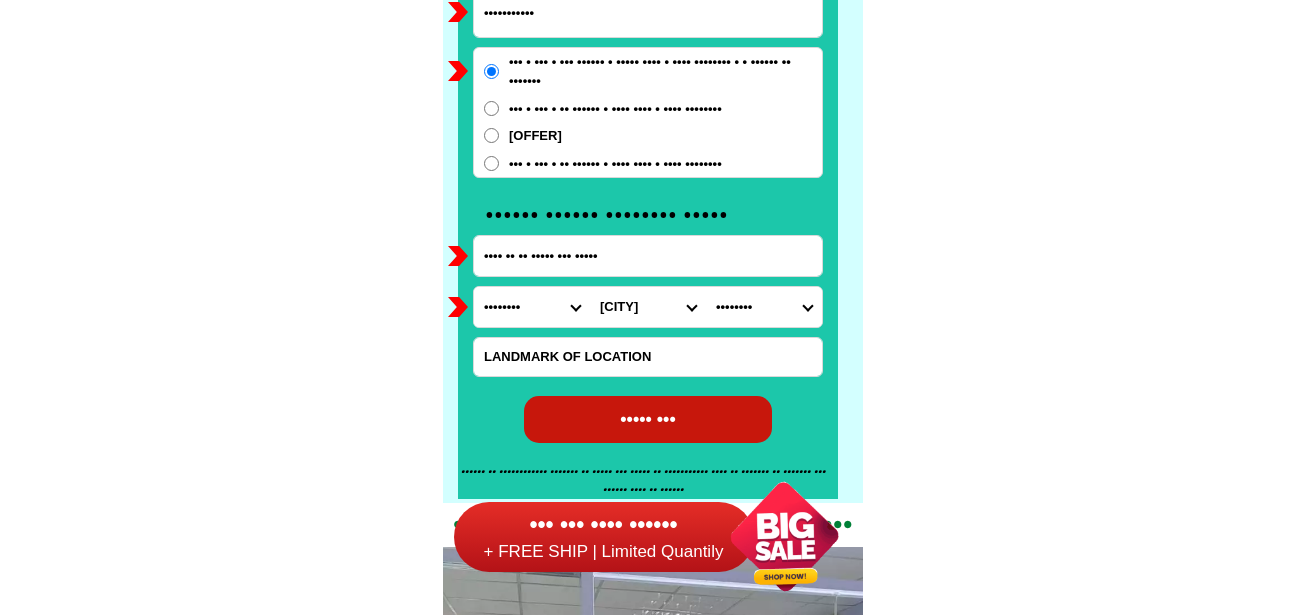 click on "•••••••• •••••••••• •••••• ••••• •••••• ••••• •• •••••• ••••• ••• •••••• •••••• •••• •••••• ••••• •••••• •••••• •• •••••• ••• •••••• •• •••••• • ••••••••• ••••••••••• ••••••••• ••••••••••••• ••••••••• ••••••••••• ••••••••• ••••••••••• ••••••••• •••••••••• •••••• ••••••• •••••• •••• •••••• •••• ••••••••• ••••••• •••••• •••• ••••••••• ••••••• ••••••• •• ••••••• ••• ••••••• •• ••••••• •••••• ••••••• • ••••• •••••••• ••• ••••••••• ••••••••• • ••• •••••• ••• •••••• ••• •••••• ••• •••••• •• ••• •••••• ••• ••• •••••• •• ••• ••••• ••• •••••• ••• •••••• • ••• •••••• •• ••• •••••• ••• ••• •••••• •• ••• •••••• • ••• ••••• ••••• •••• ••••• •••• •• ••••• •••• ••• ••••• •••• •• ••••• •••• • ••••• •••••• ••••• •••• ••••• •••• •• •••••• ••••• ••• •••••• •• •••••• •••••••• ••••••" at bounding box center (764, 307) 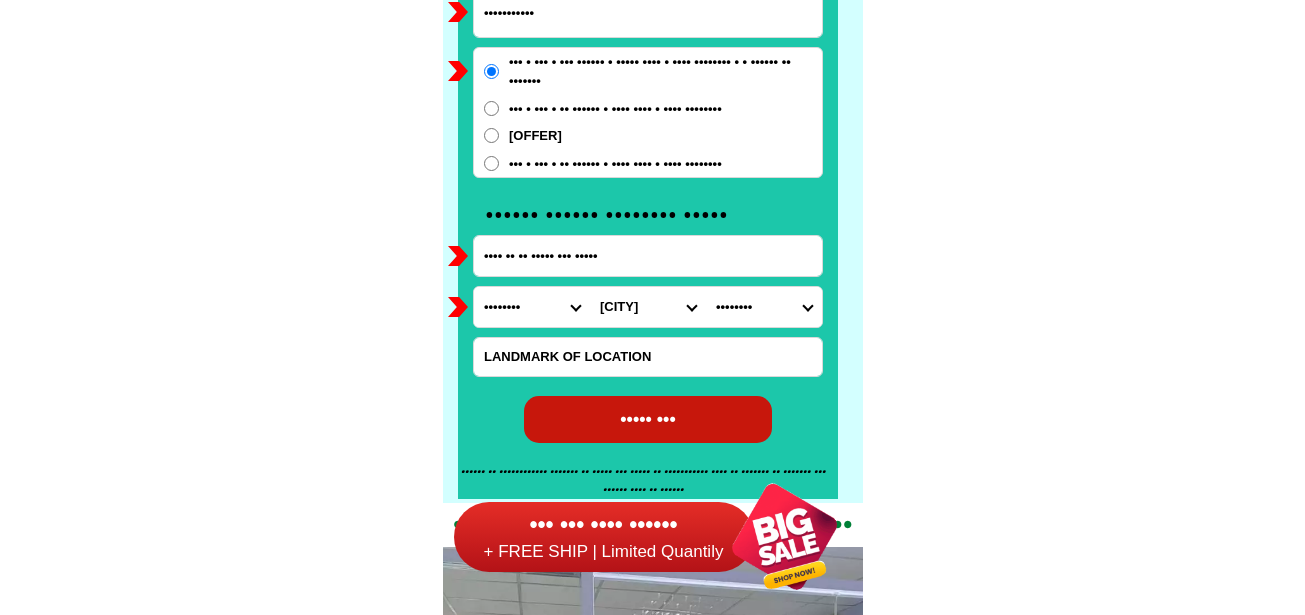 select on "••••••••••••••" 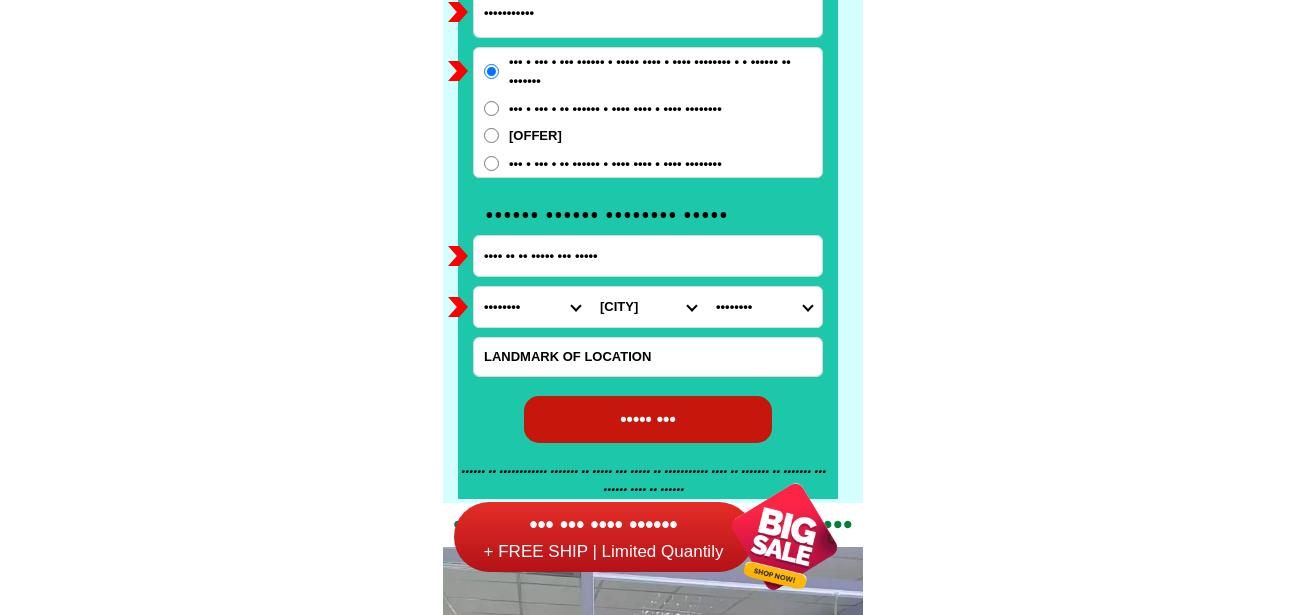 click on "•••••••• •••••••••• •••••• ••••• •••••• ••••• •• •••••• ••••• ••• •••••• •••••• •••• •••••• ••••• •••••• •••••• •• •••••• ••• •••••• •• •••••• • ••••••••• ••••••••••• ••••••••• ••••••••••••• ••••••••• ••••••••••• ••••••••• ••••••••••• ••••••••• •••••••••• •••••• ••••••• •••••• •••• •••••• •••• ••••••••• ••••••• •••••• •••• ••••••••• ••••••• ••••••• •• ••••••• ••• ••••••• •• ••••••• •••••• ••••••• • ••••• •••••••• ••• ••••••••• ••••••••• • ••• •••••• ••• •••••• ••• •••••• ••• •••••• •• ••• •••••• ••• ••• •••••• •• ••• ••••• ••• •••••• ••• •••••• • ••• •••••• •• ••• •••••• ••• ••• •••••• •• ••• •••••• • ••• ••••• ••••• •••• ••••• •••• •• ••••• •••• ••• ••••• •••• •• ••••• •••• • ••••• •••••• ••••• •••• ••••• •••• •• •••••• ••••• ••• •••••• •• •••••• •••••••• ••••••" at bounding box center (764, 307) 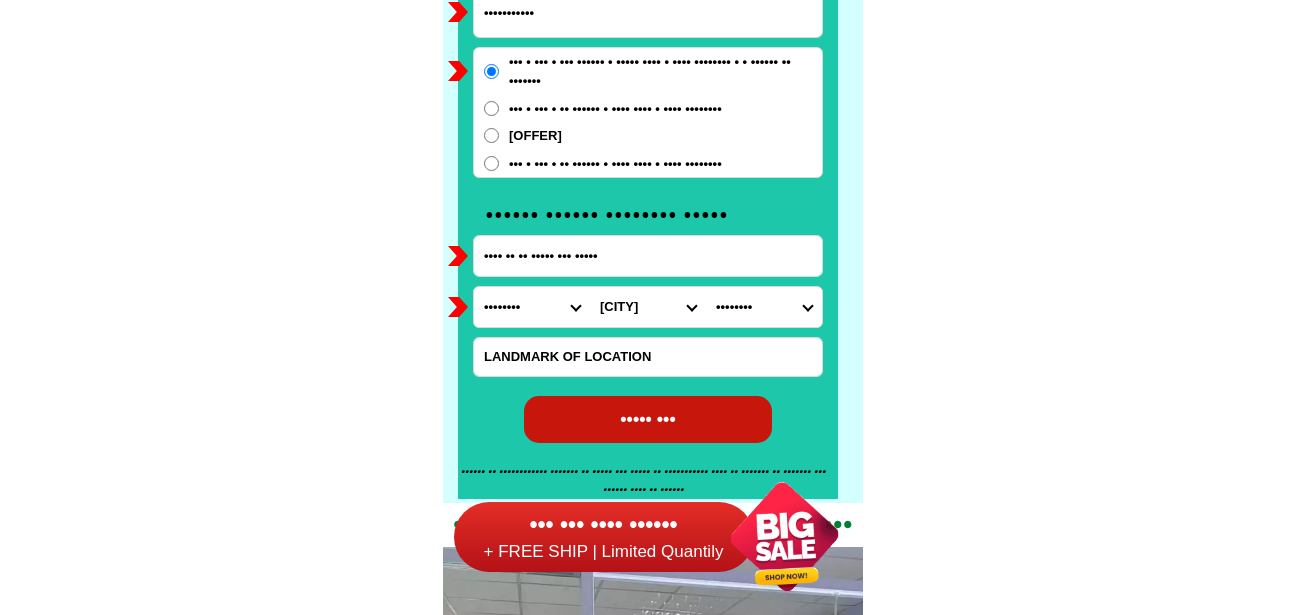 click on "••••• •••" at bounding box center [648, 419] 